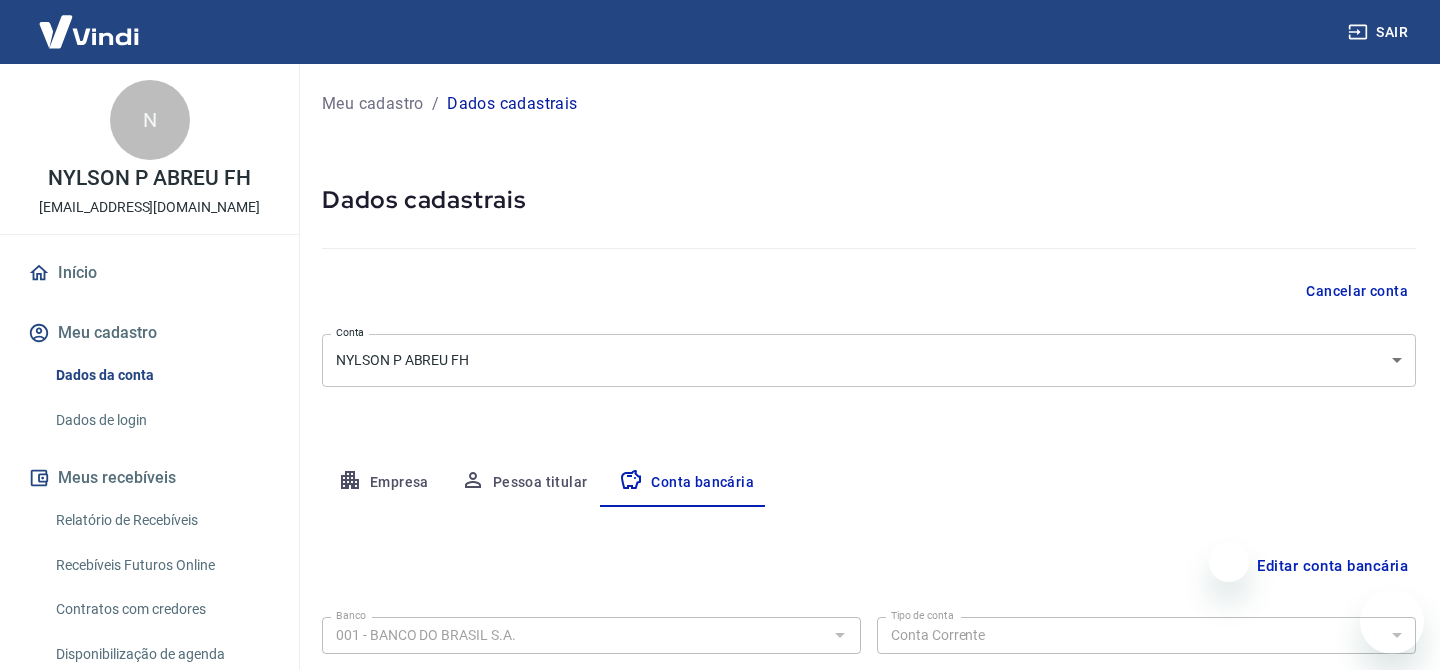 select on "1" 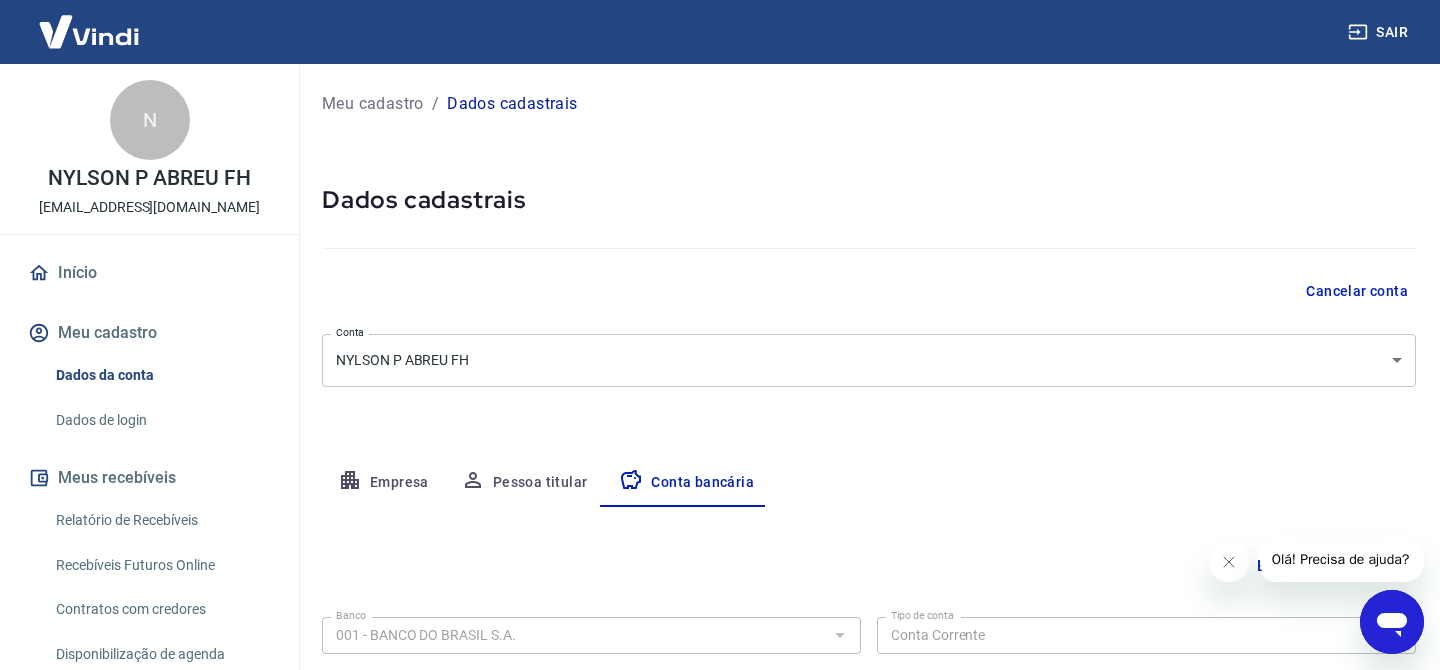 scroll, scrollTop: 0, scrollLeft: 0, axis: both 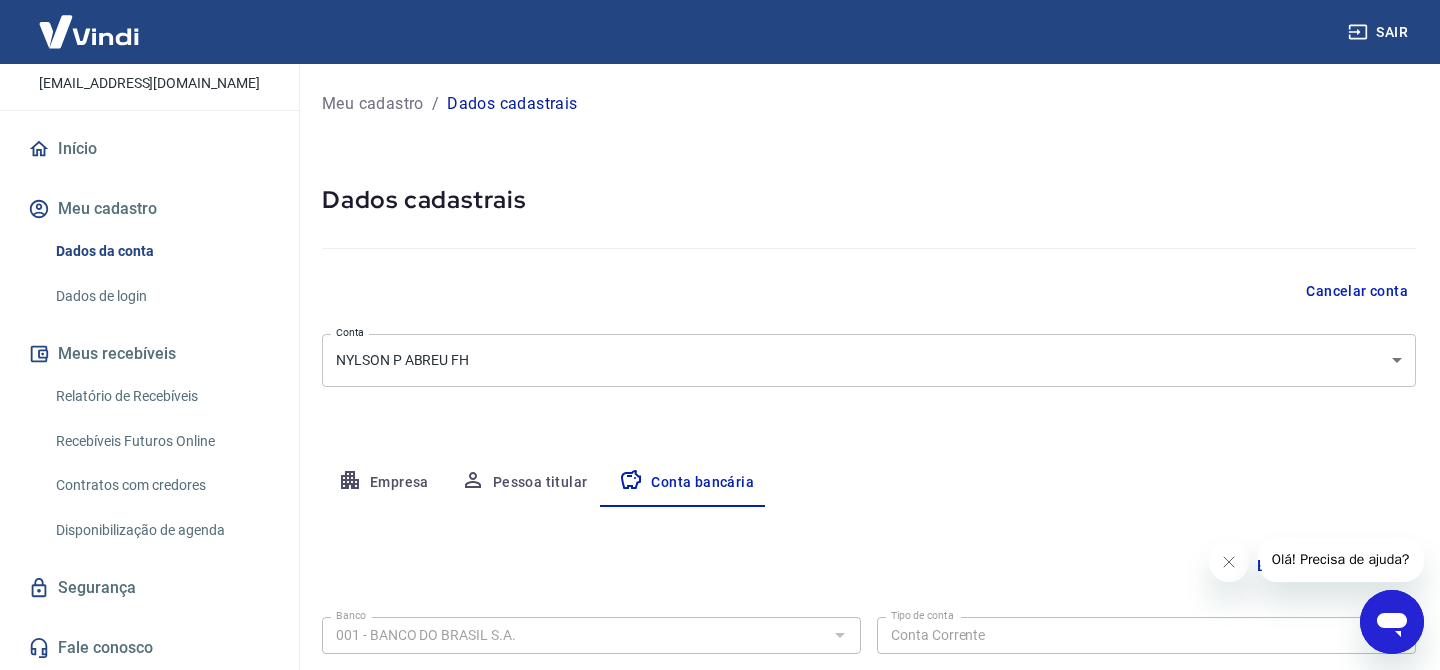 click 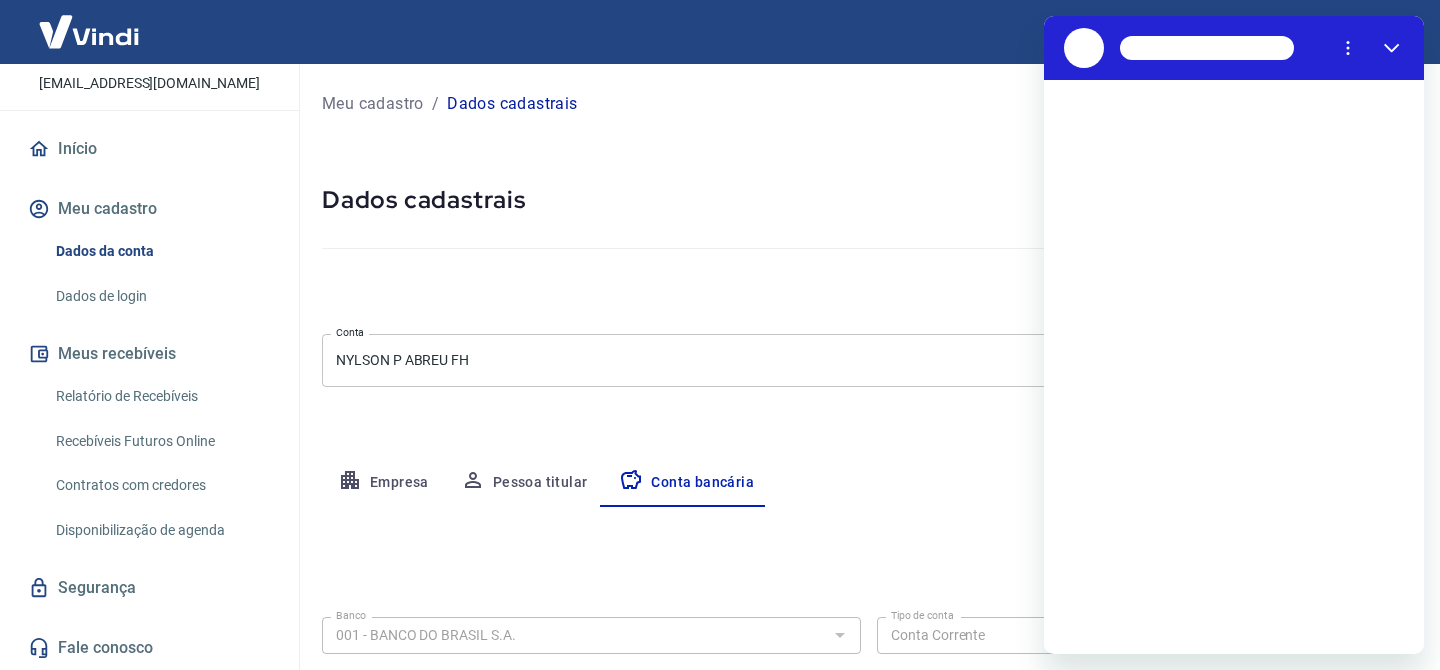 scroll, scrollTop: 0, scrollLeft: 0, axis: both 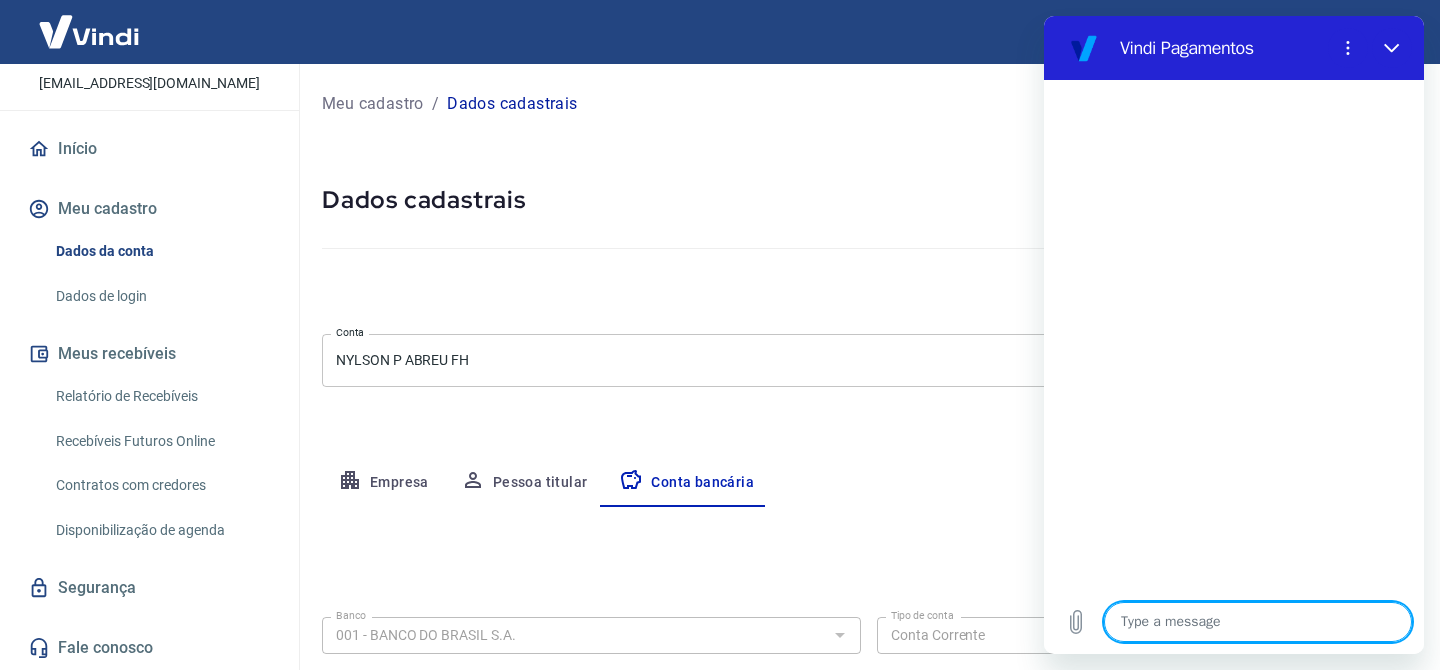 type on "b" 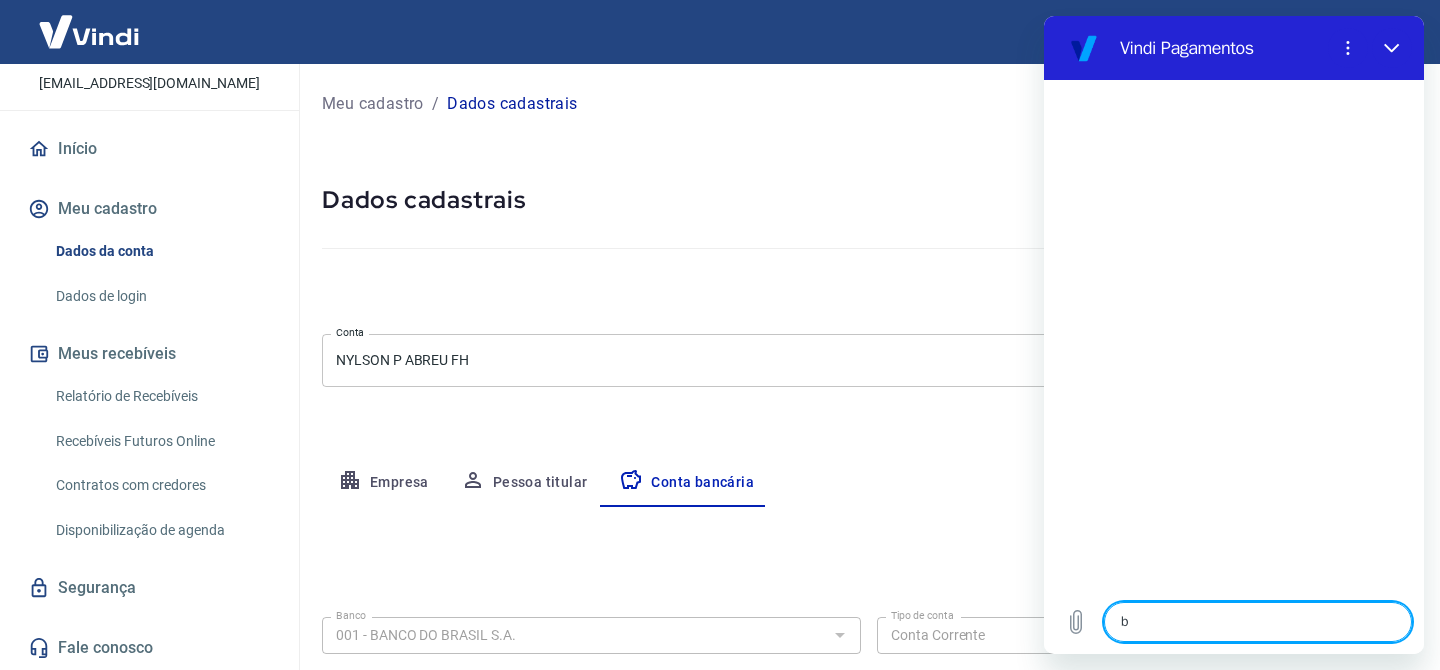 type on "bo" 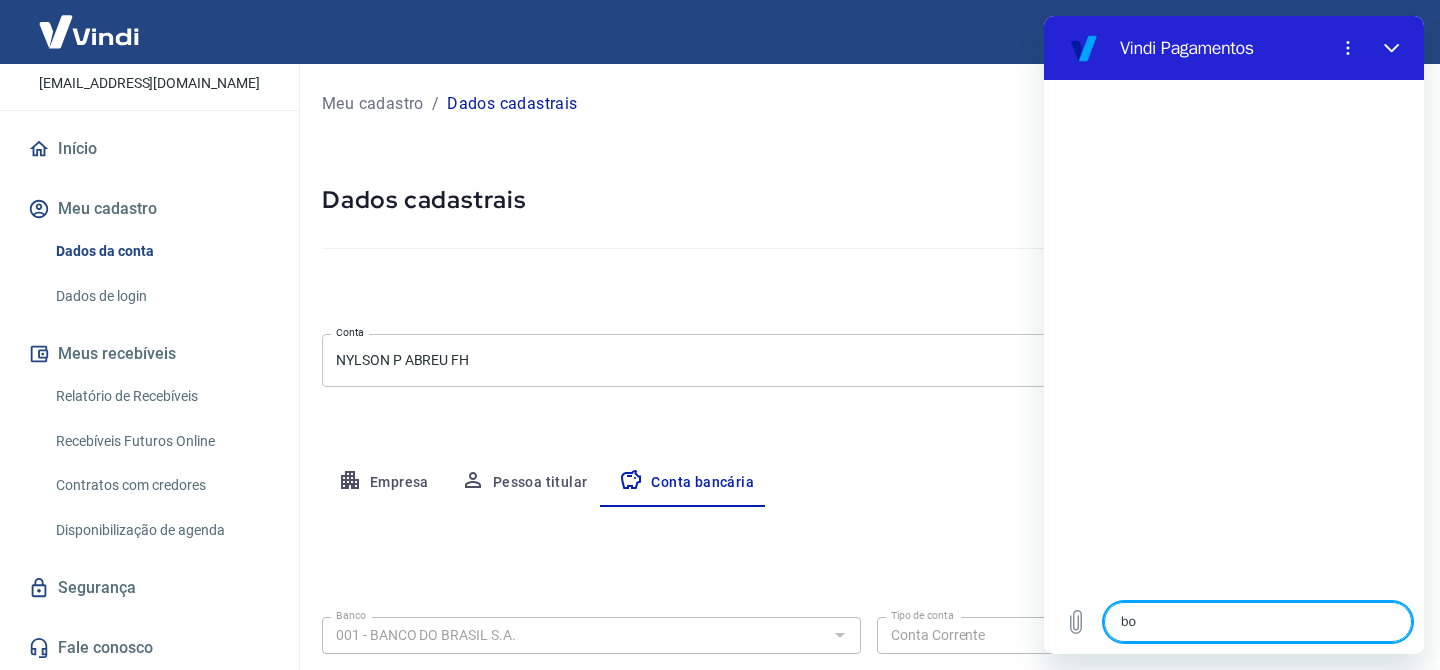type on "x" 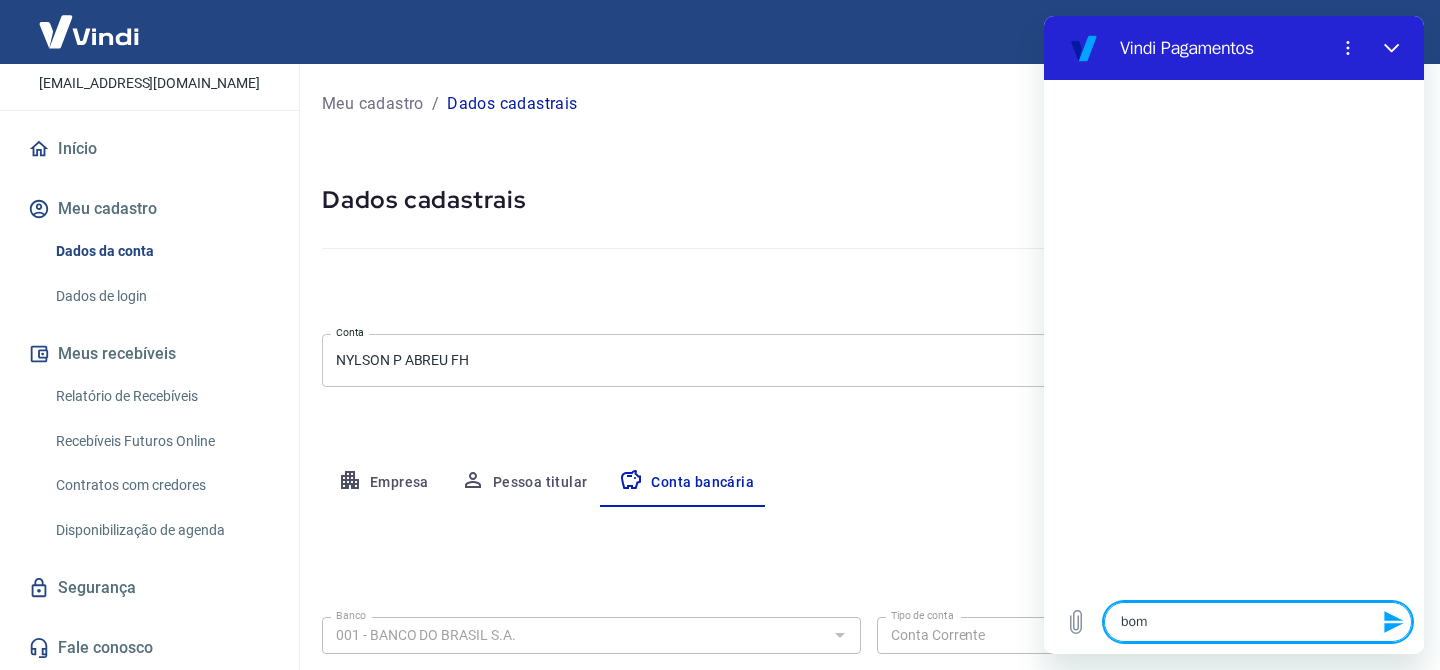 type on "bom" 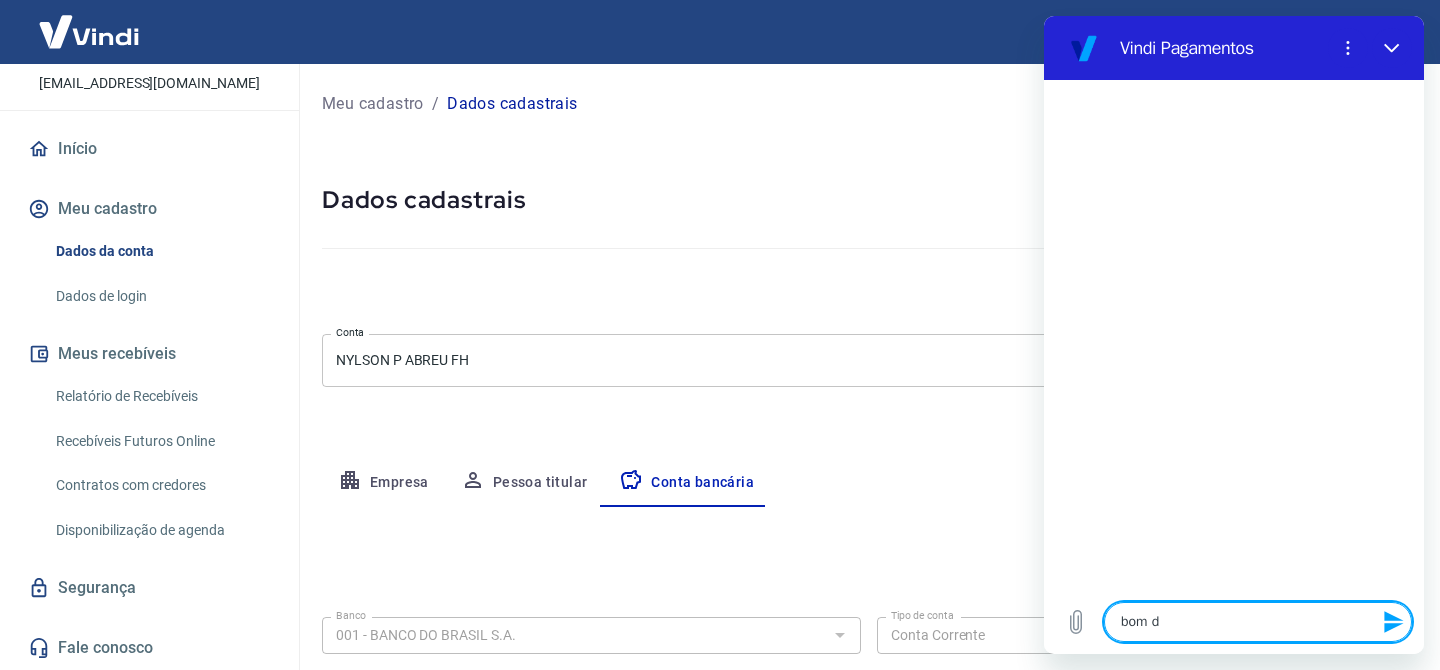 type on "x" 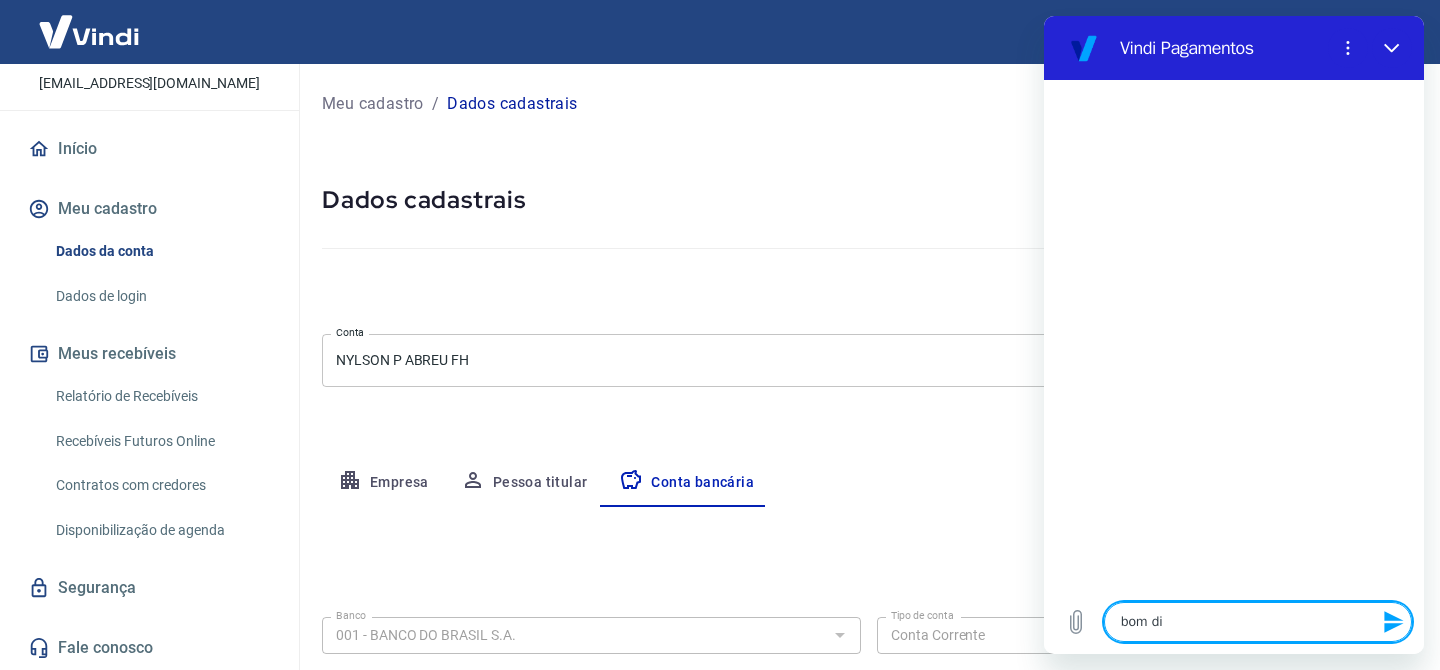 type on "bom dia" 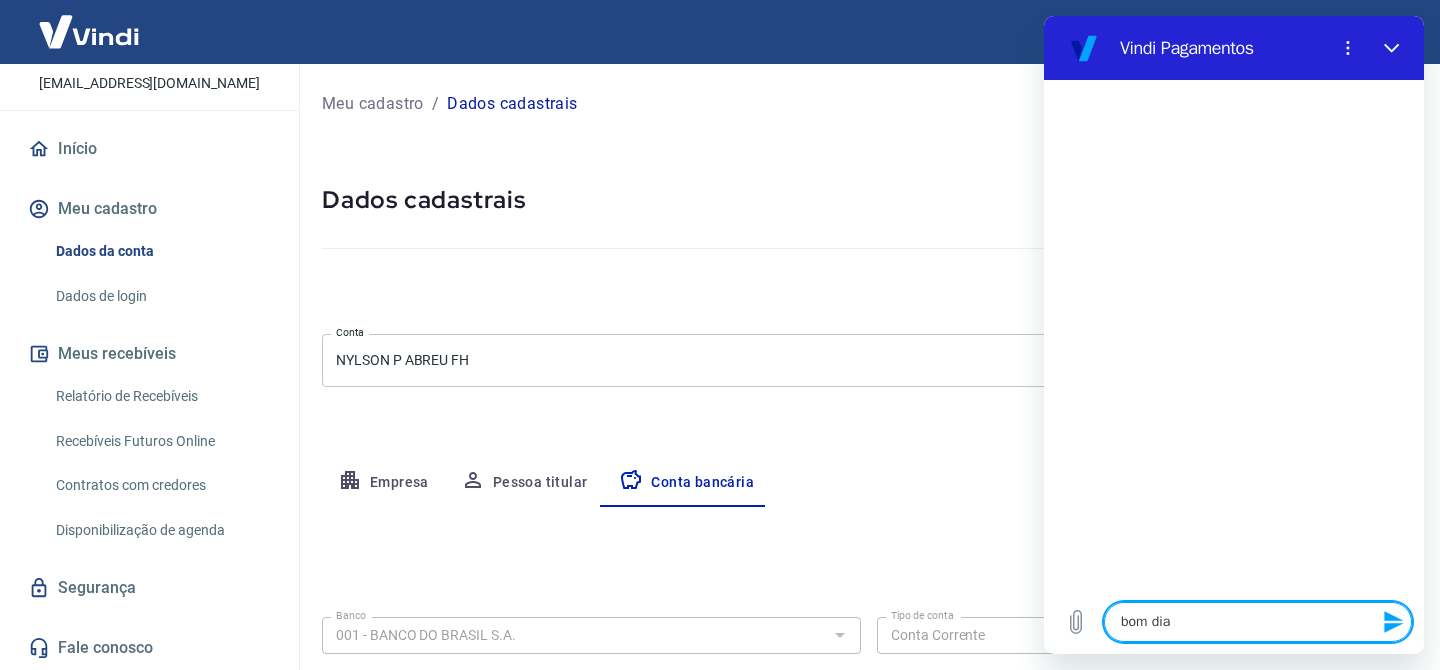 type on "bom dia" 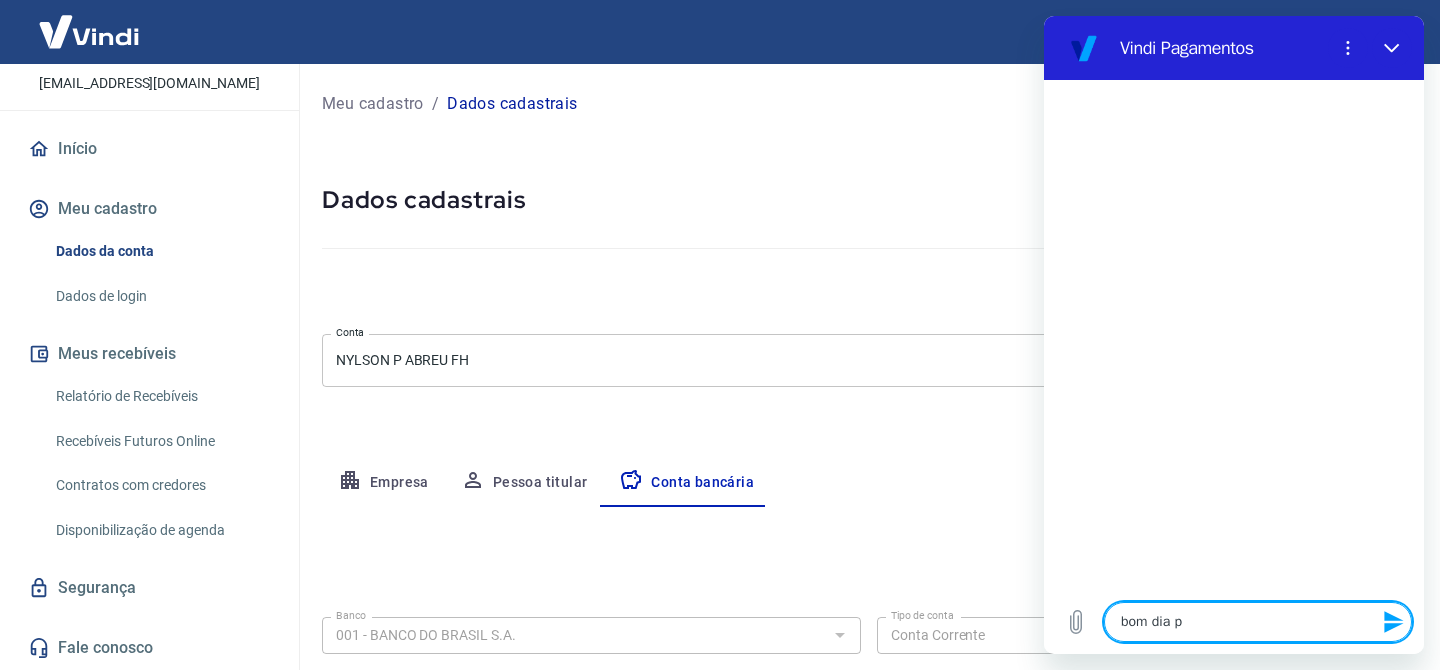 type on "bom dia pr" 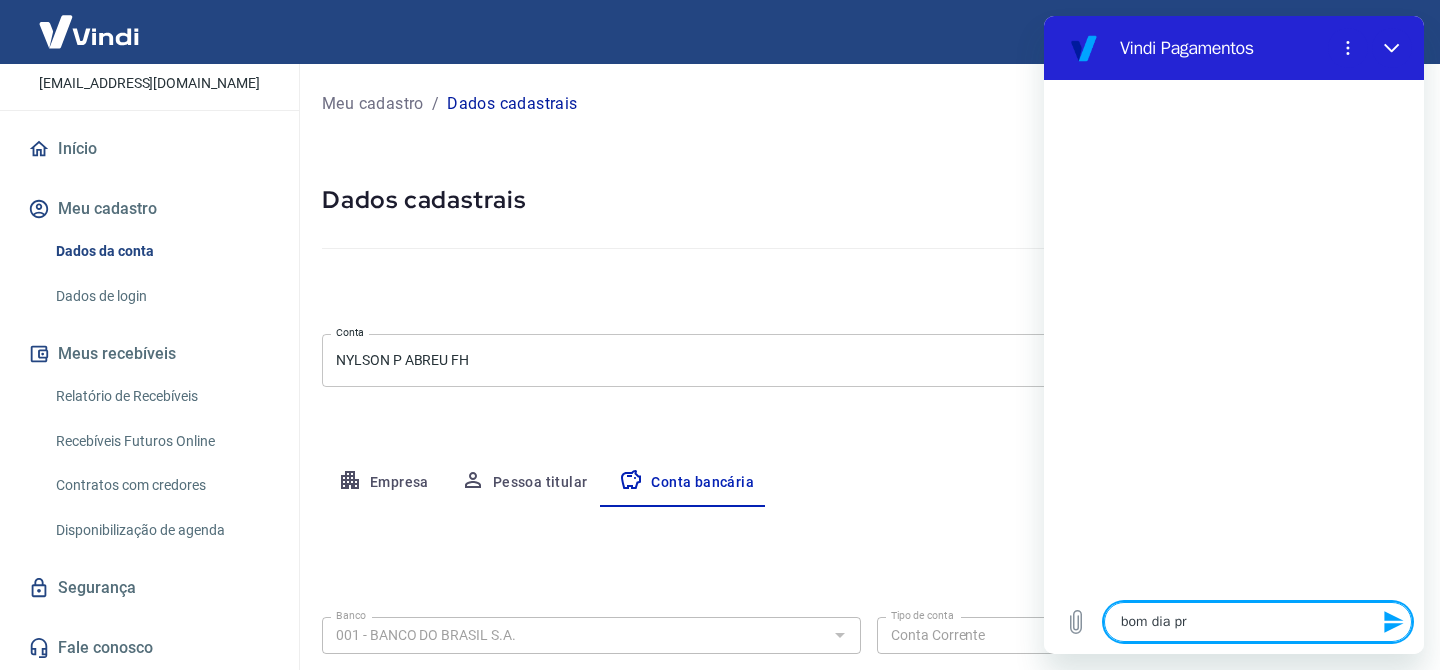 type on "bom dia pre" 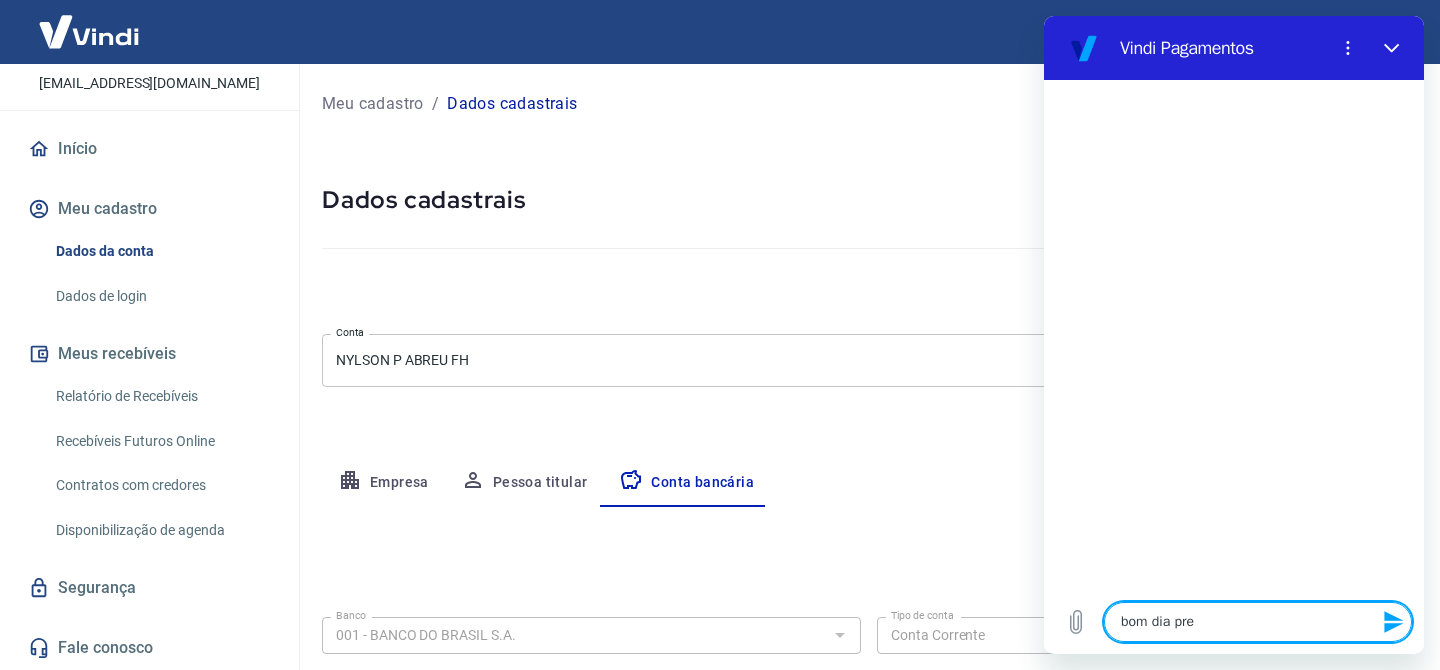 type on "bom dia prec" 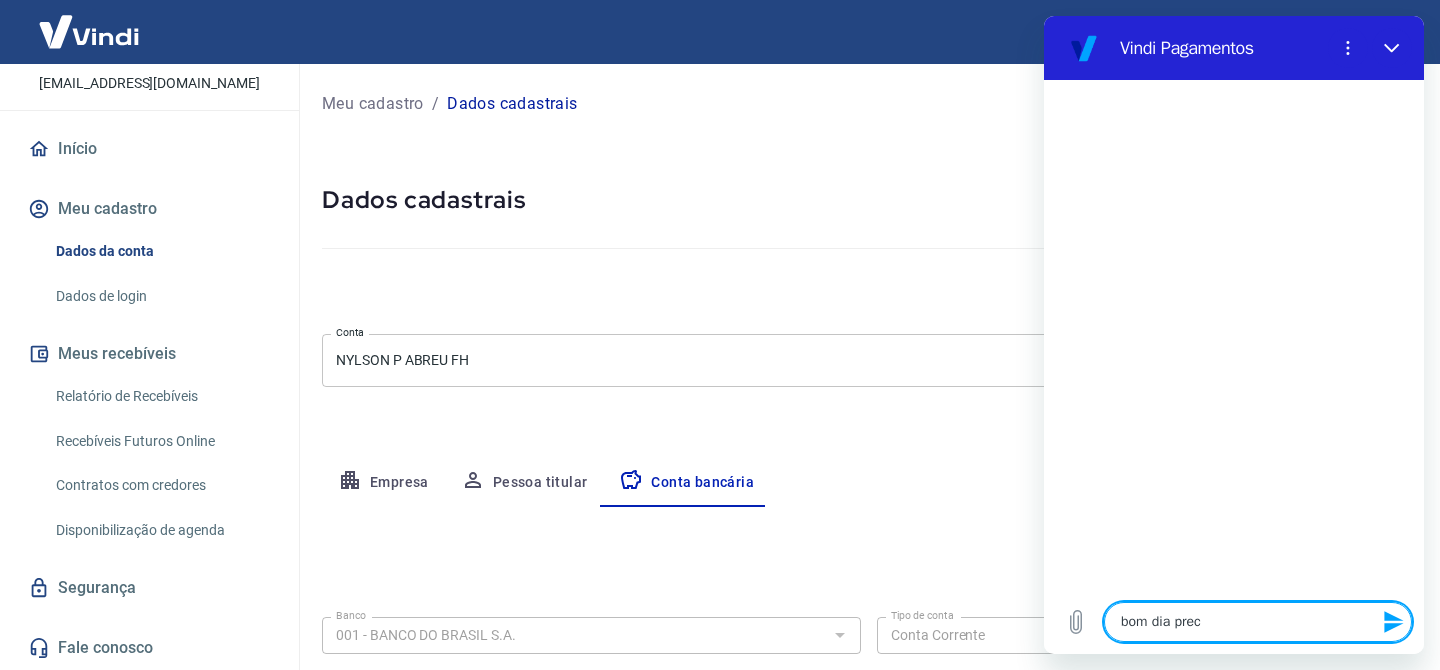type on "bom dia preci" 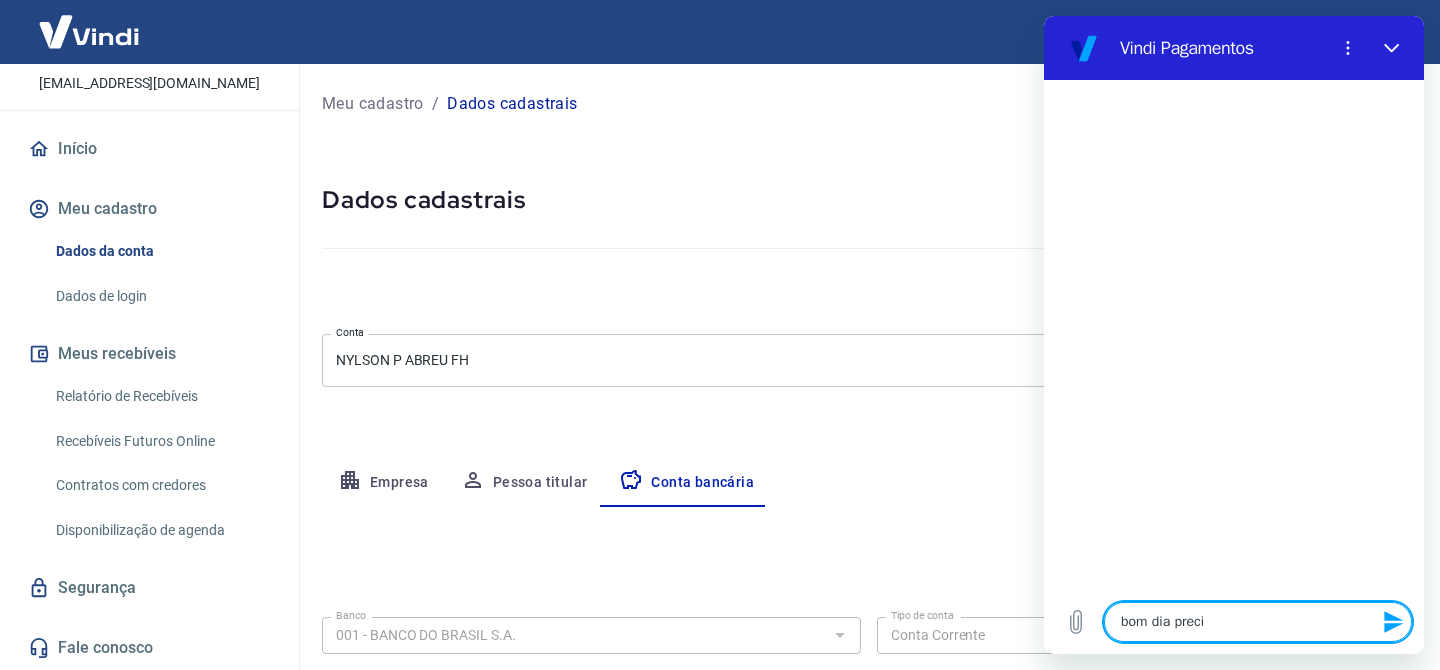 type on "bom dia precis" 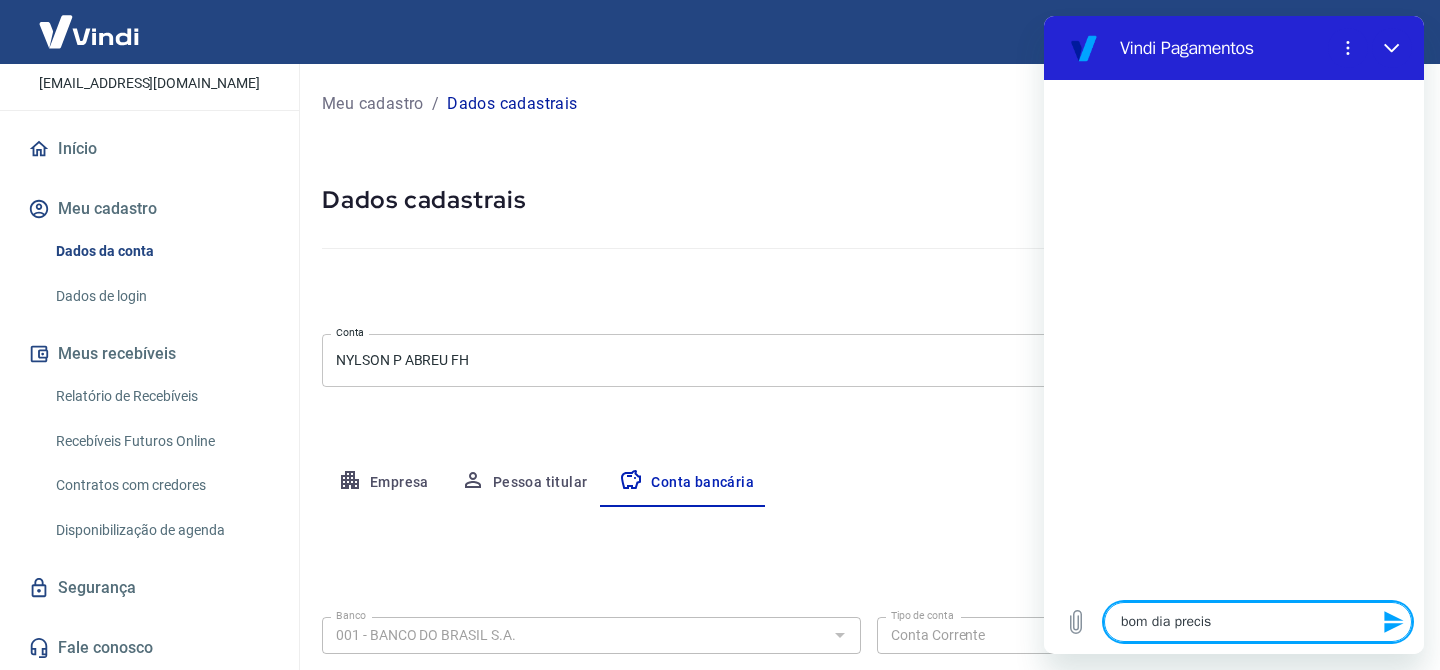 type on "bom dia preciso" 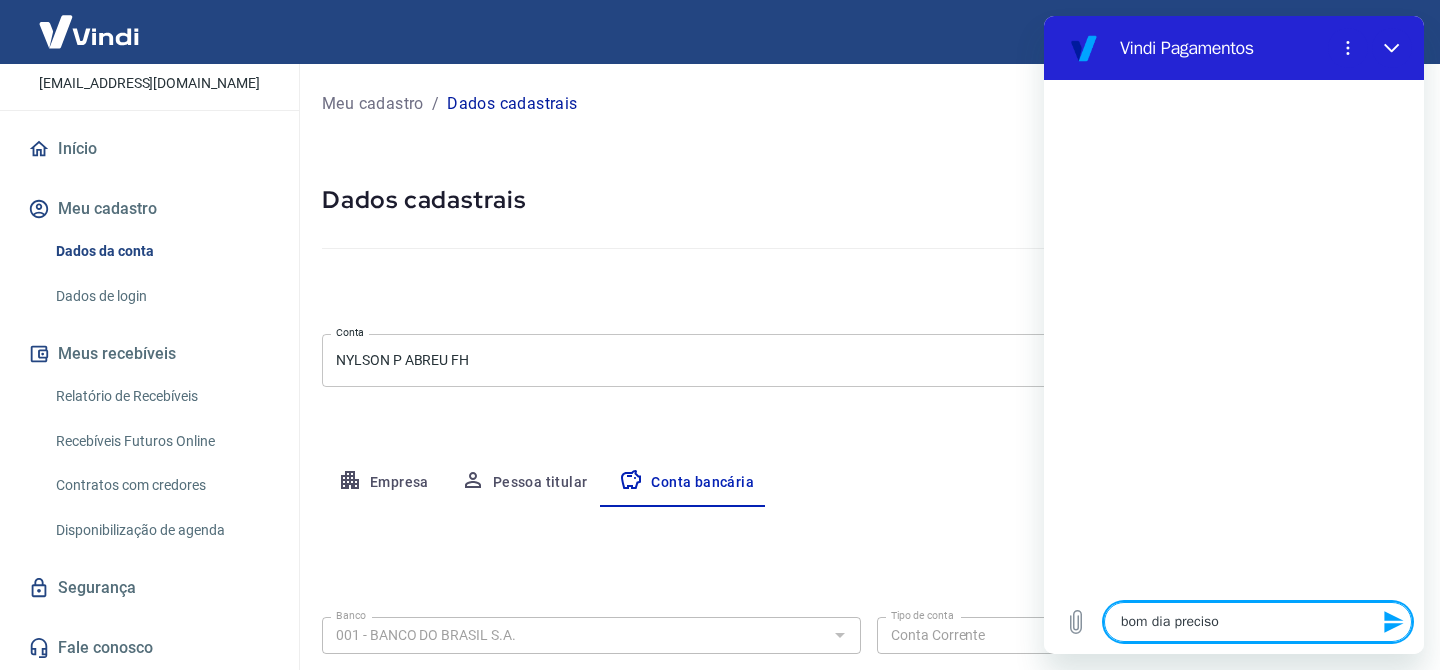 type on "bom dia preciso" 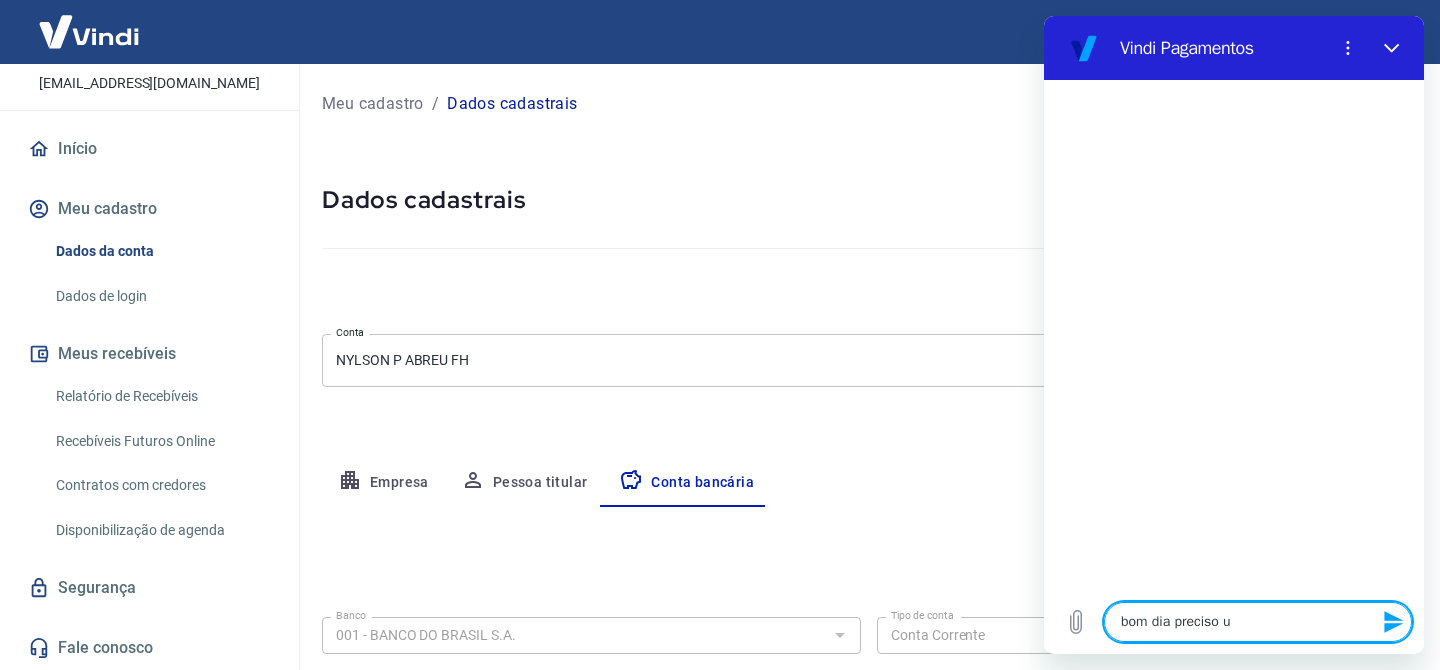 type on "bom dia preciso um" 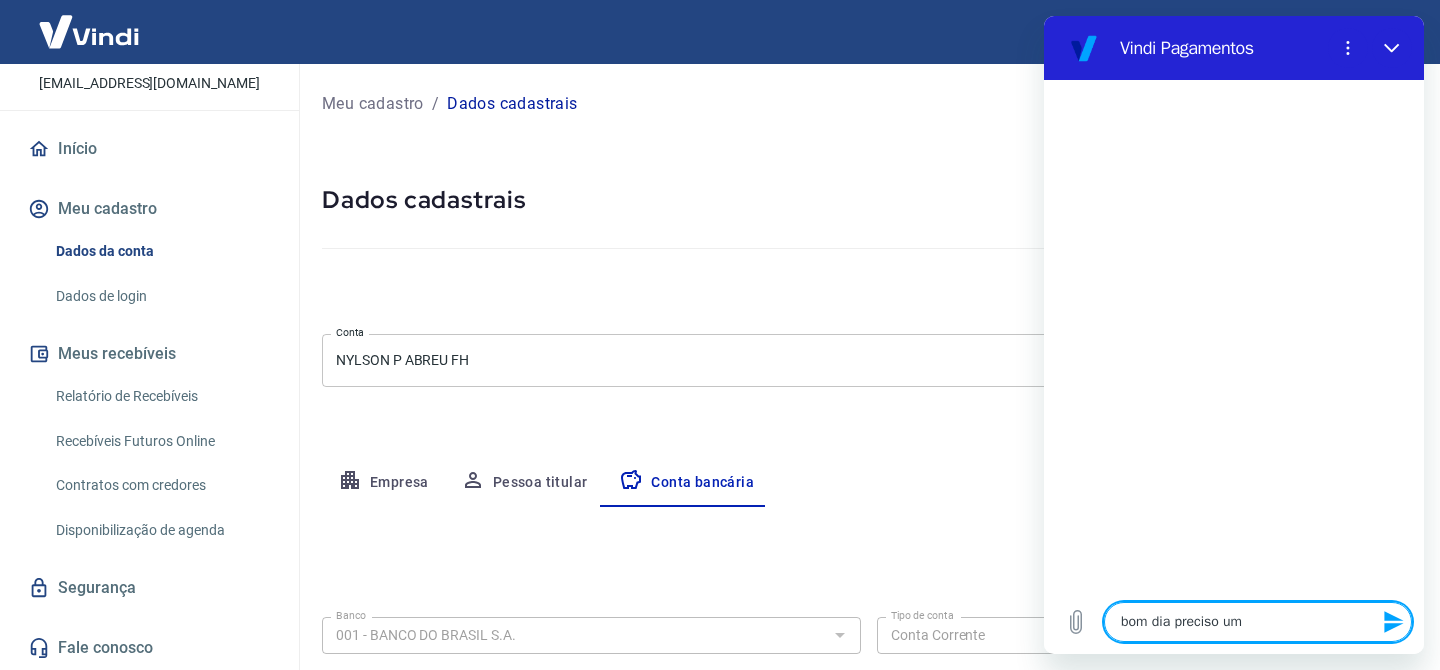 type on "bom dia preciso um" 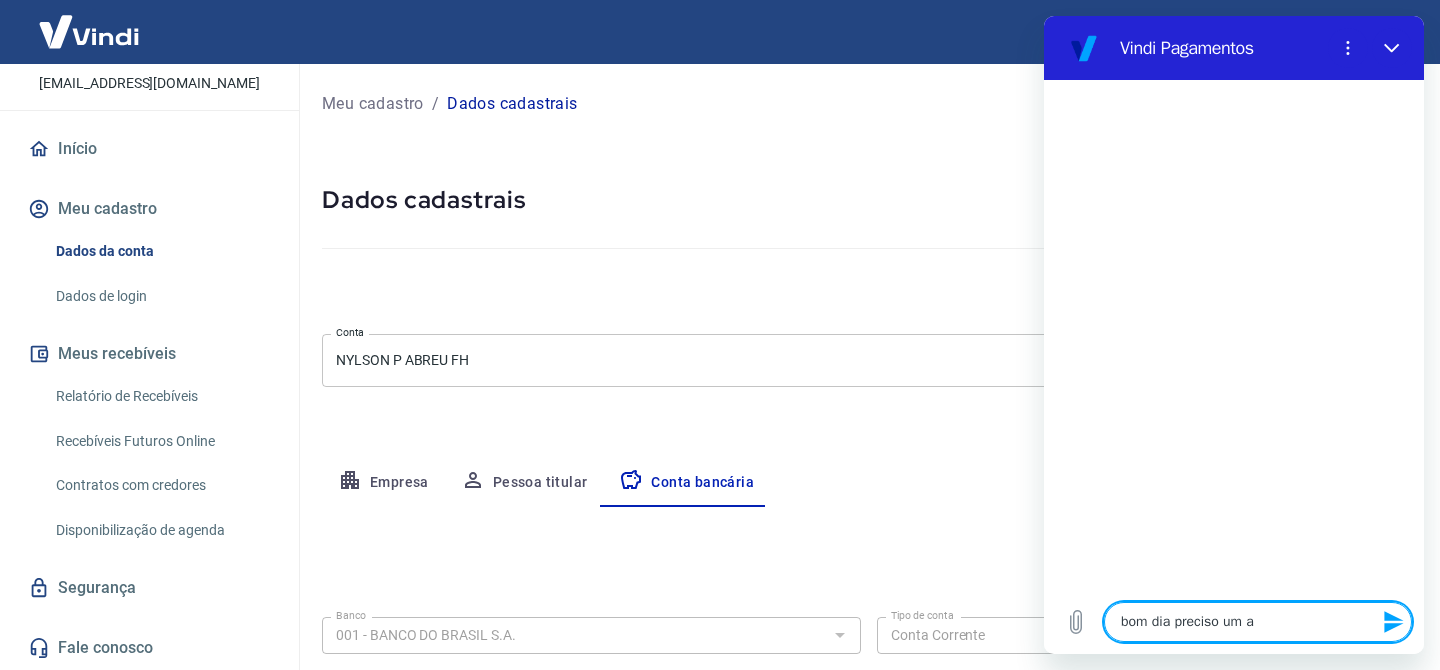 type on "bom dia preciso um at" 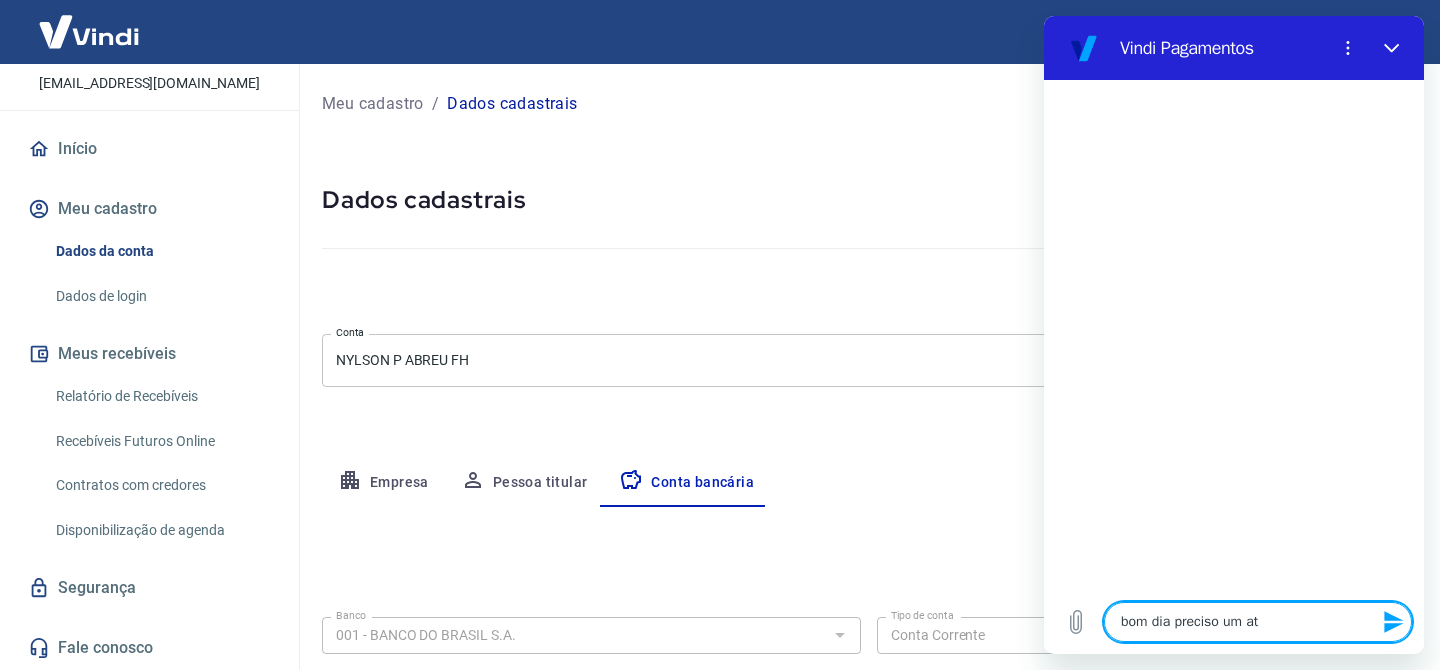 type on "bom dia preciso um ate" 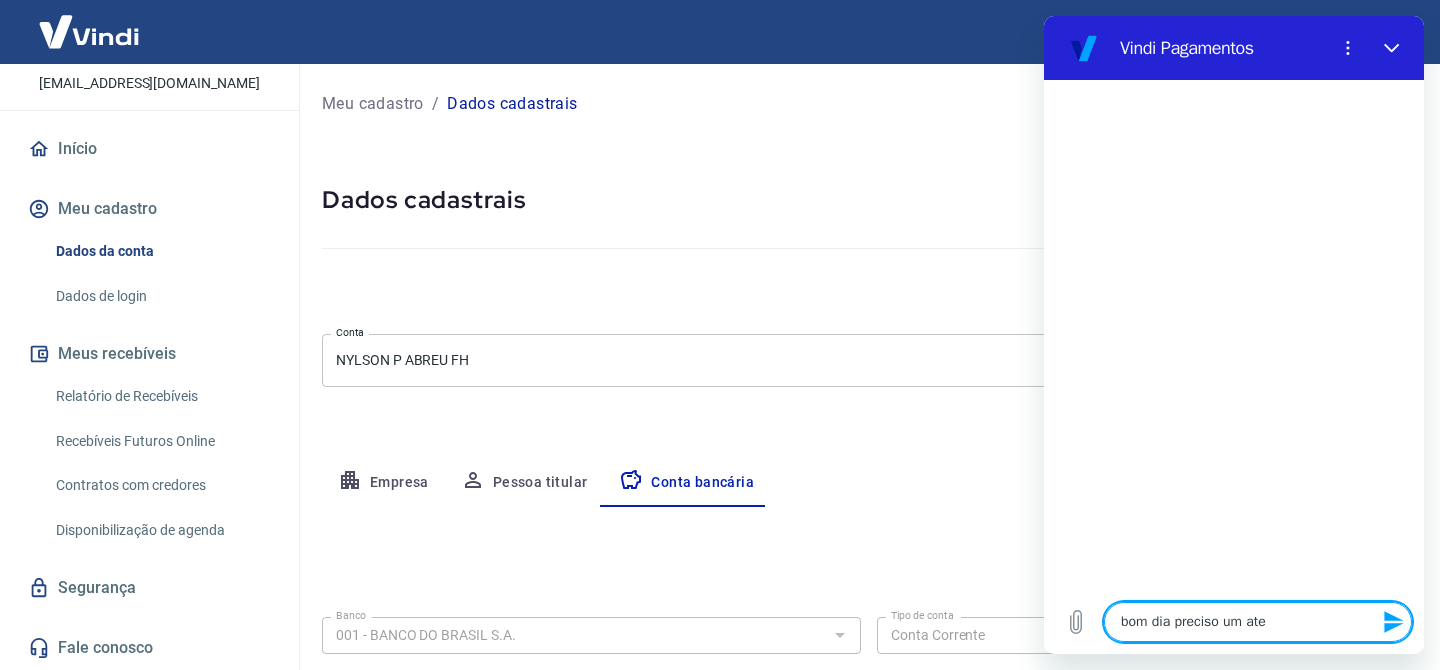 type on "bom dia preciso um aten" 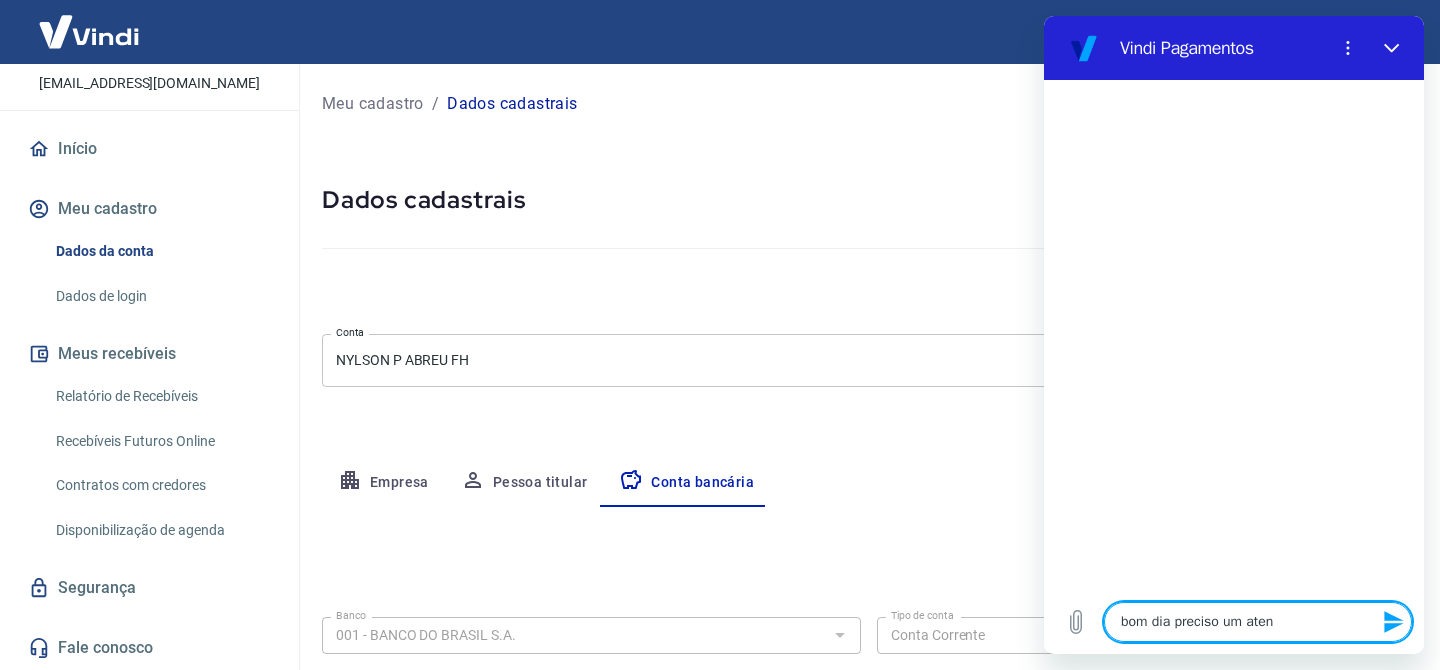 type on "bom dia preciso um atend" 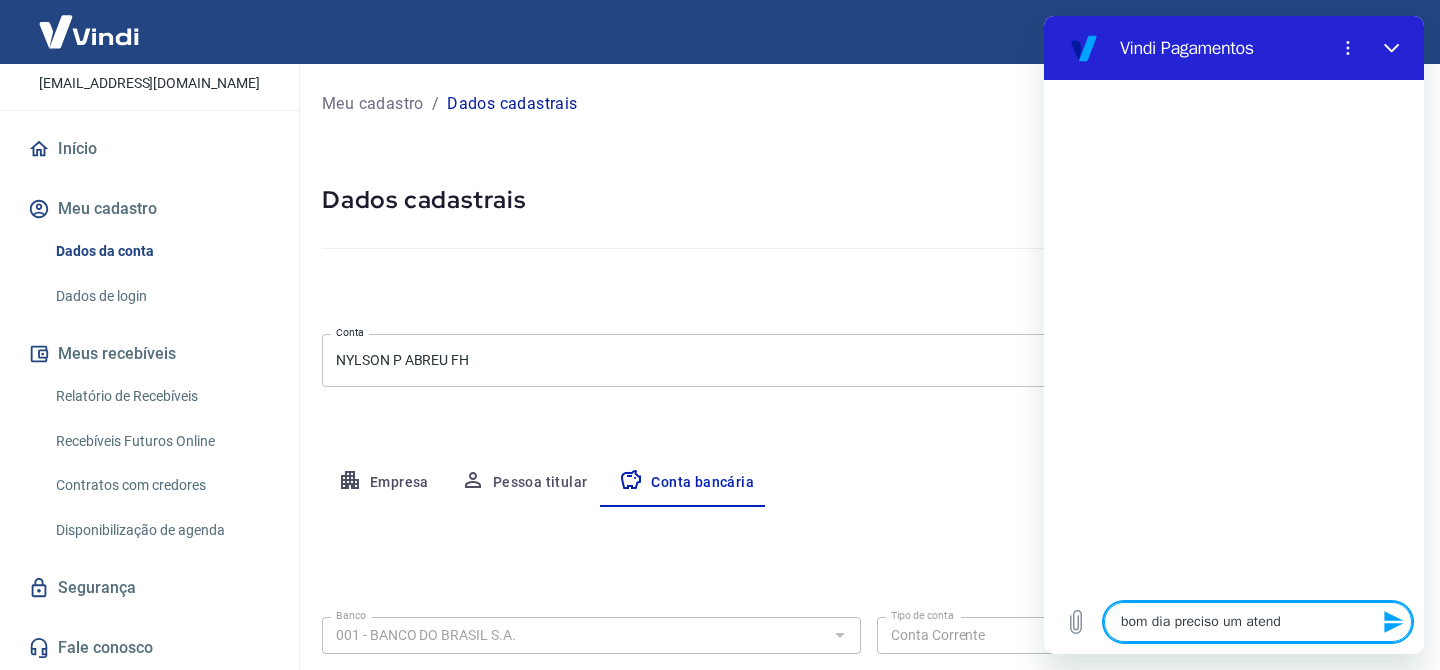 type on "bom dia preciso um atendi" 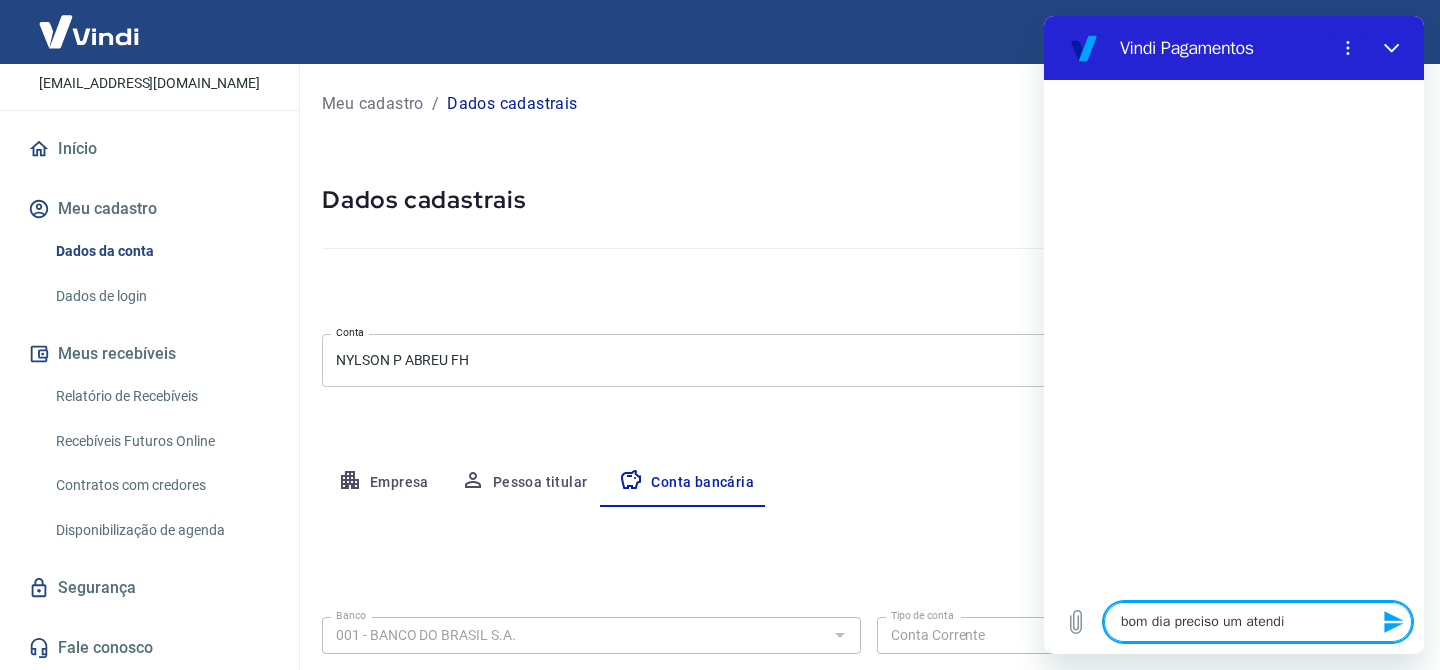 type on "bom dia preciso um atendim" 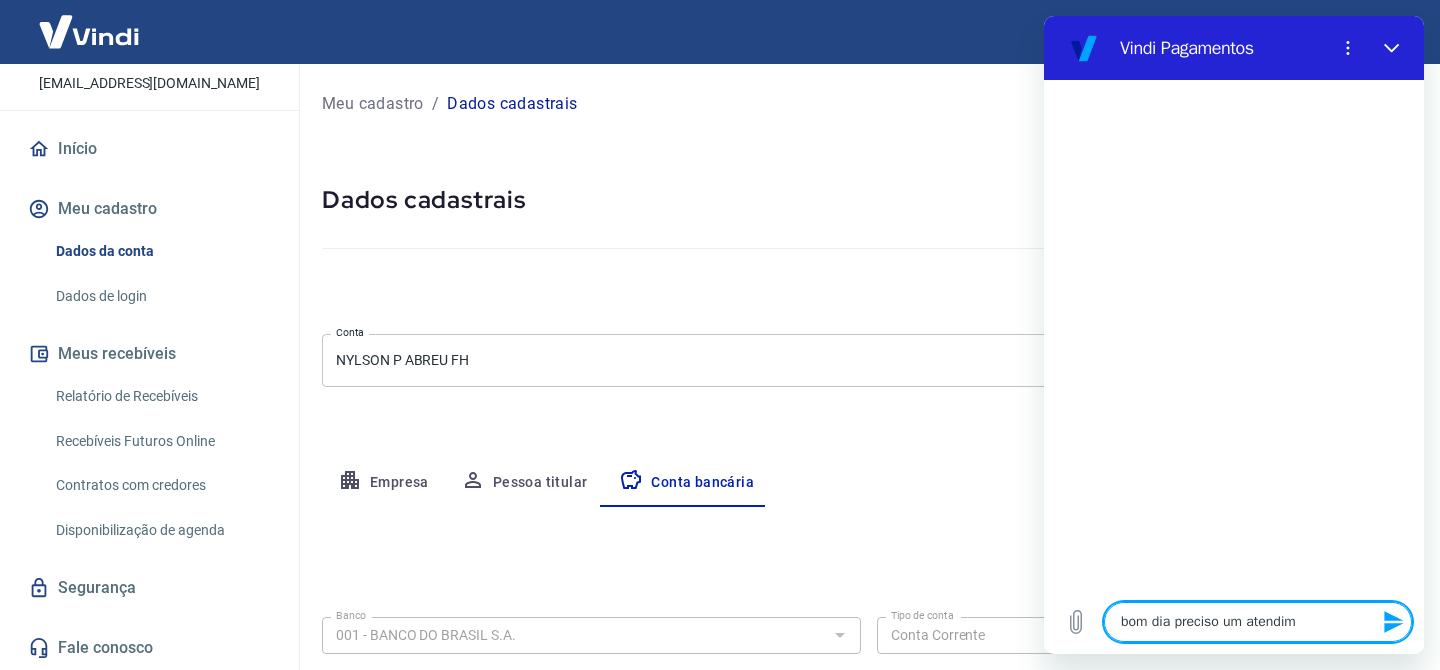 type on "bom dia preciso um atendime" 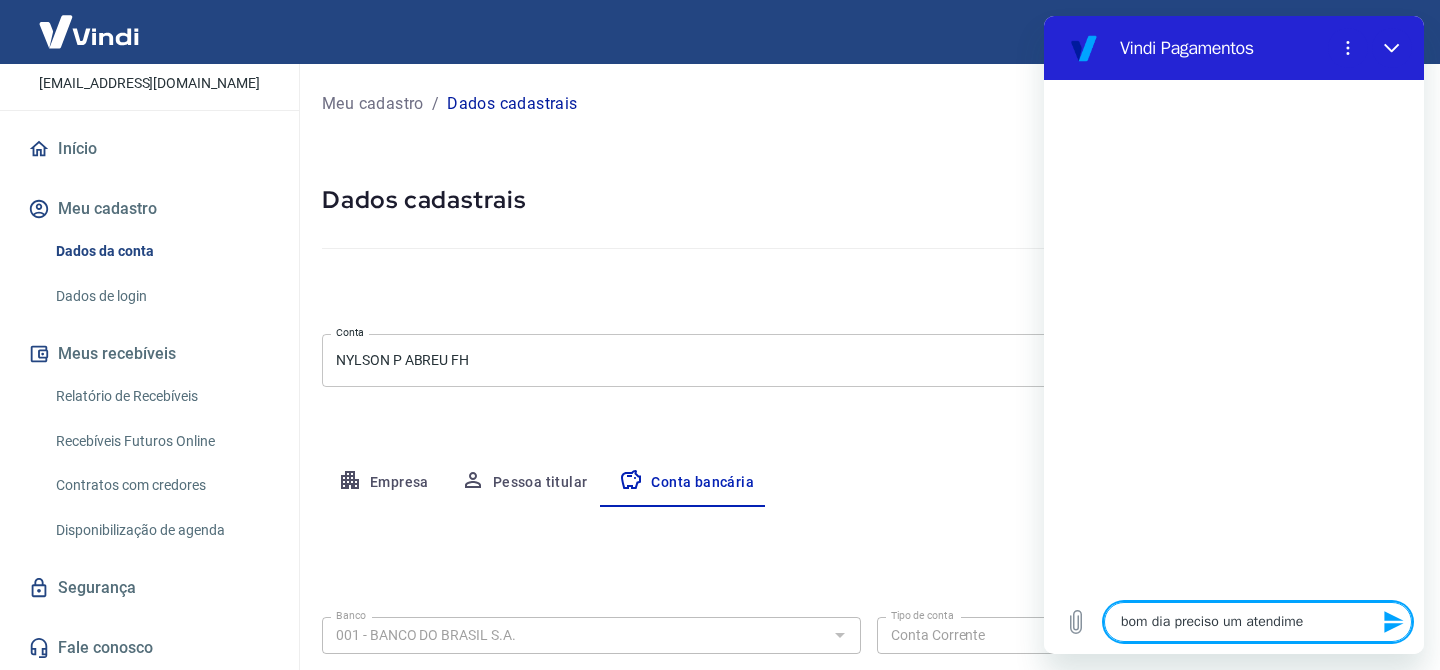 type on "bom dia preciso um atendimen" 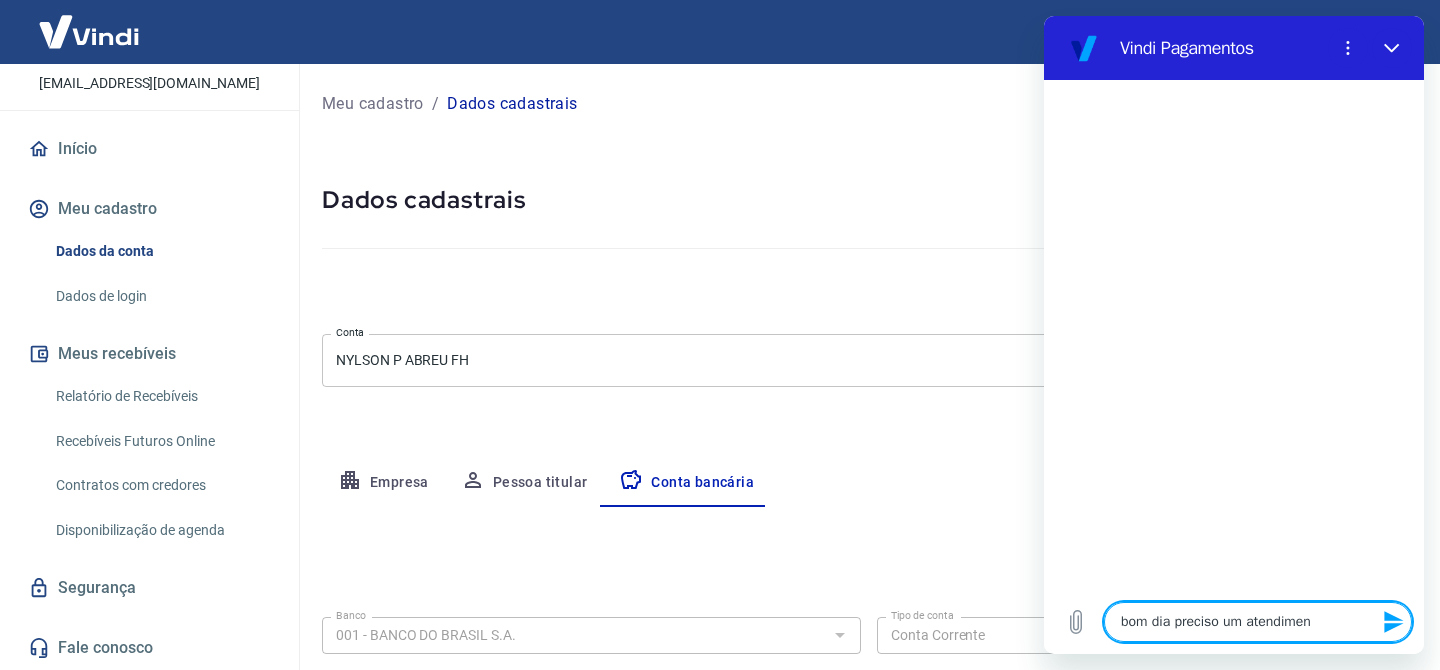 type on "bom dia preciso um atendiment" 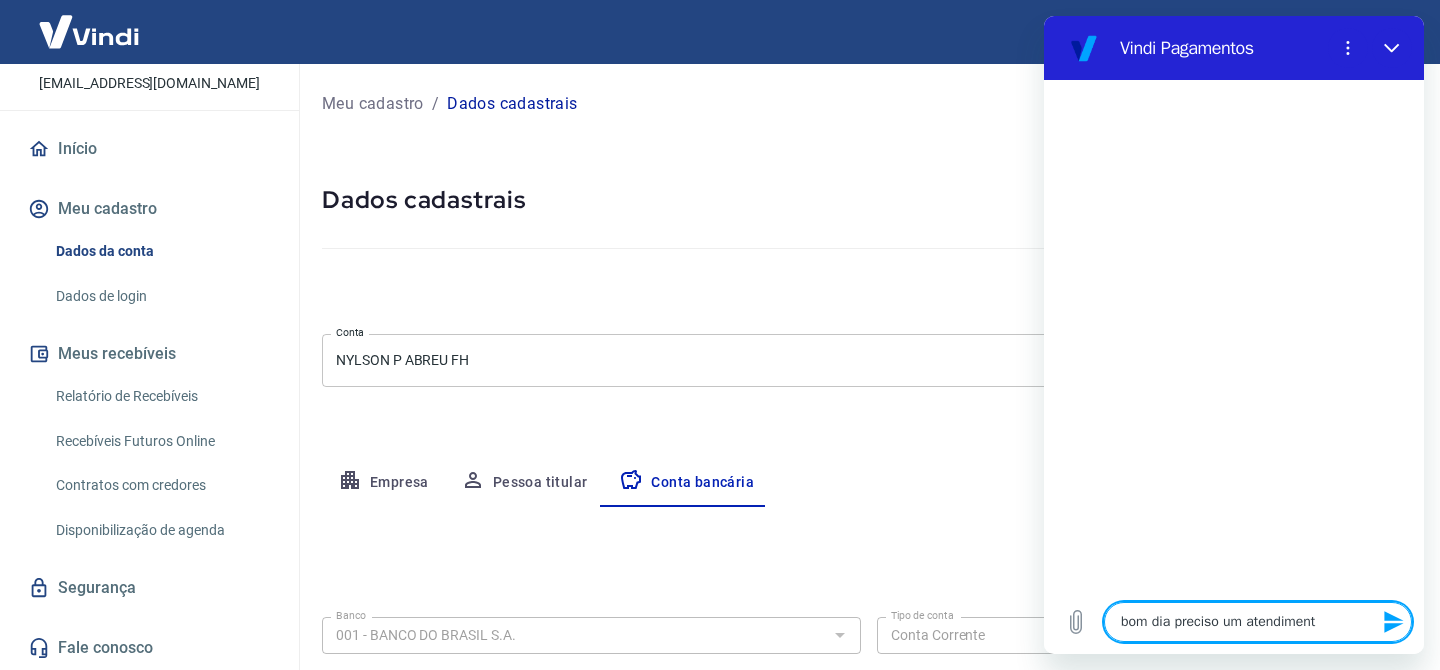 type on "bom dia preciso um atendimento" 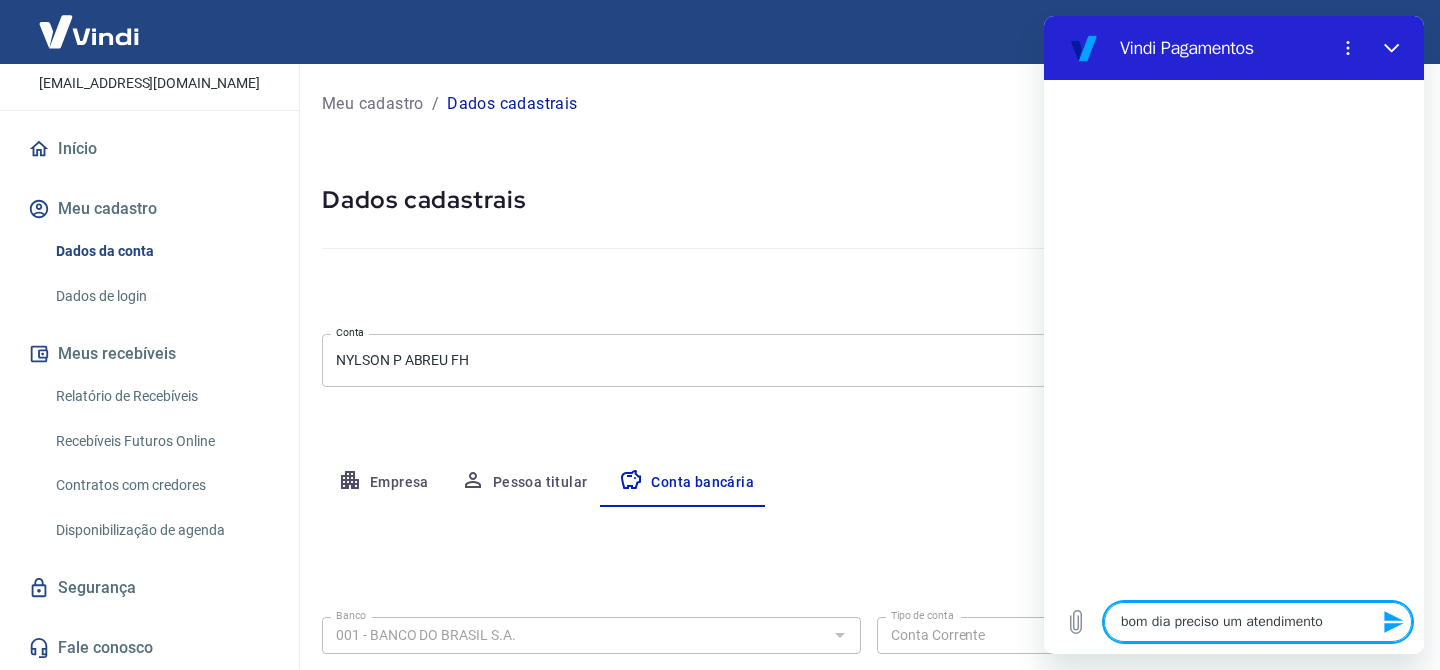 type 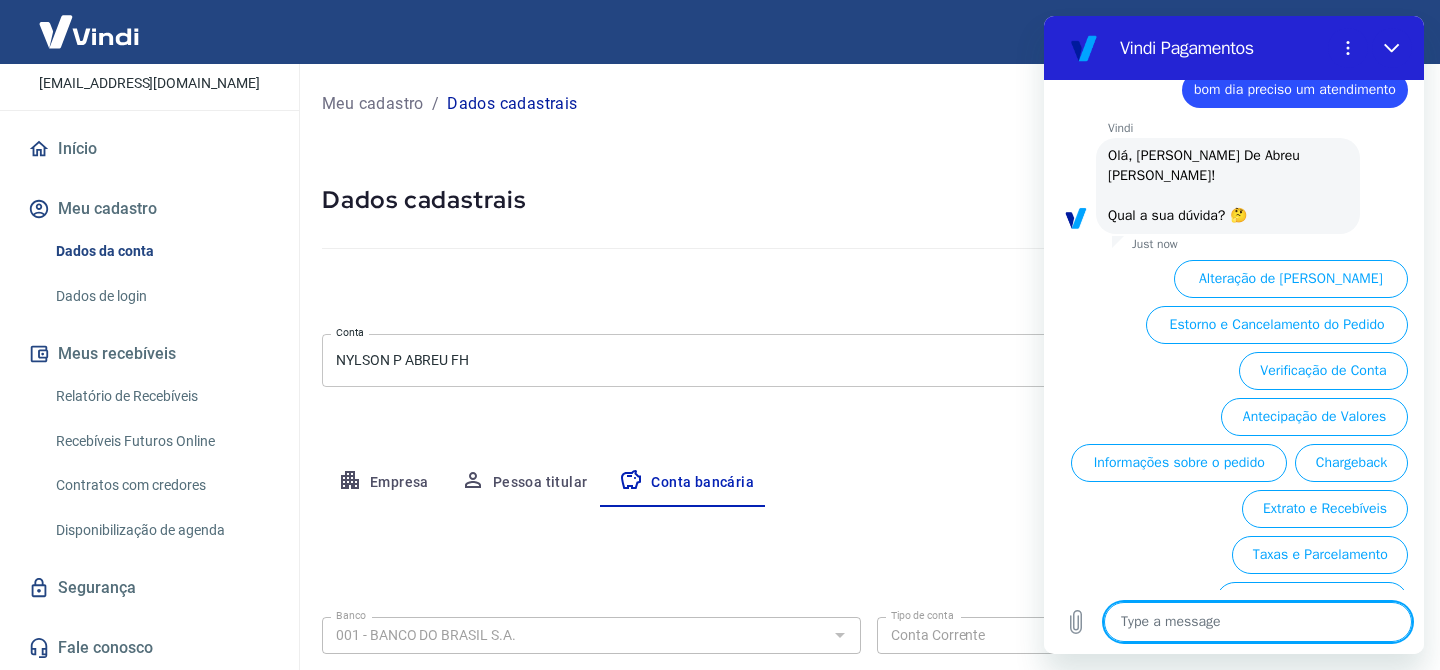 scroll, scrollTop: 83, scrollLeft: 0, axis: vertical 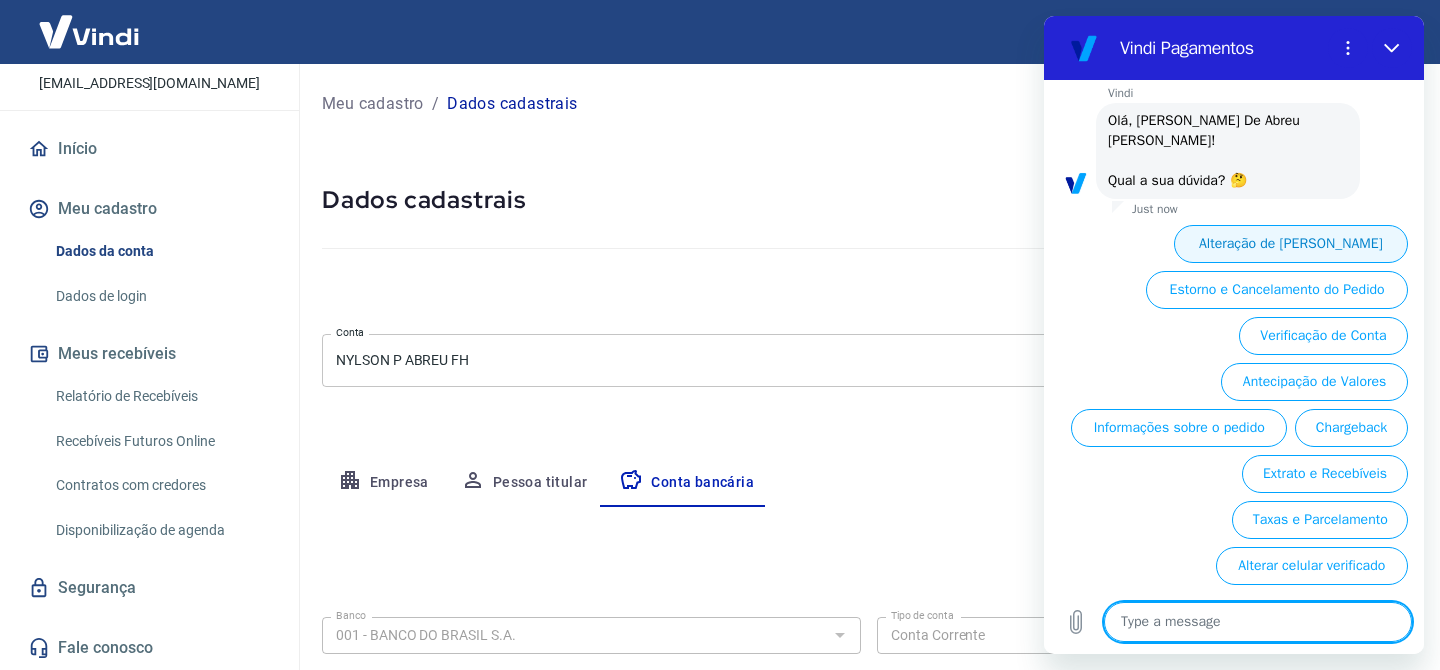 click on "Alteração de [PERSON_NAME]" at bounding box center [1291, 244] 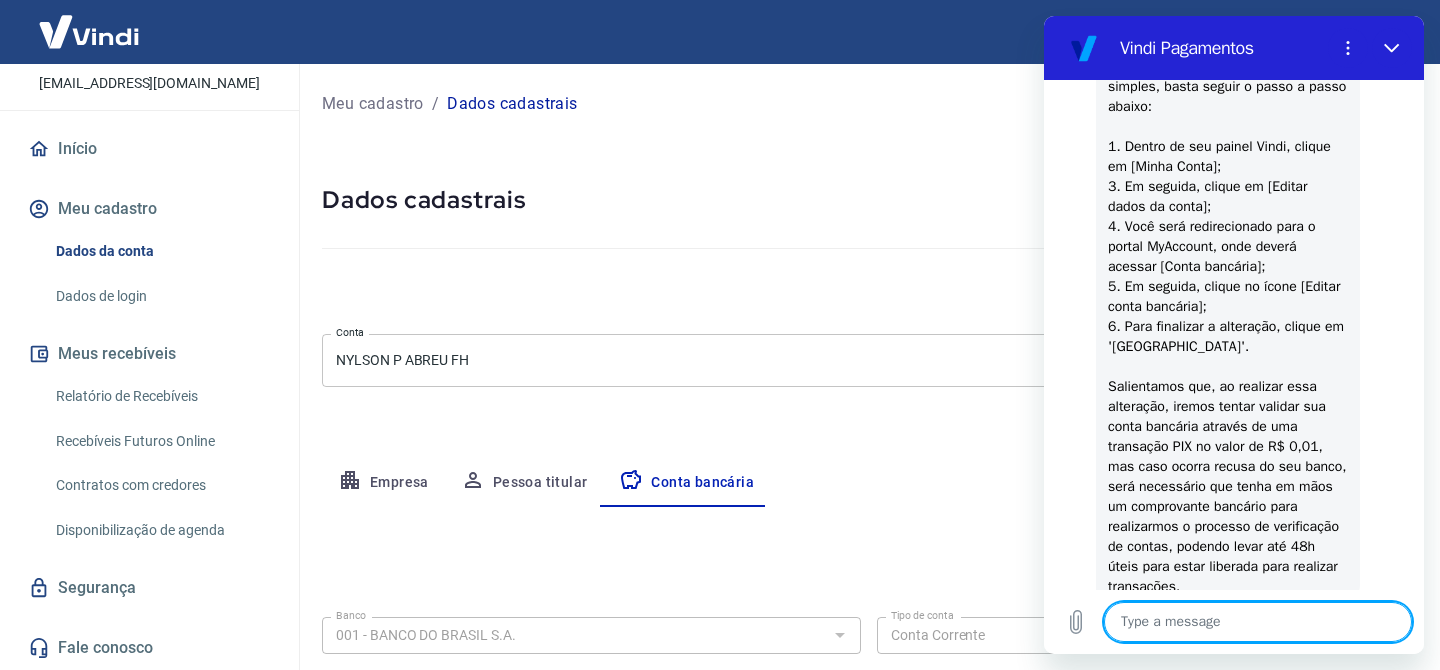 scroll, scrollTop: 453, scrollLeft: 0, axis: vertical 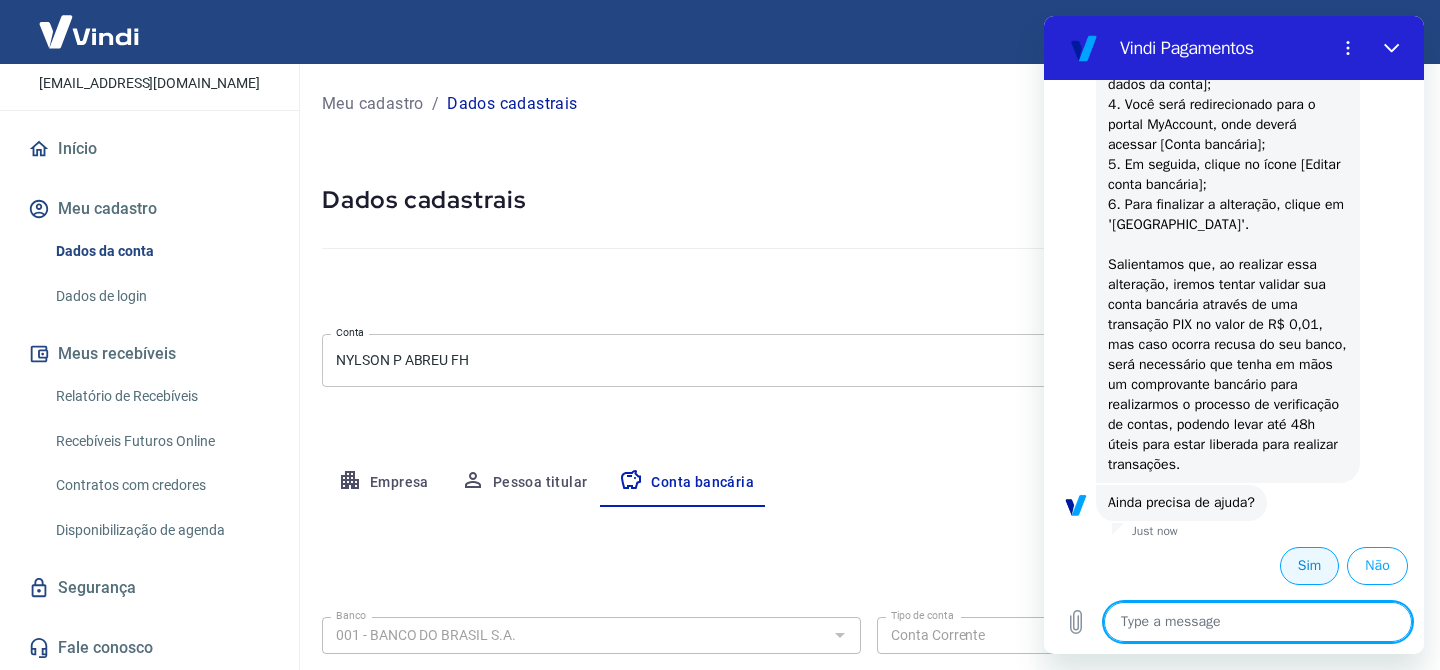 click on "Sim" at bounding box center [1309, 566] 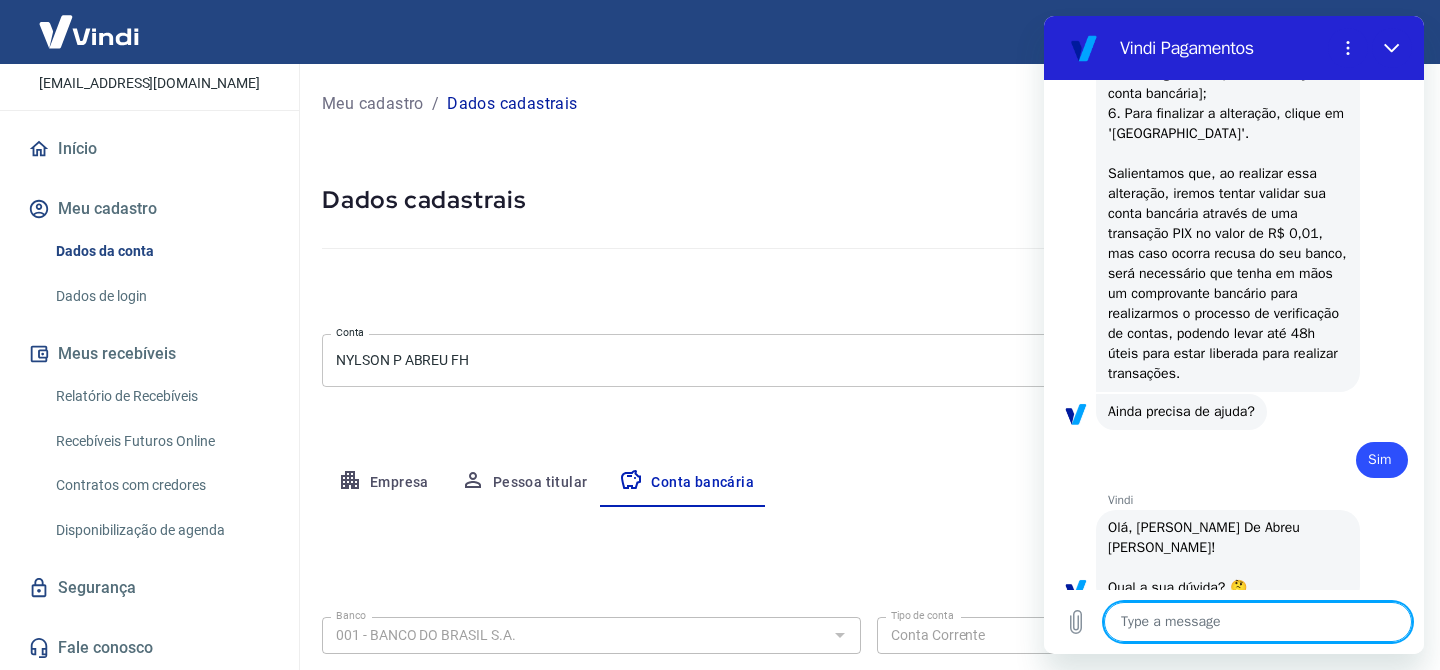 type on "x" 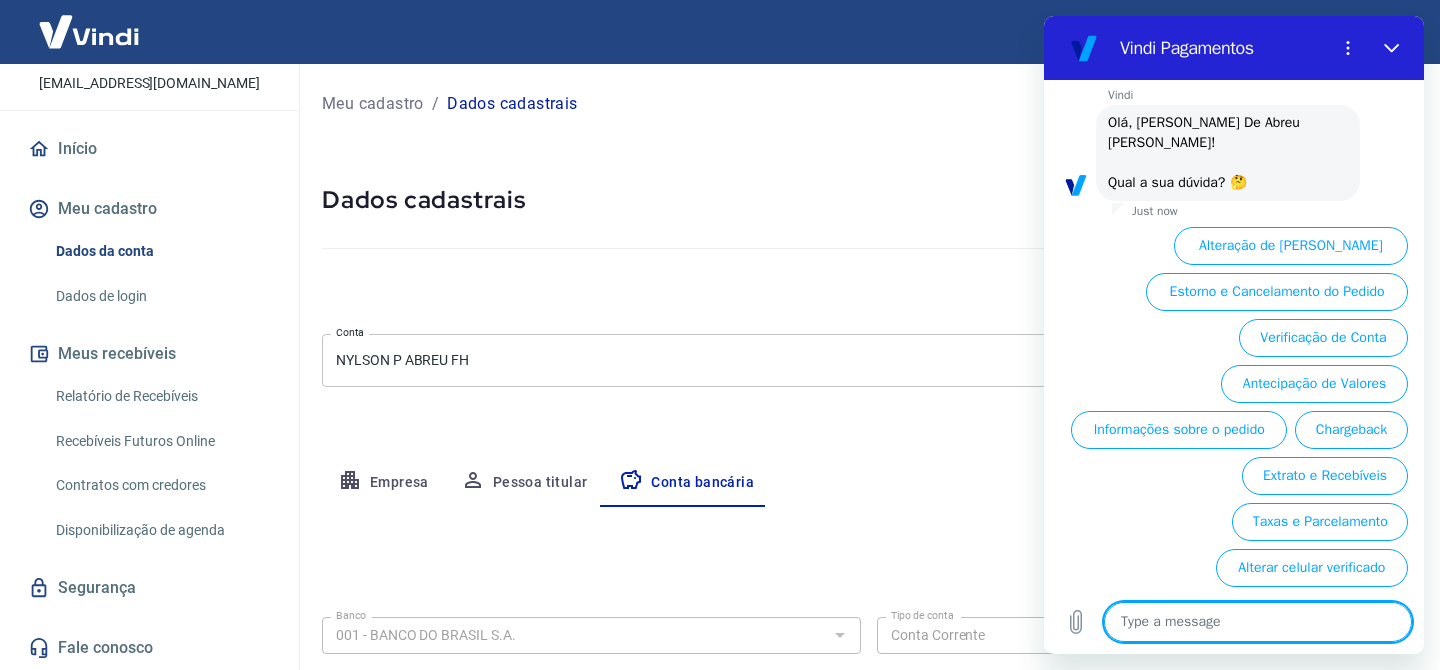 scroll, scrollTop: 949, scrollLeft: 0, axis: vertical 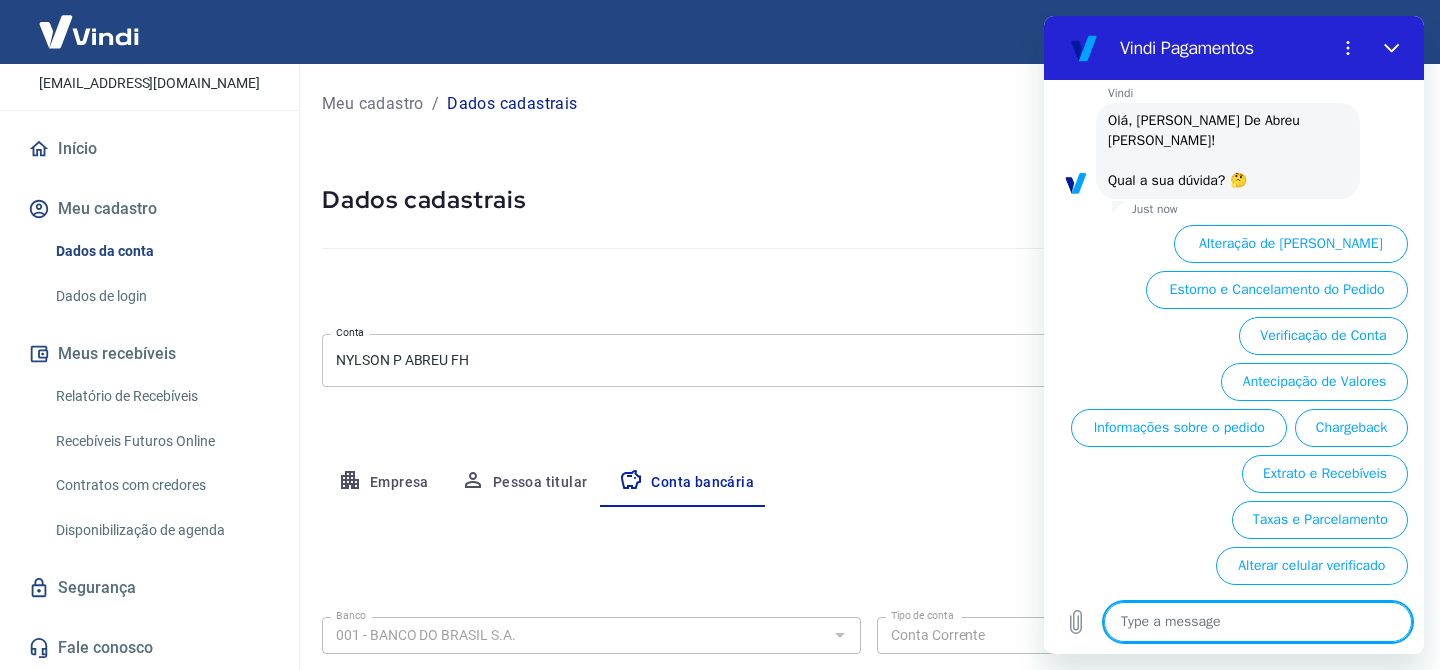 type on "a" 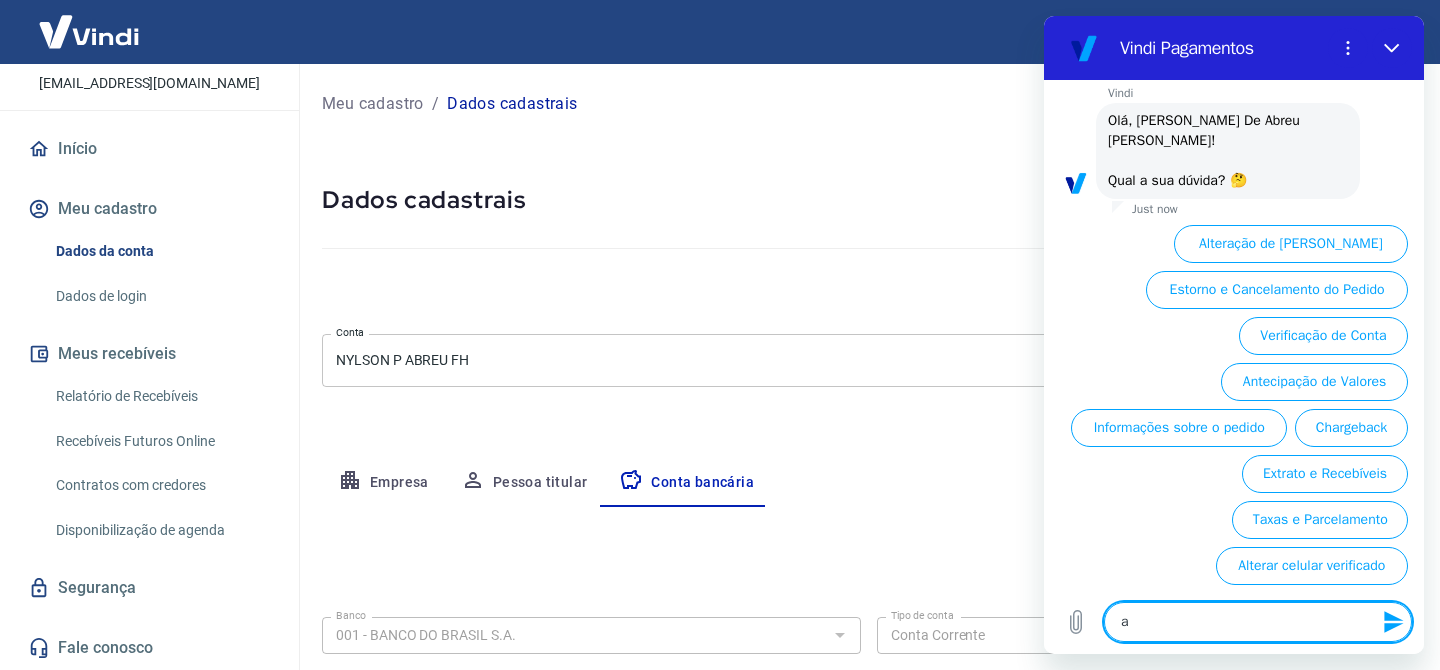 type on "at" 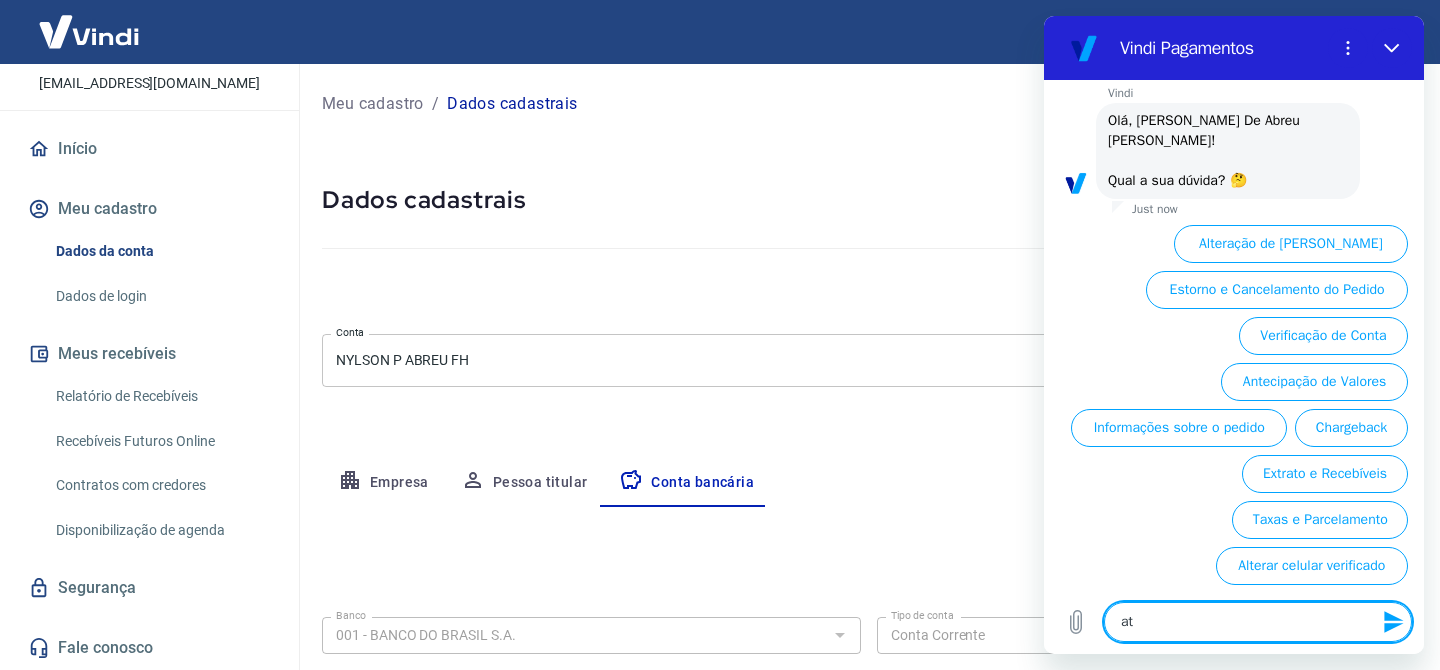 type on "ate" 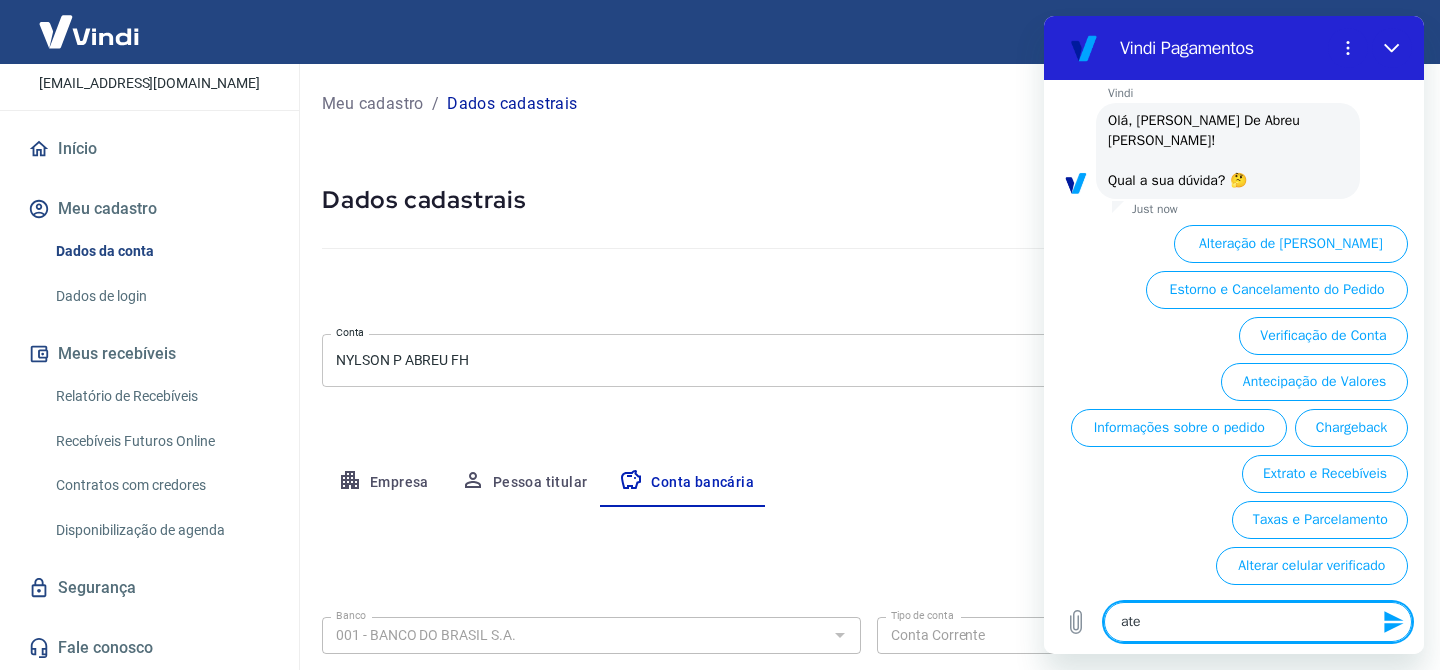 type on "aten" 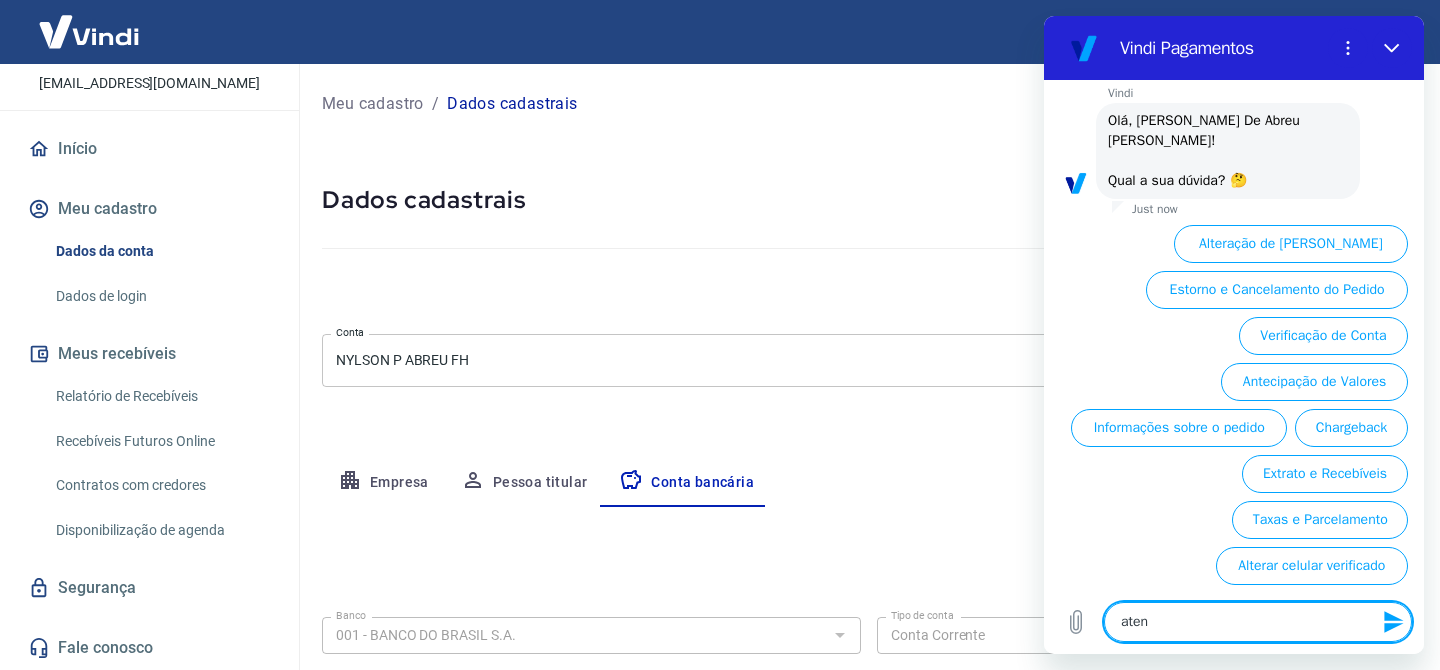 type on "atend" 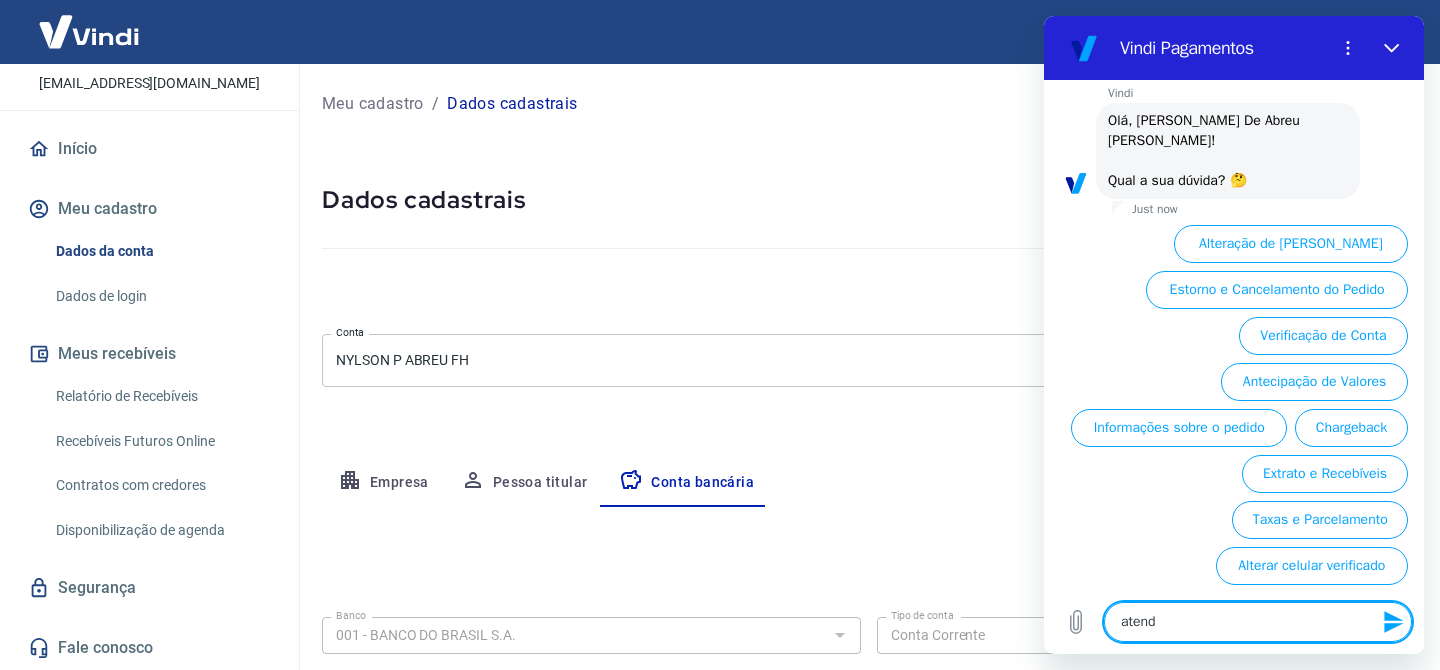 type on "x" 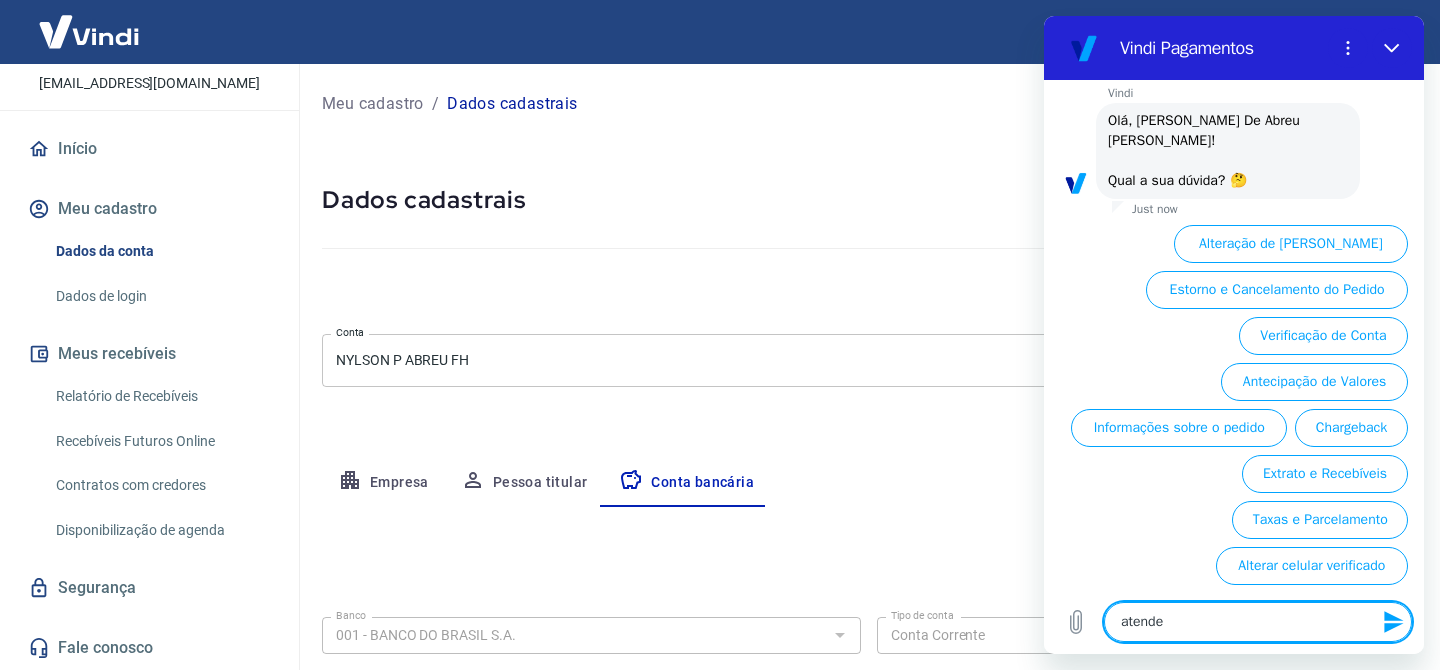 type on "atenden" 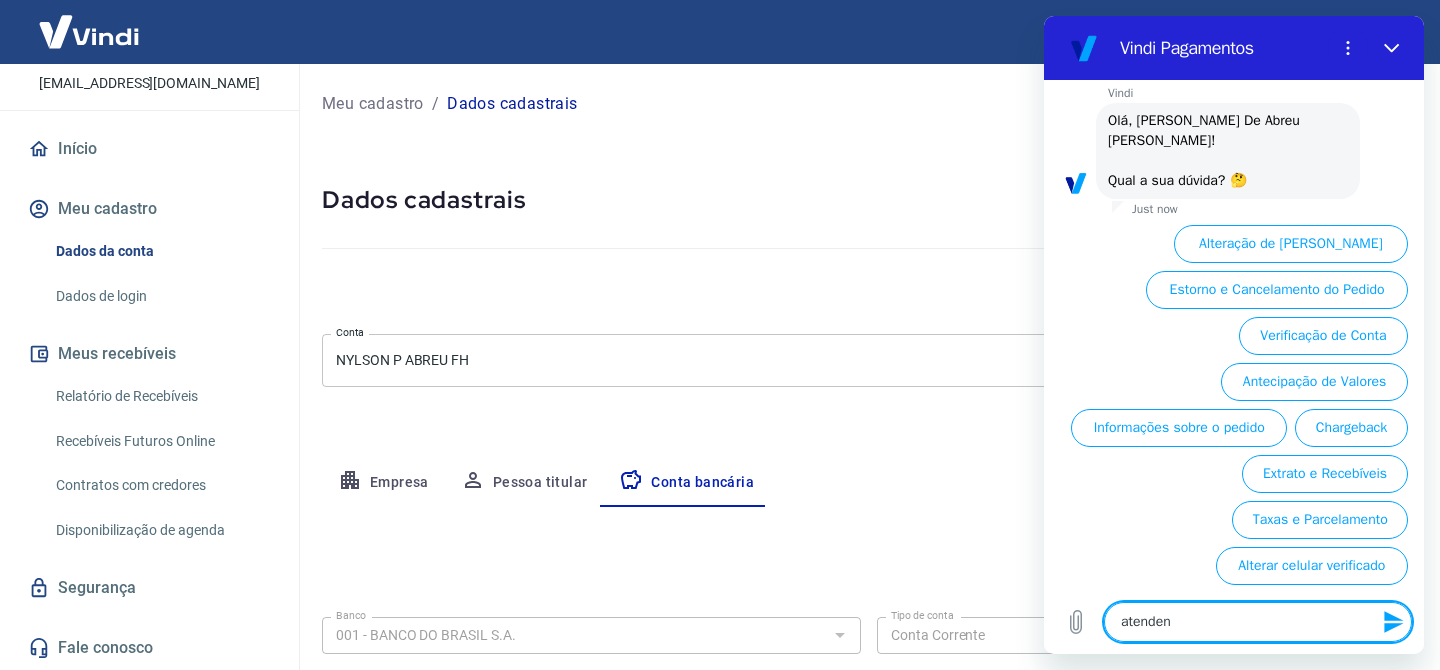 type on "atendent" 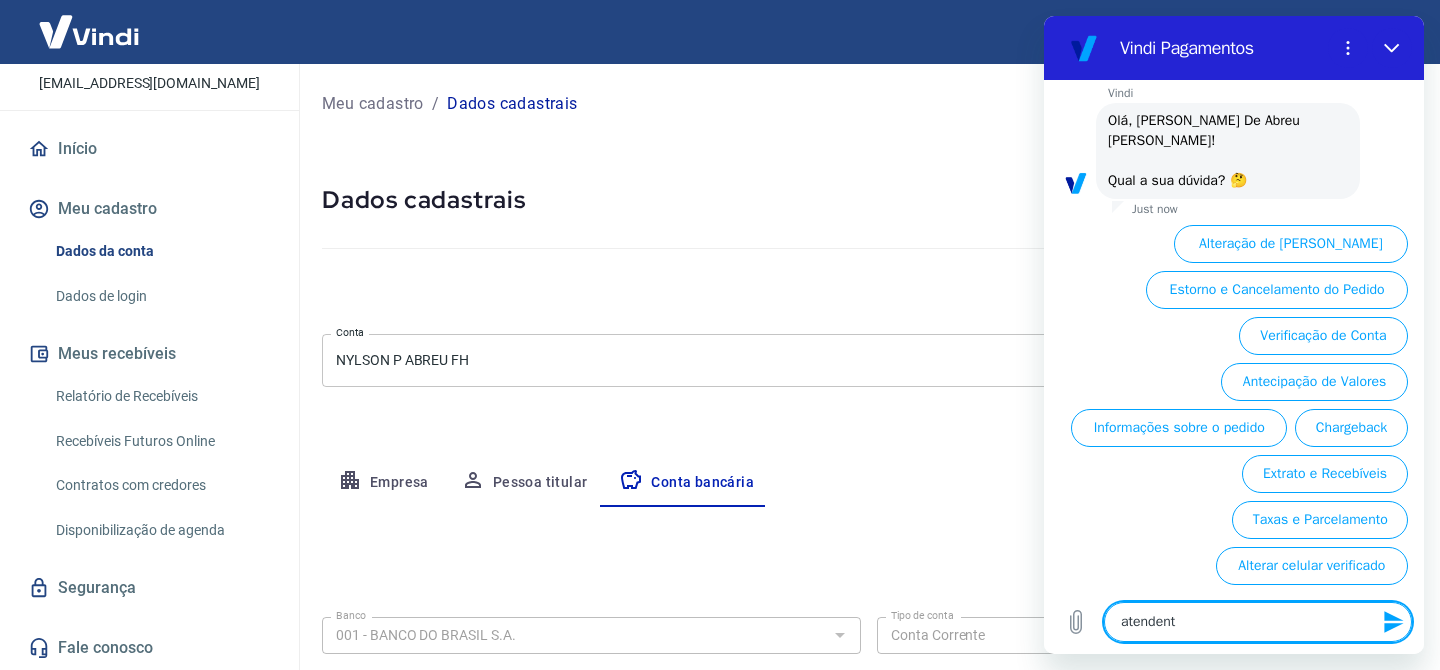 type on "atendente" 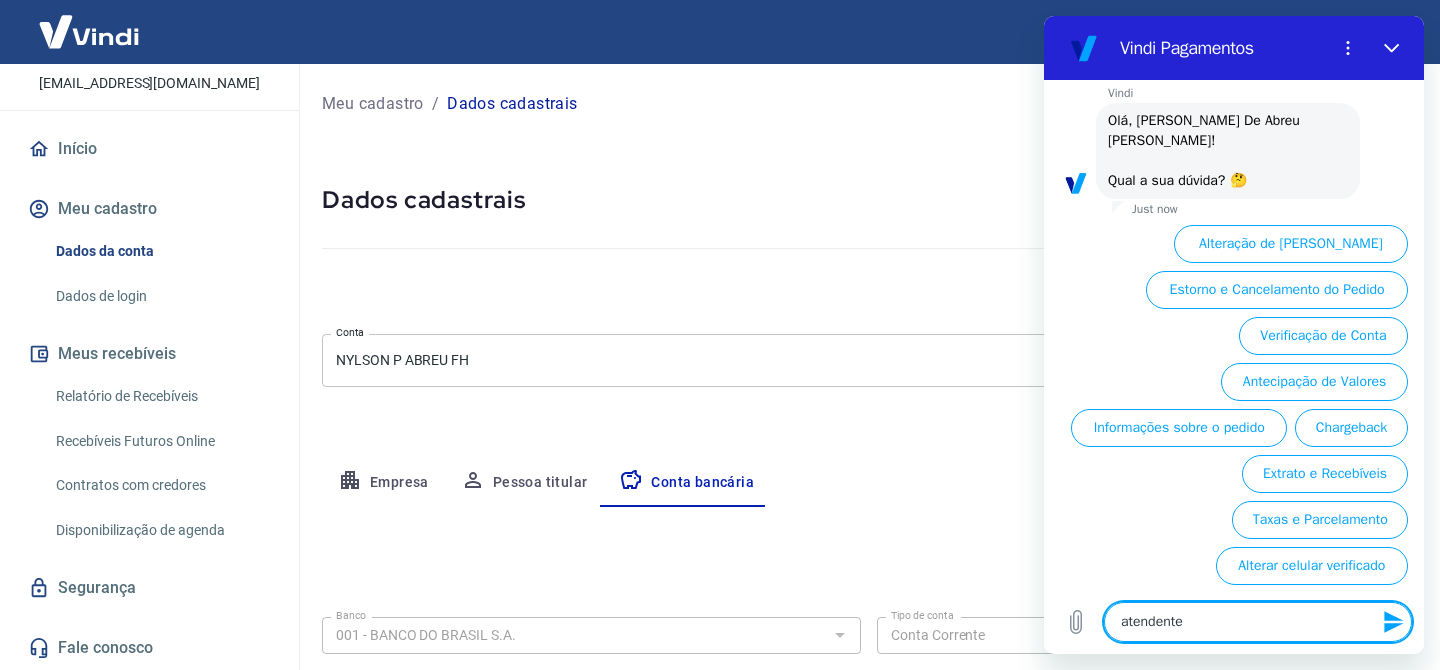 type 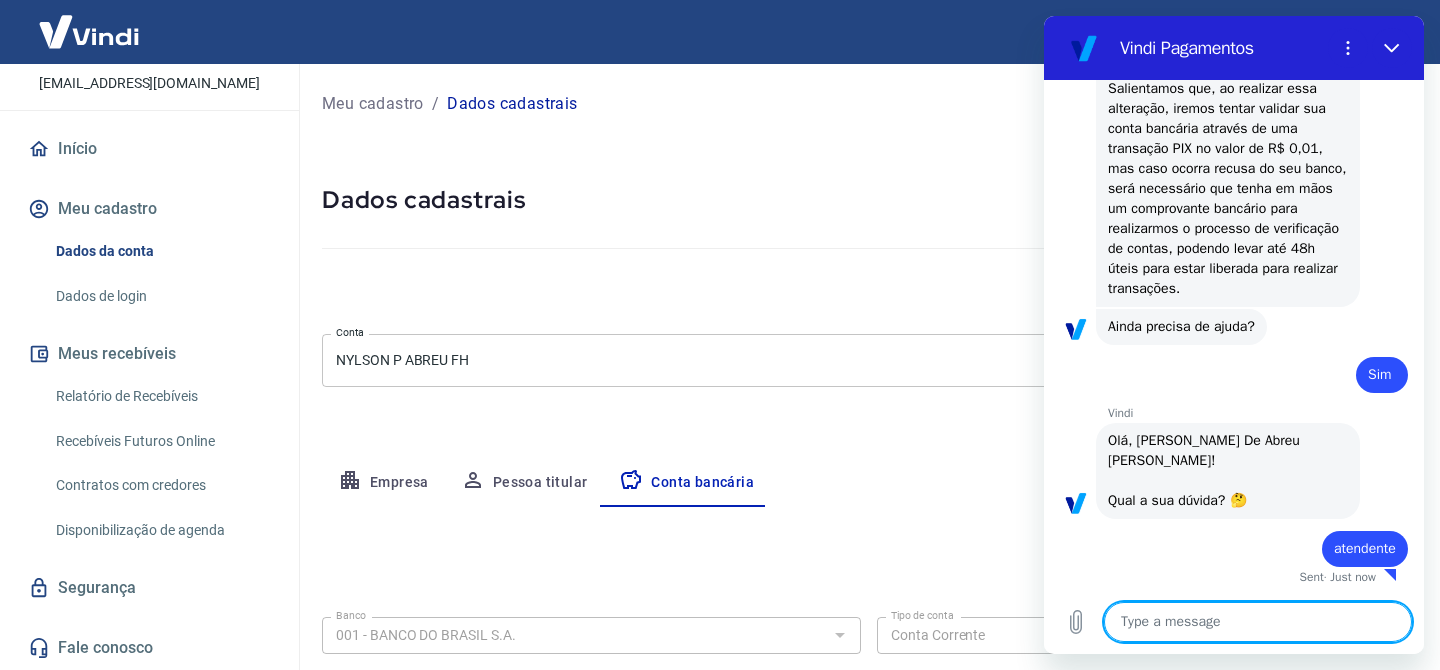 type on "x" 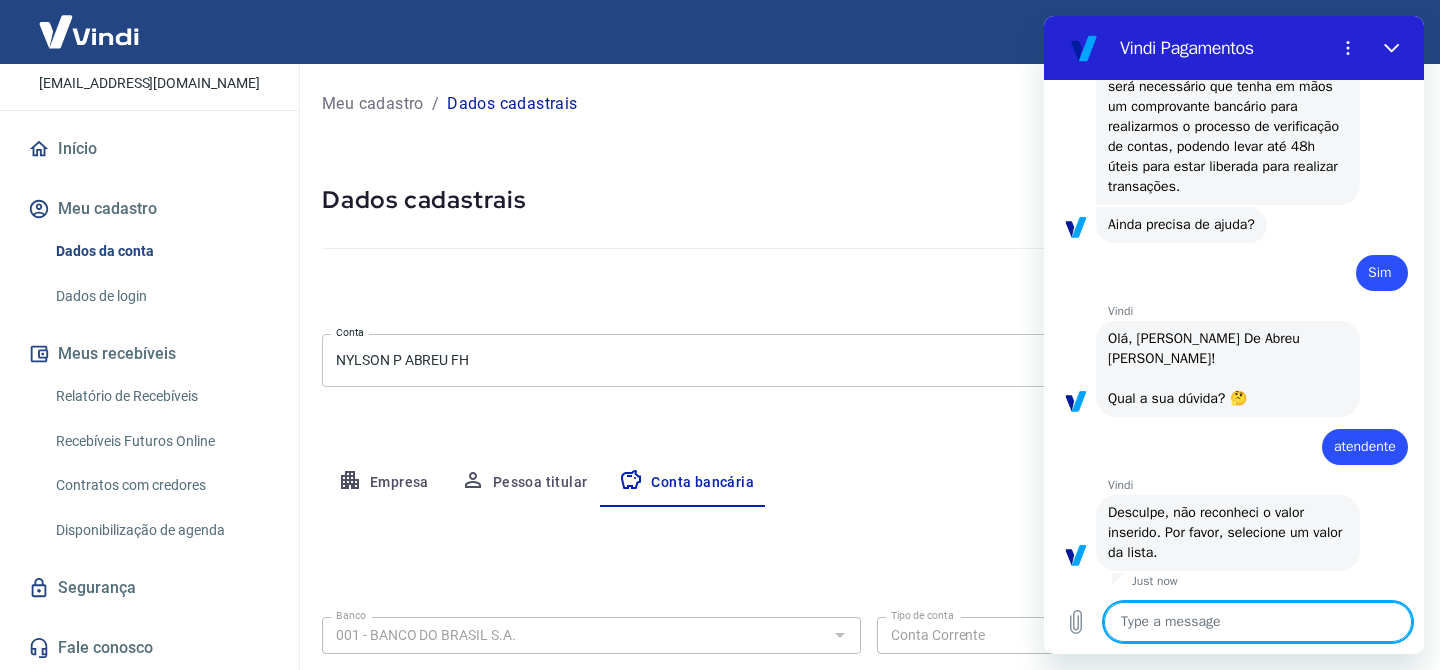 scroll, scrollTop: 735, scrollLeft: 0, axis: vertical 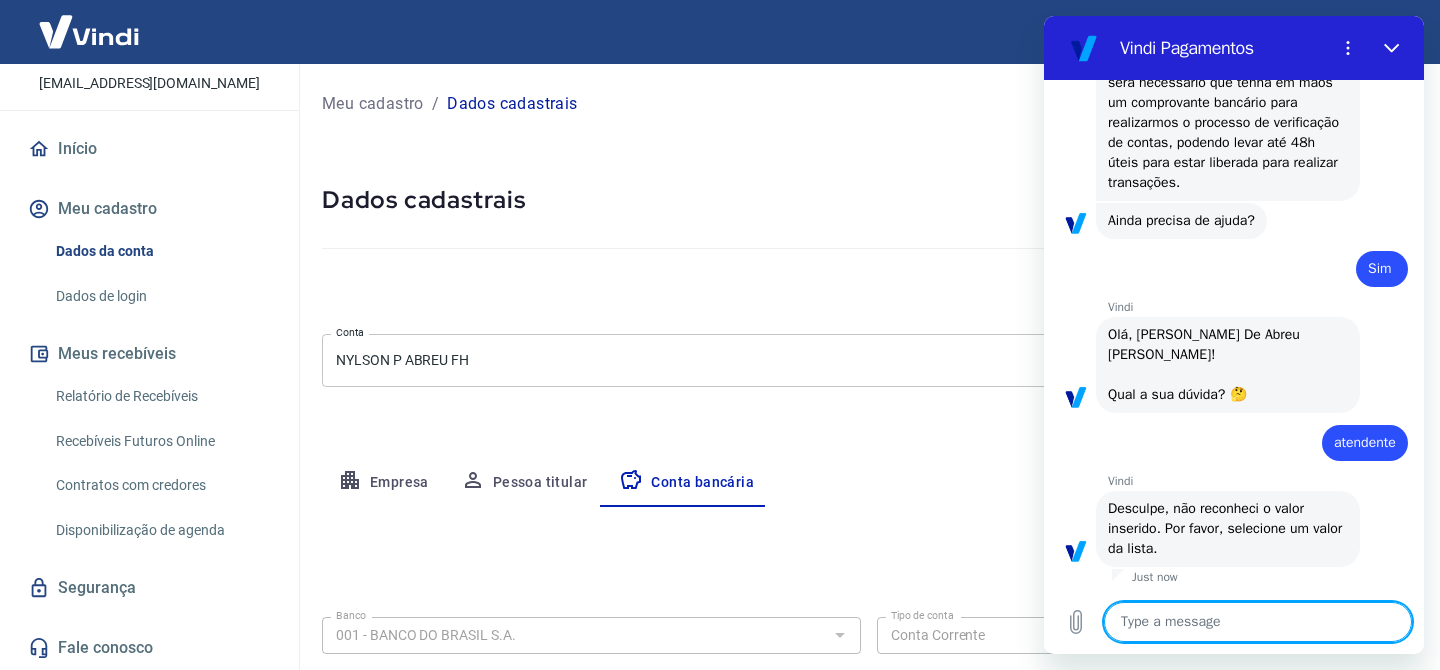 type on "p" 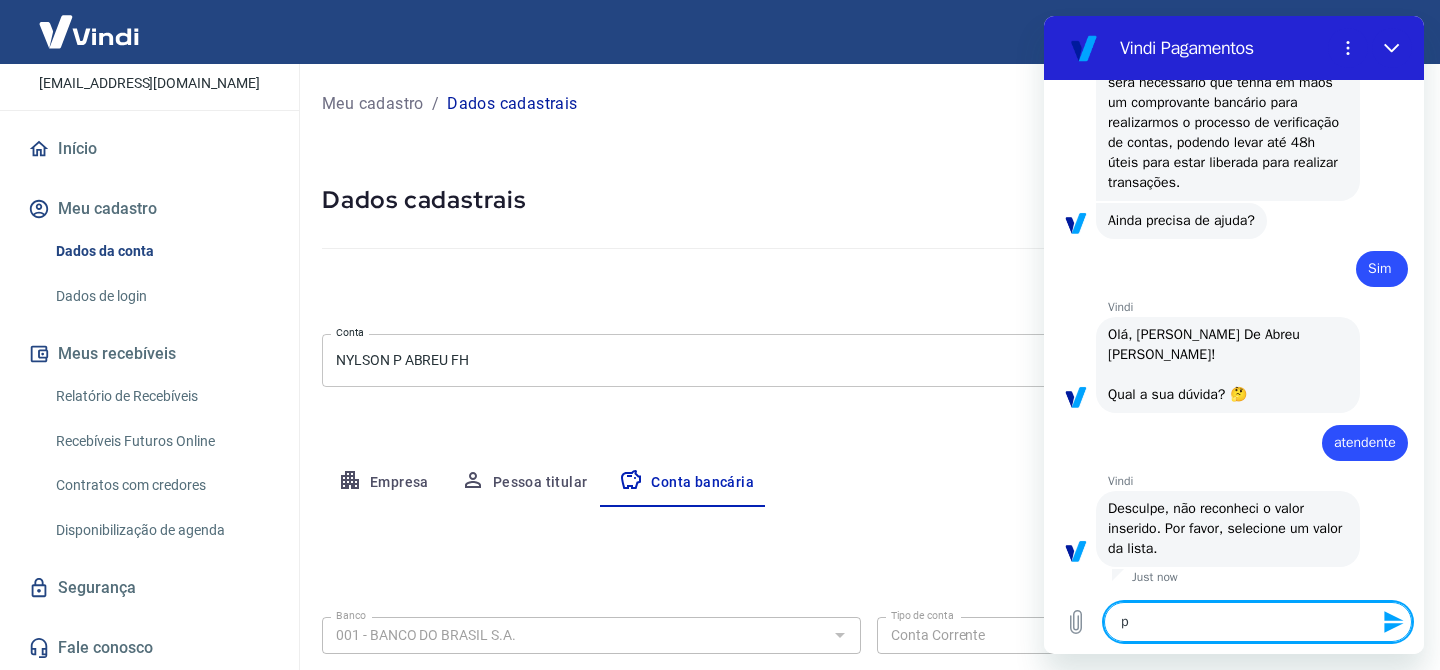 type on "pr" 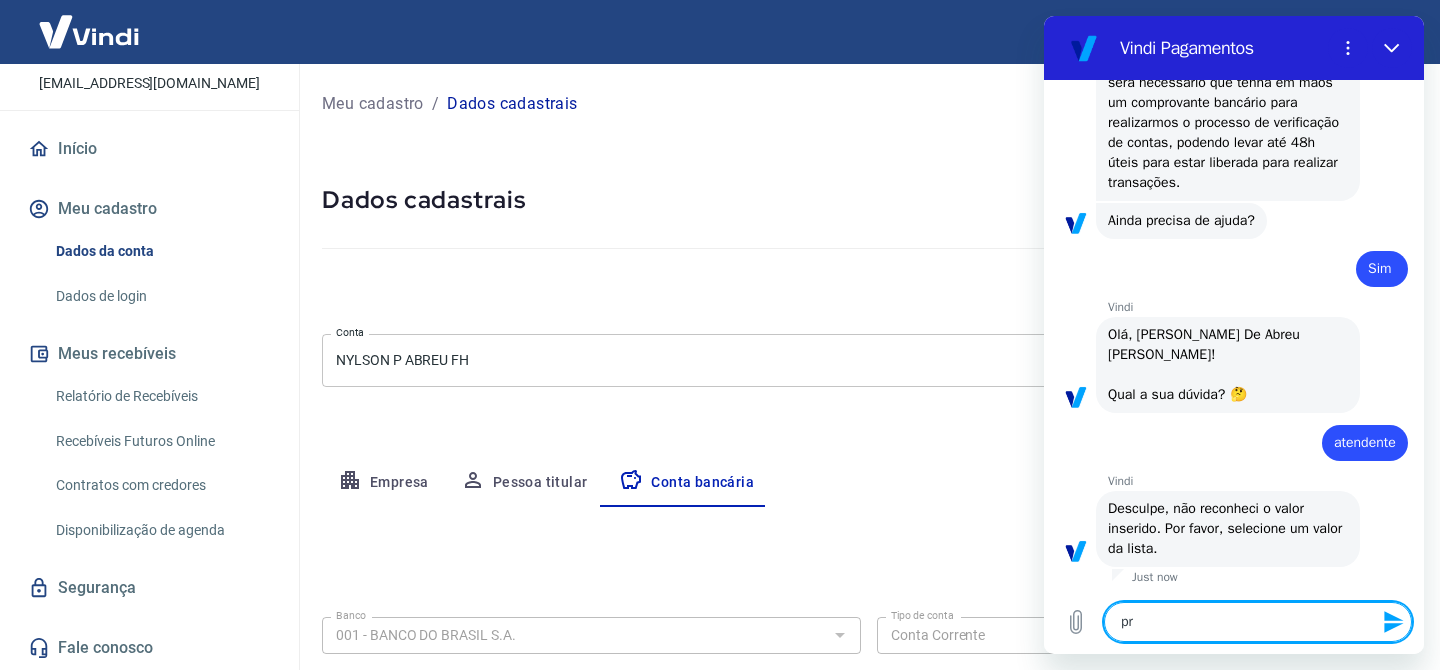 type on "pre" 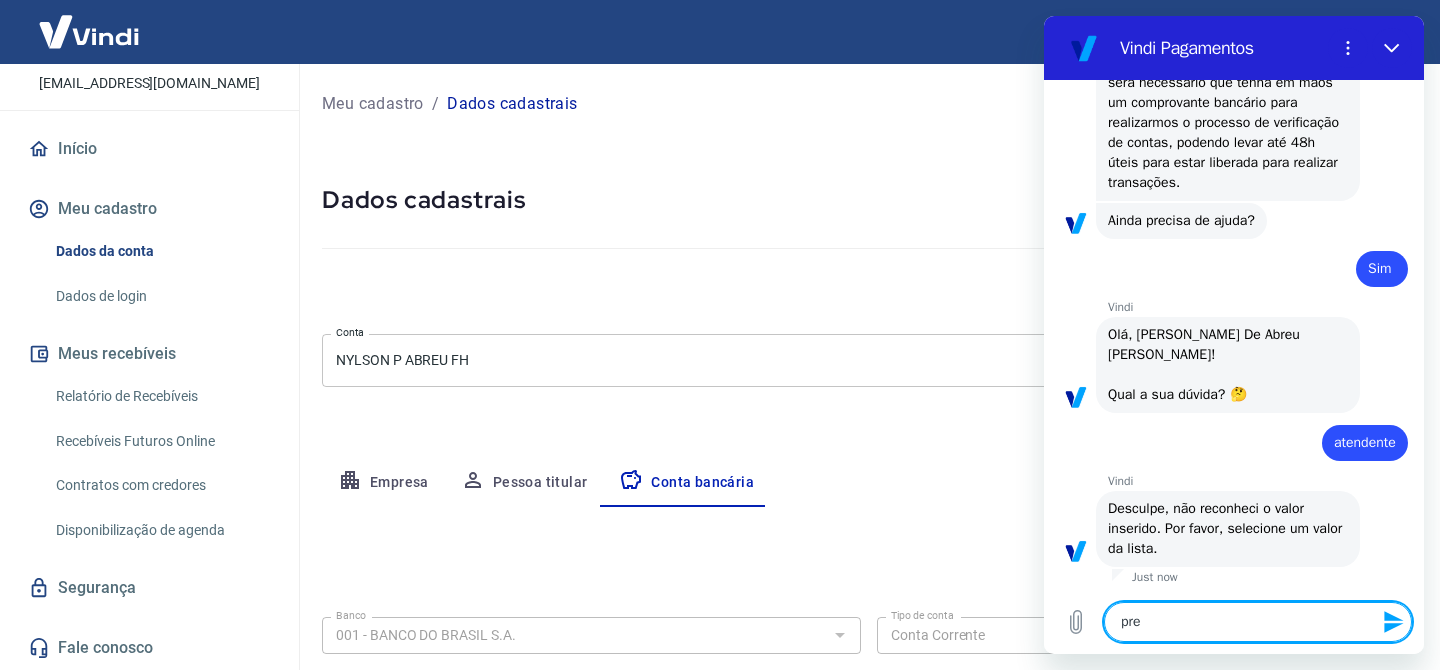 type on "prec" 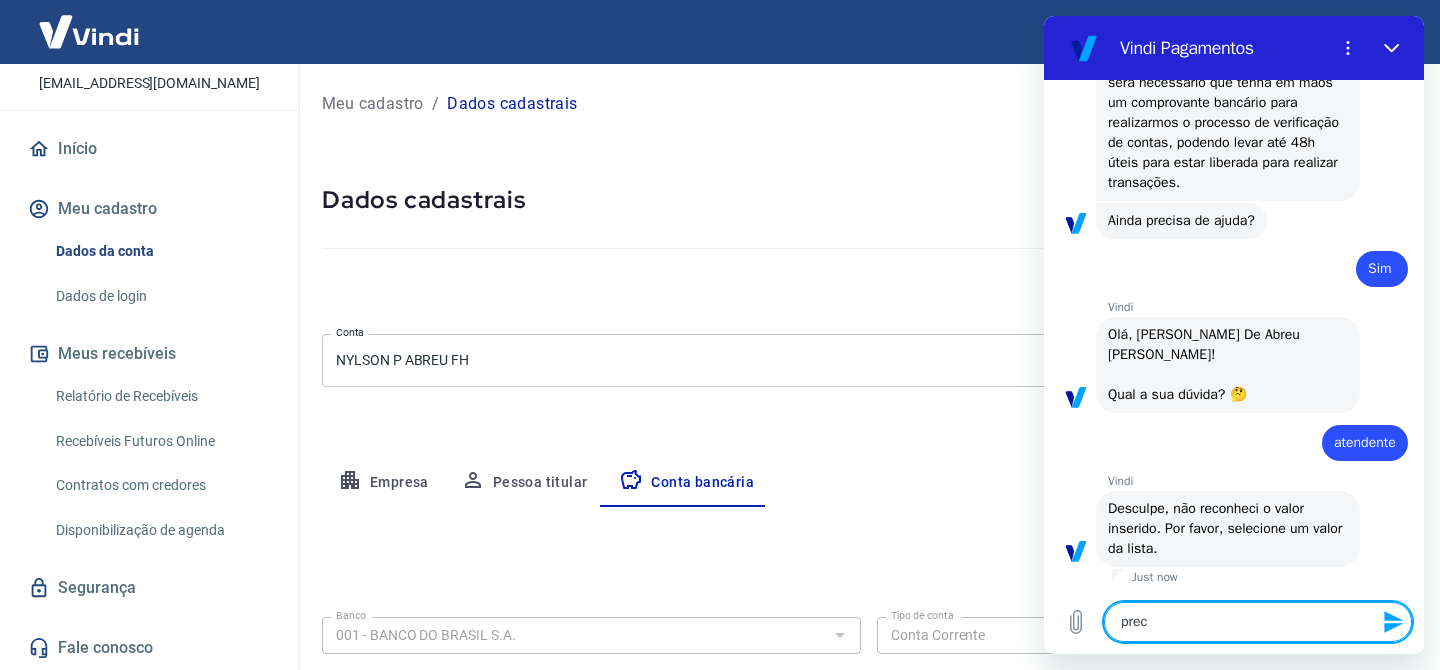 type on "preci" 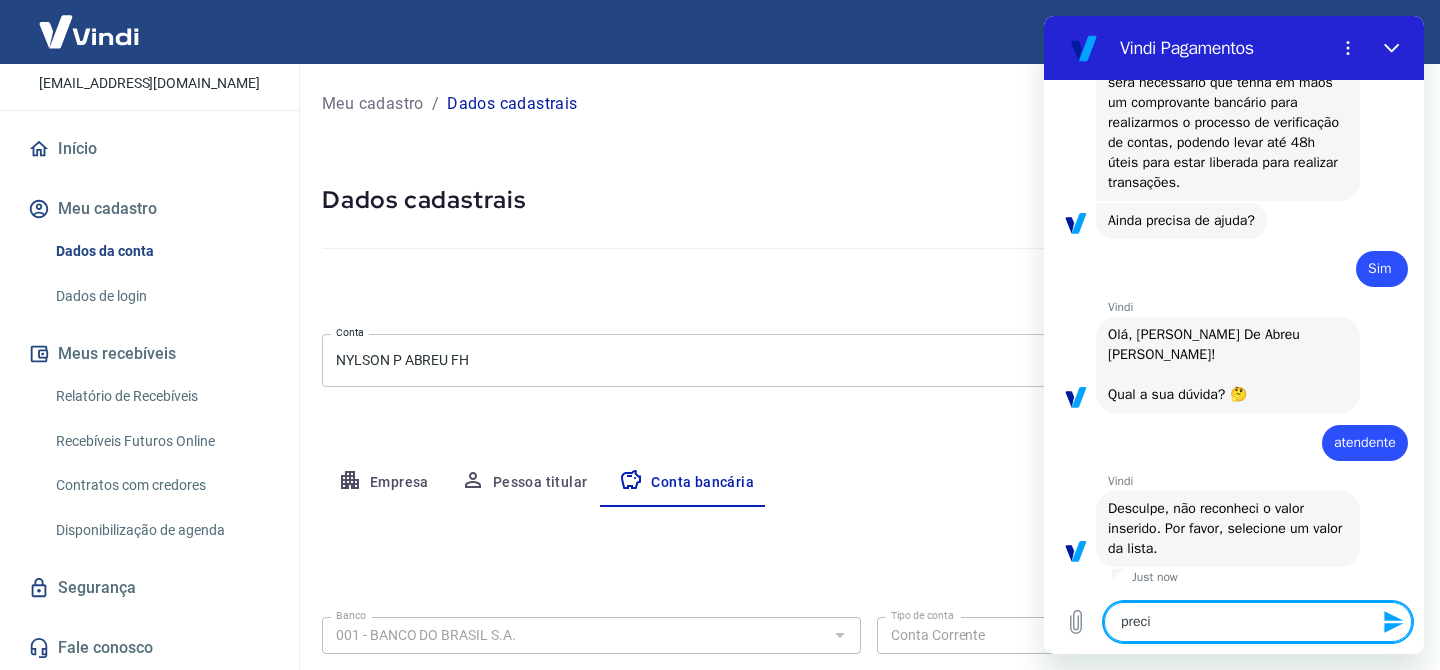 type on "precis" 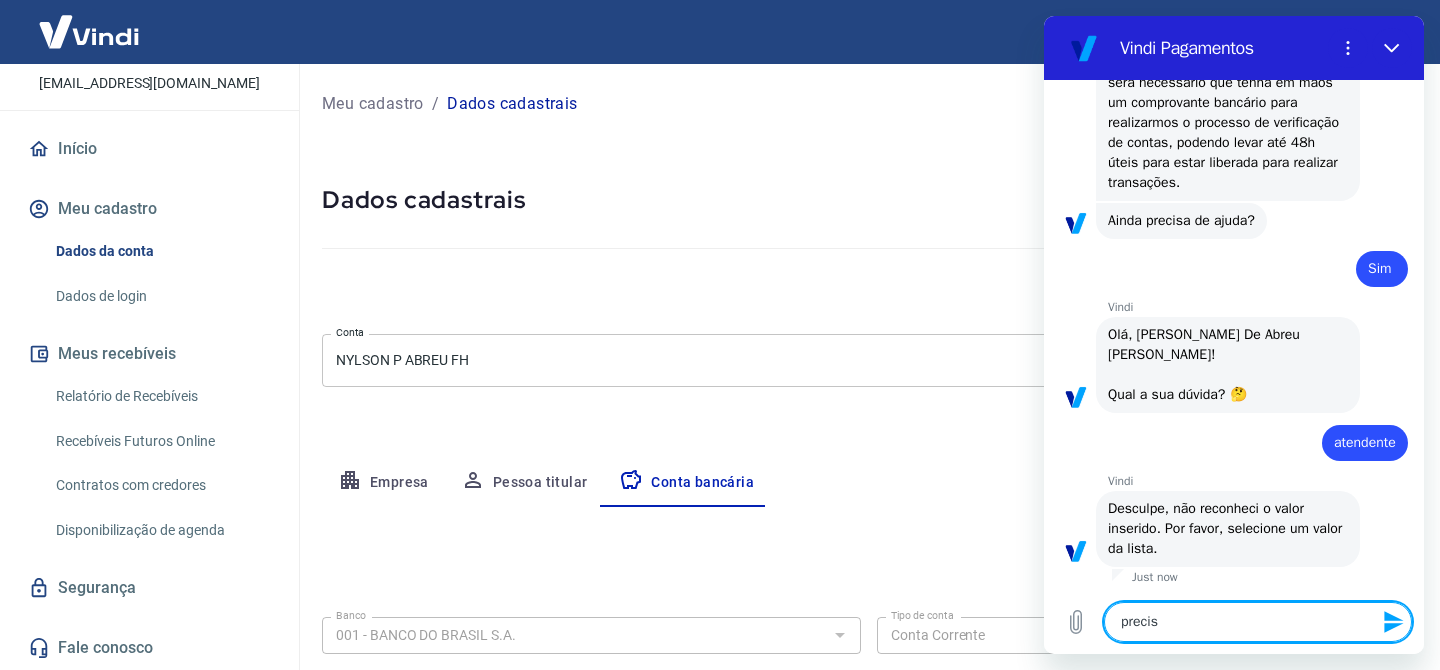 type on "preciso" 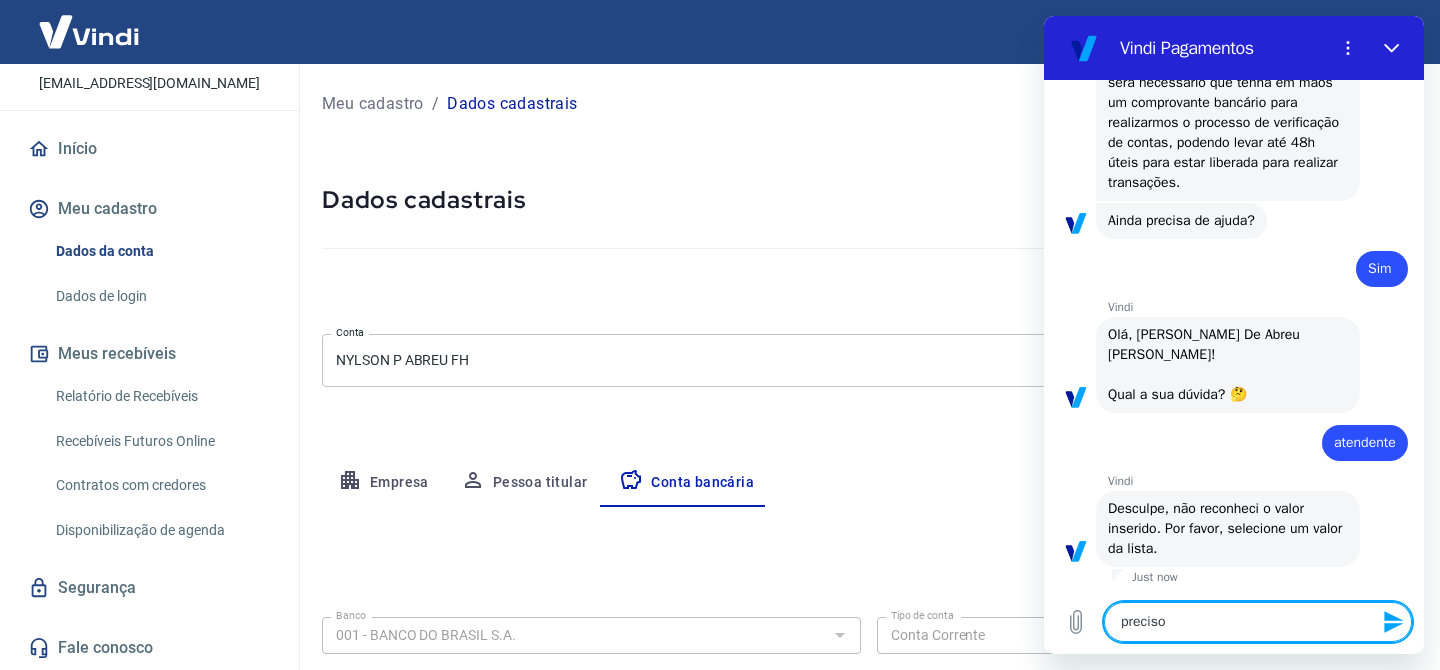 type on "x" 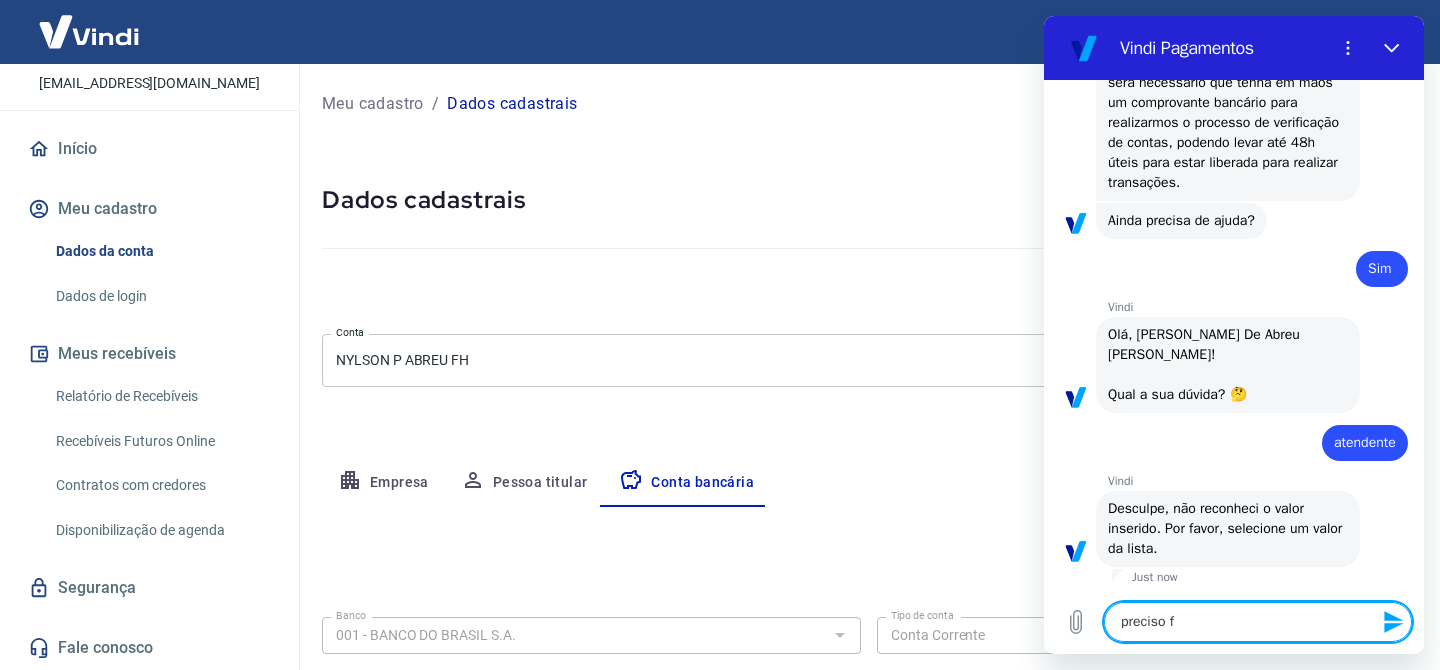 type on "preciso fa" 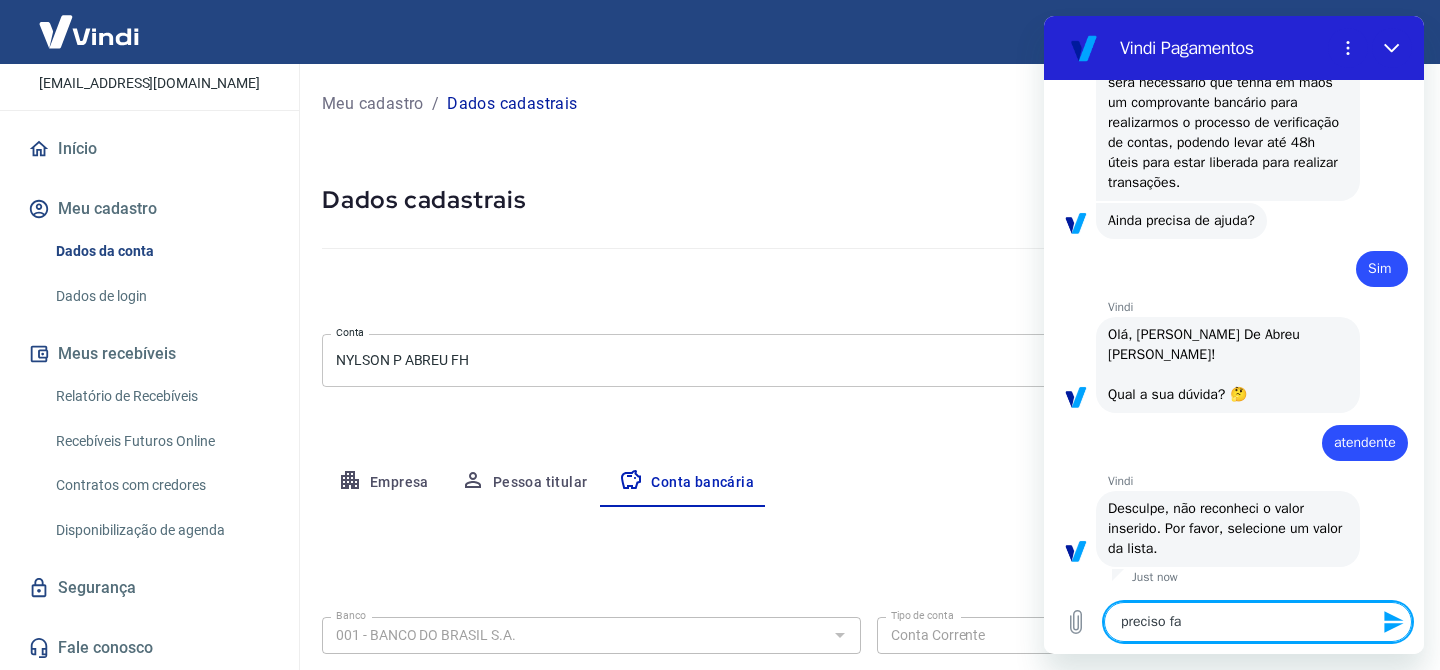 type on "preciso fal" 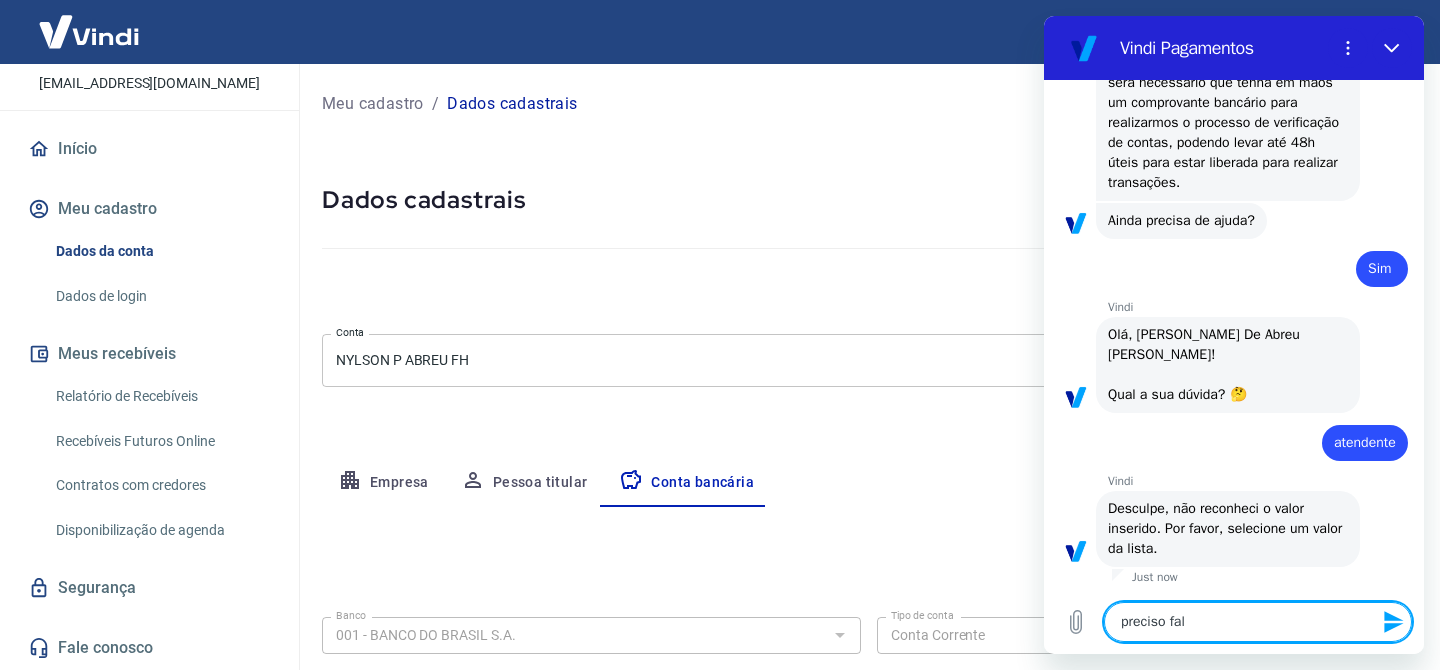 type on "preciso fala" 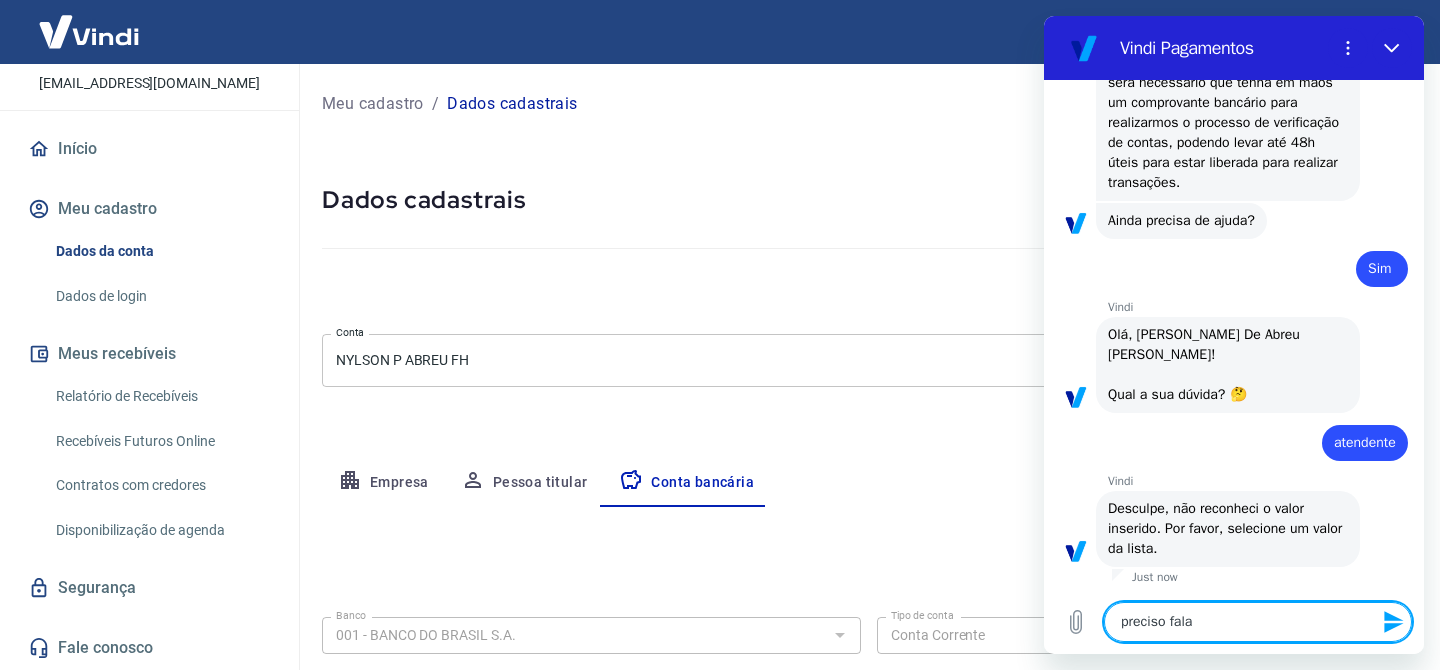 type on "preciso falar" 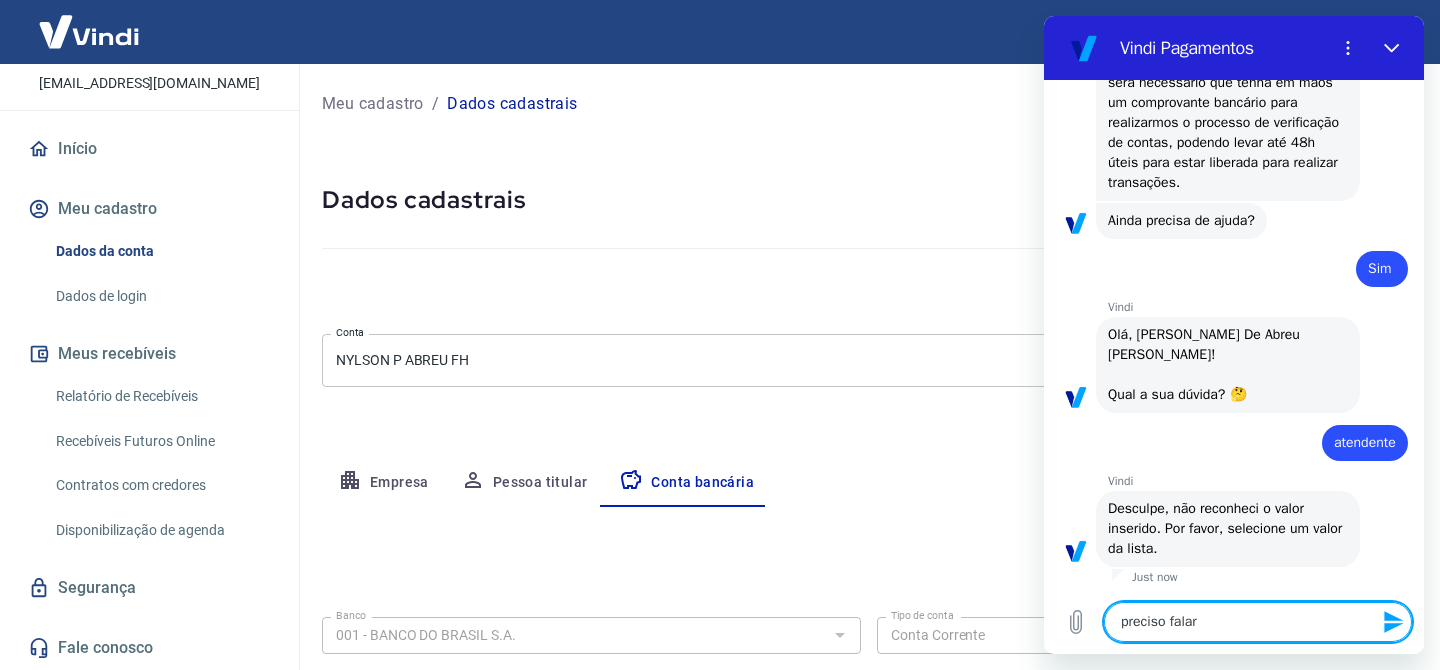 type on "x" 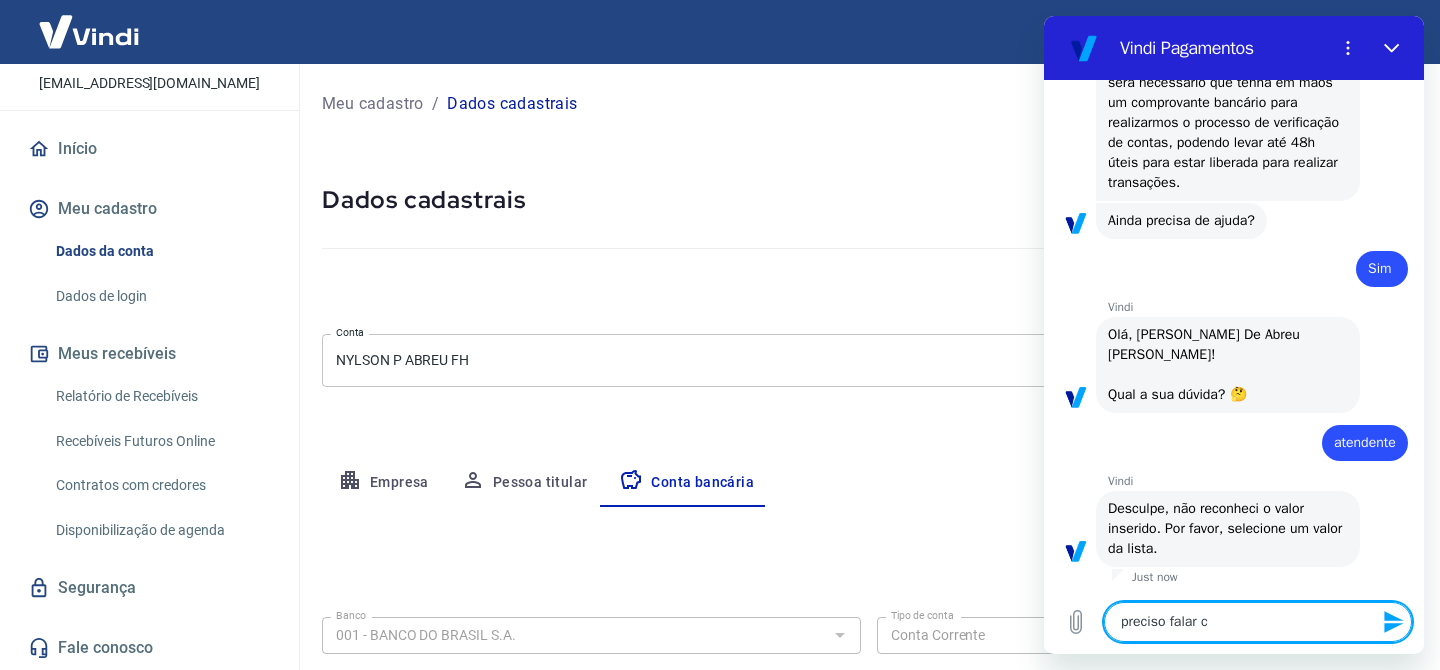 type on "preciso falar co" 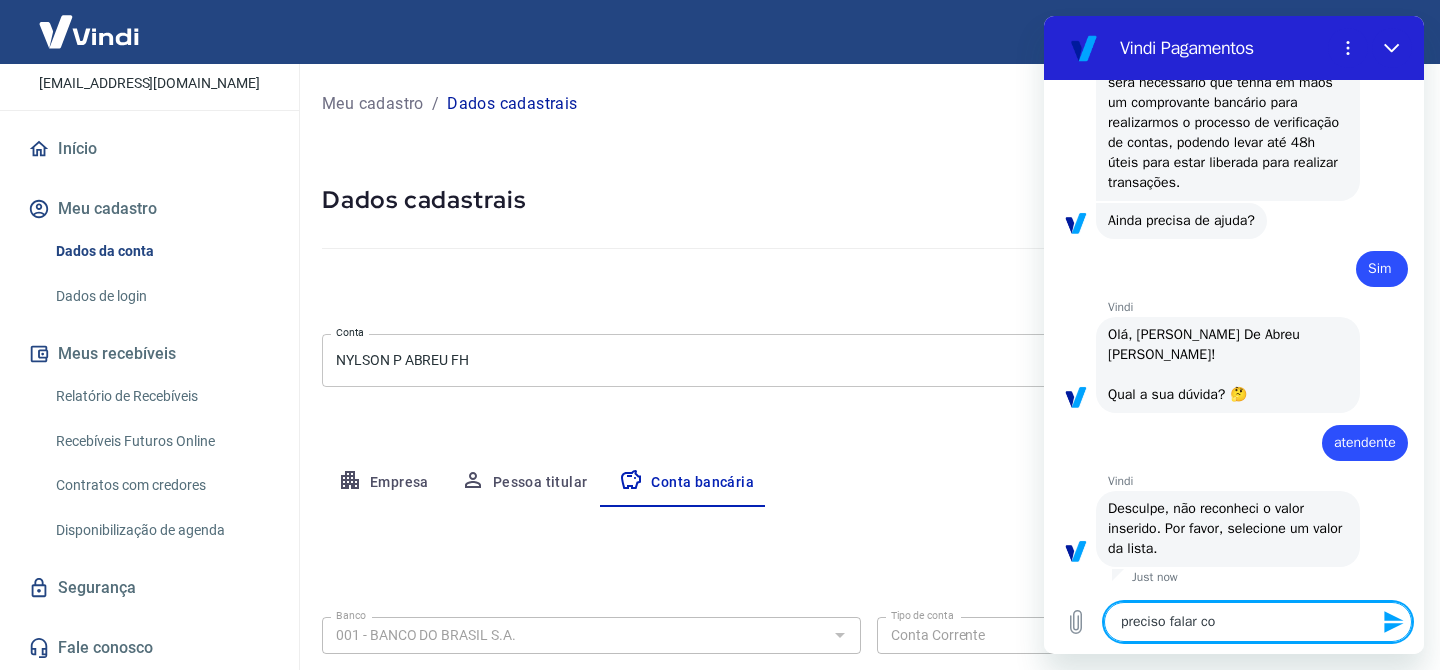 type on "preciso falar com" 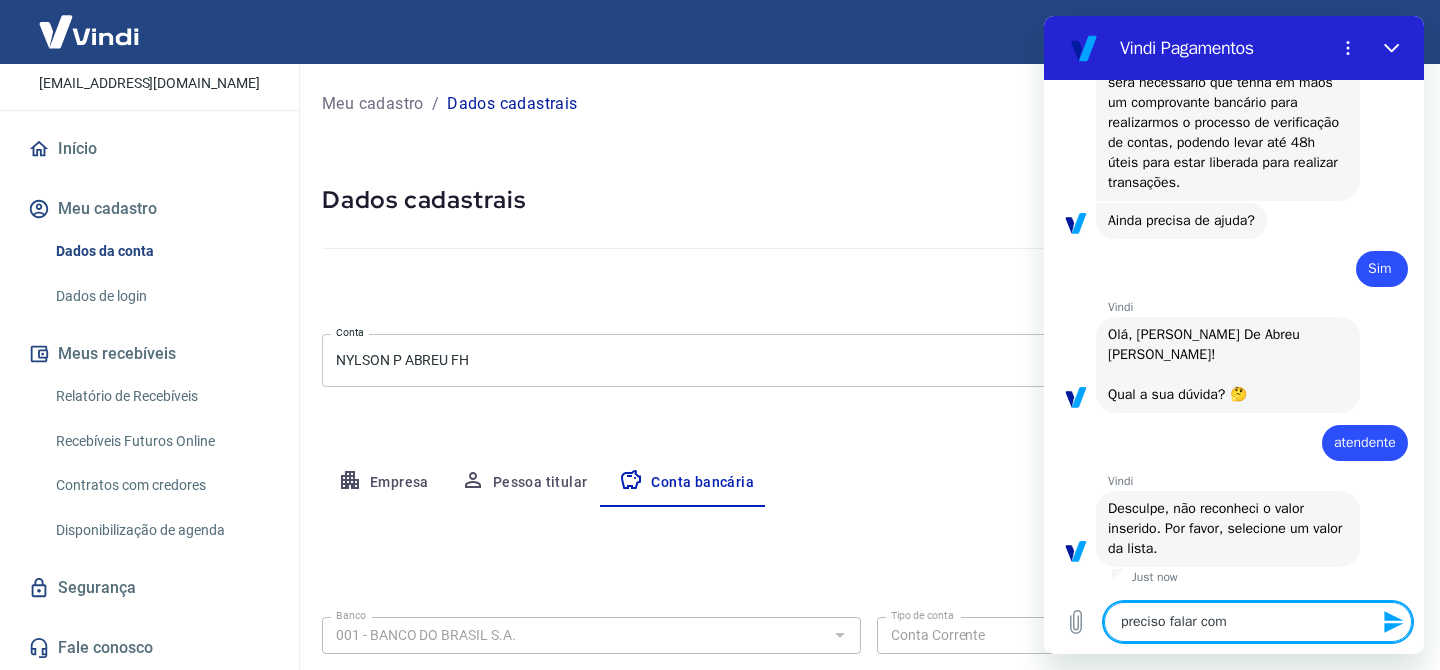 type on "preciso falar com" 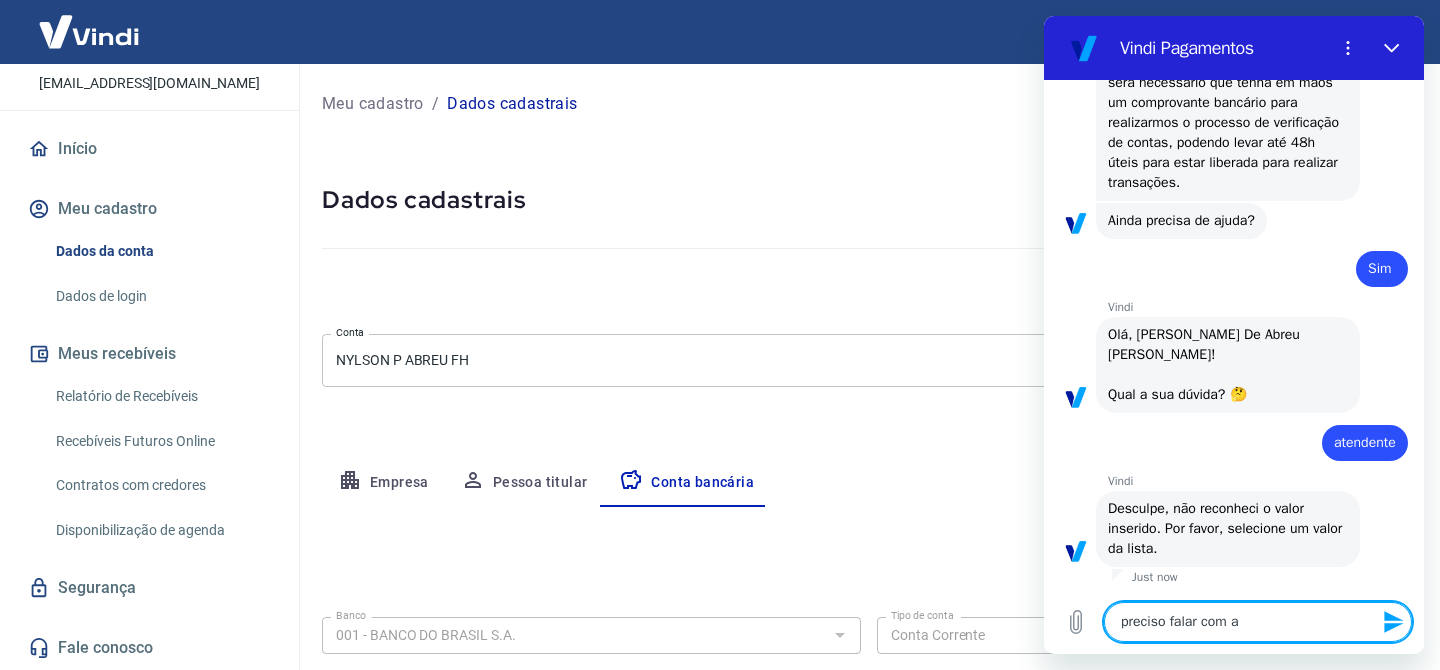type on "preciso falar com at" 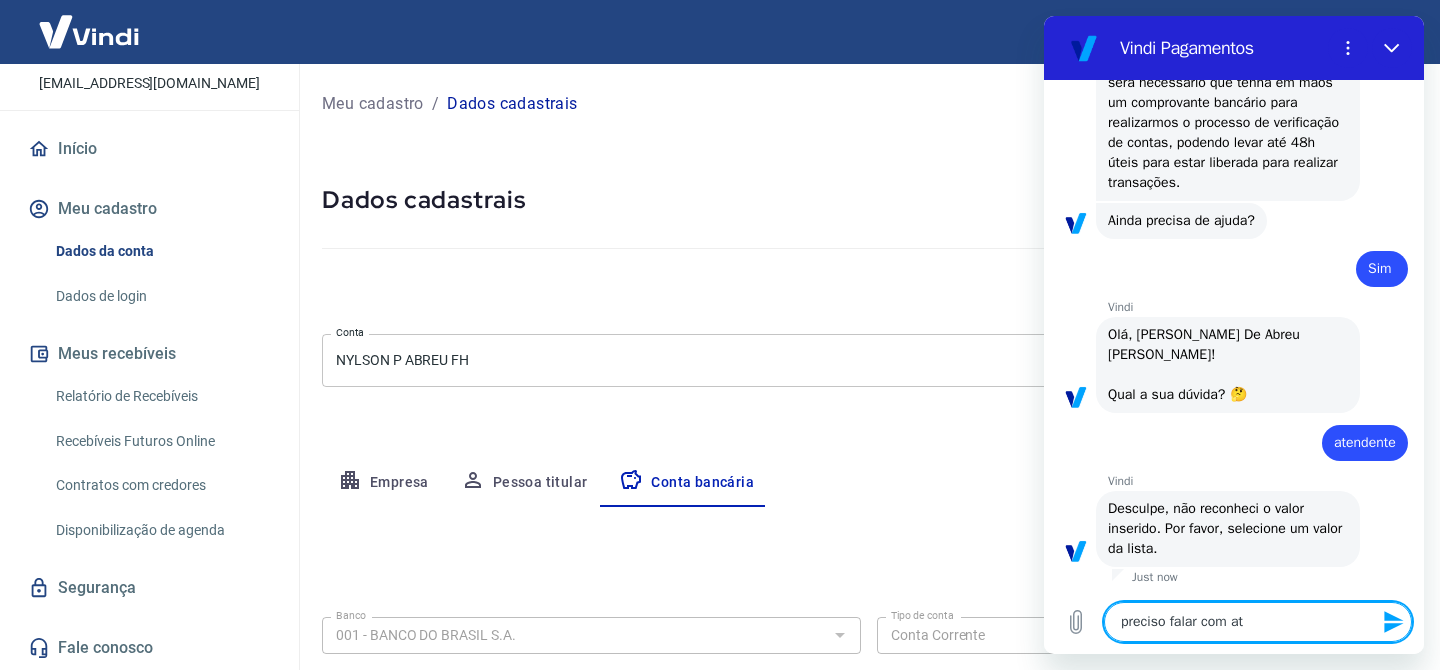 type on "preciso falar com ate" 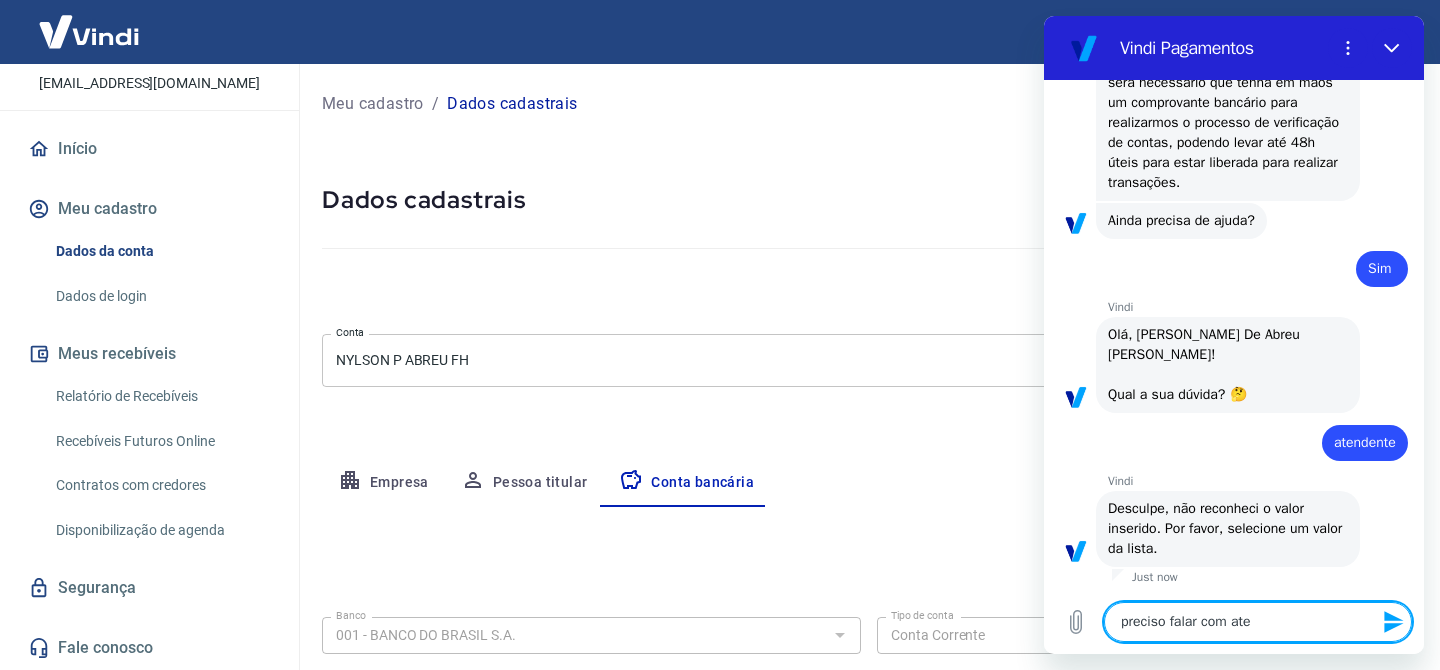 type on "preciso falar com aten" 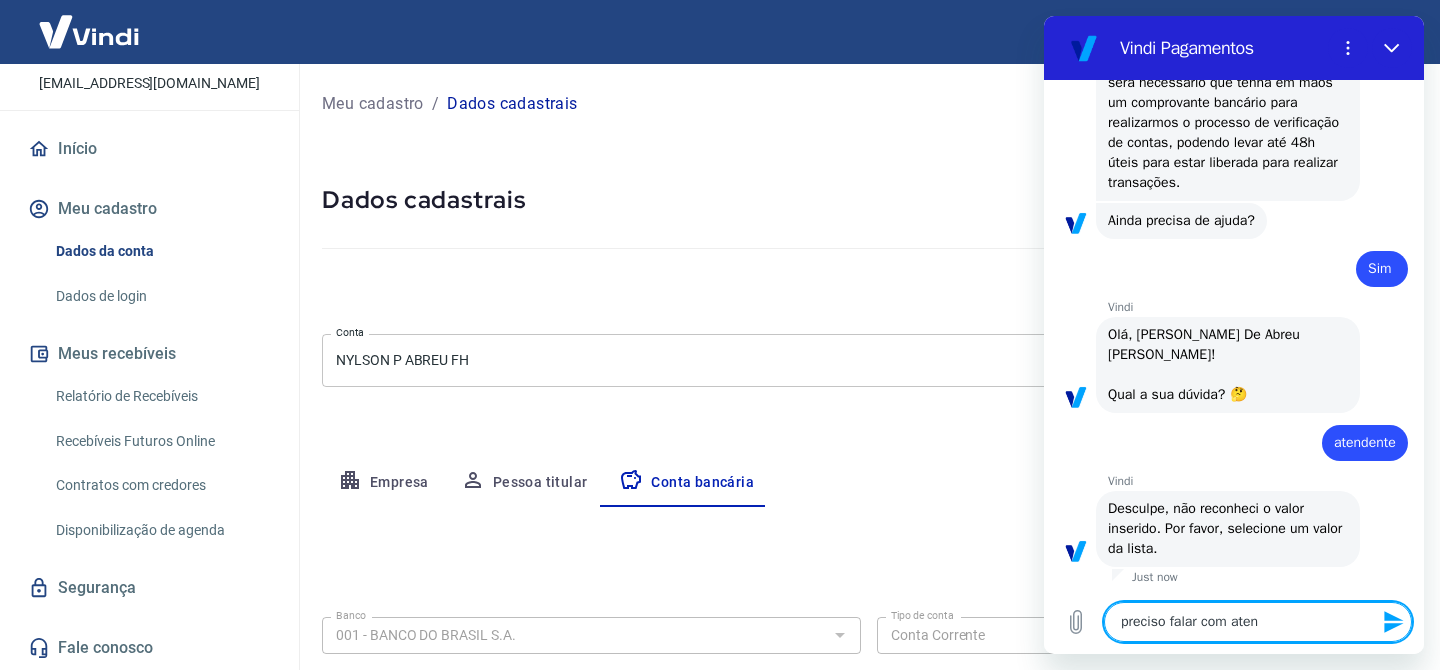 type on "preciso falar com atend" 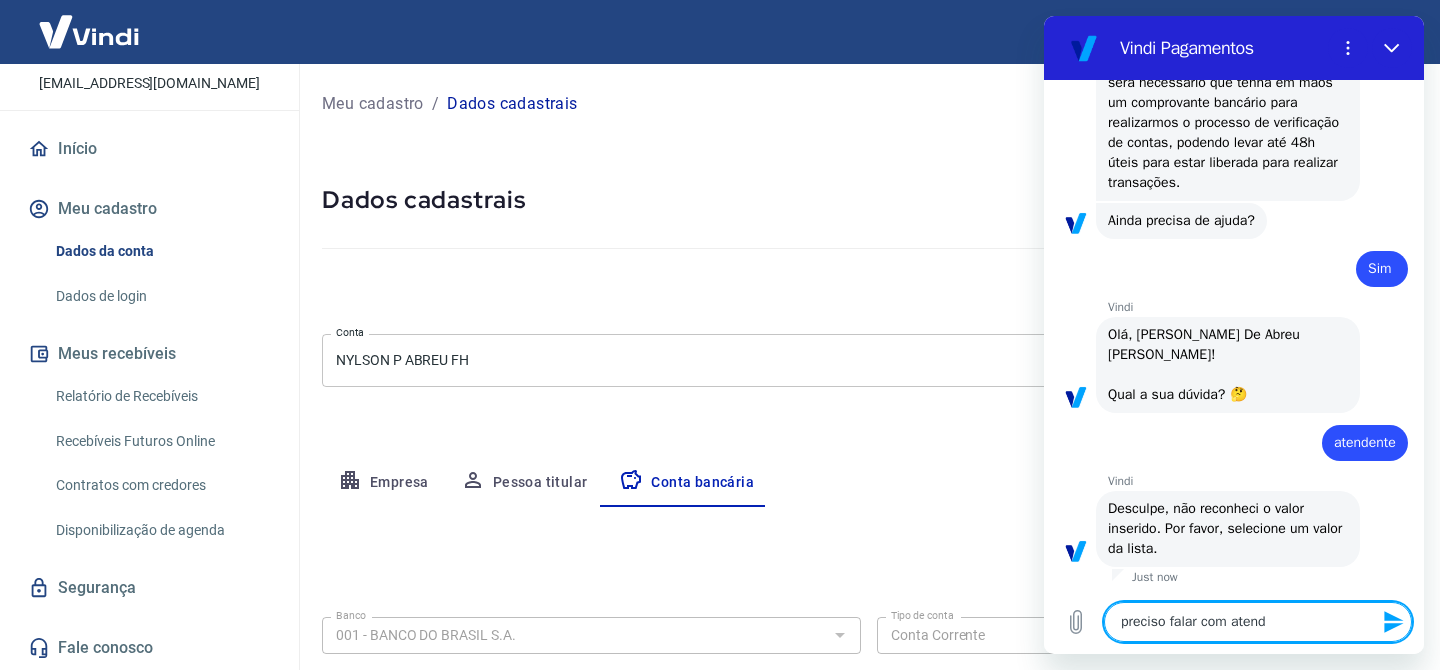 type on "preciso falar com atende" 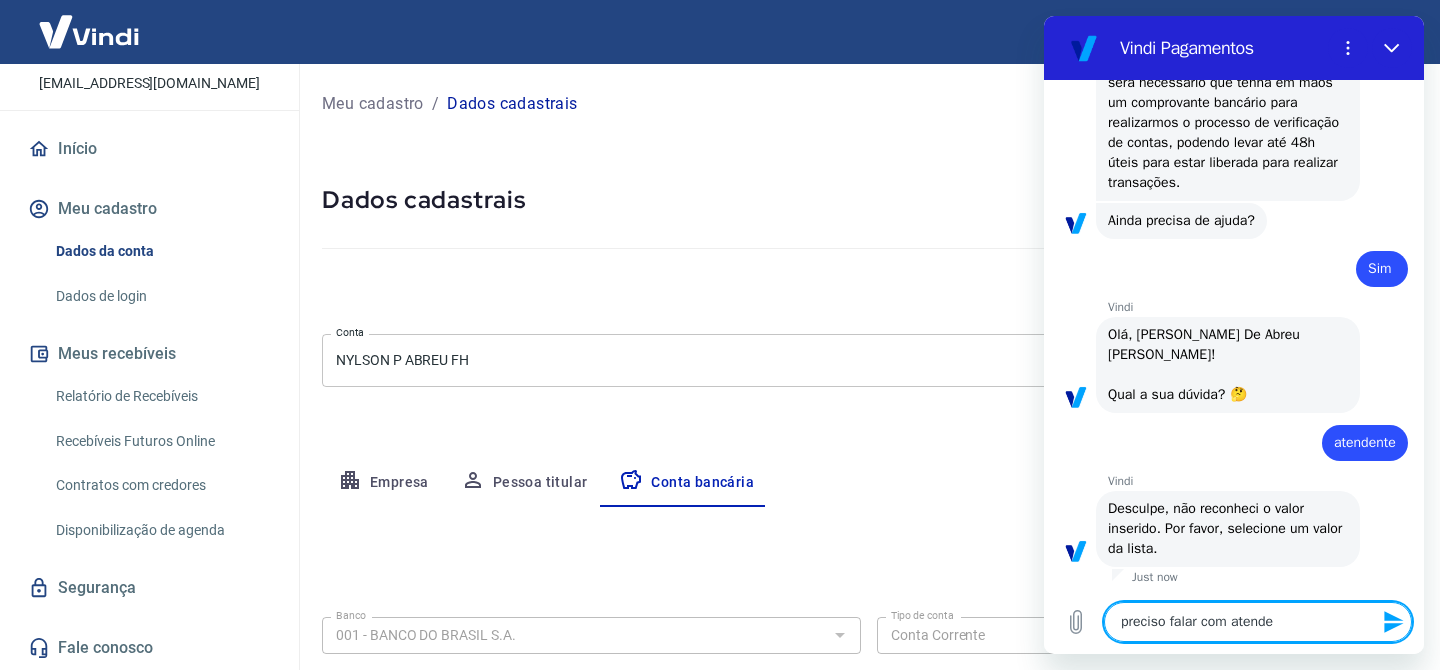 type on "preciso falar com atenden" 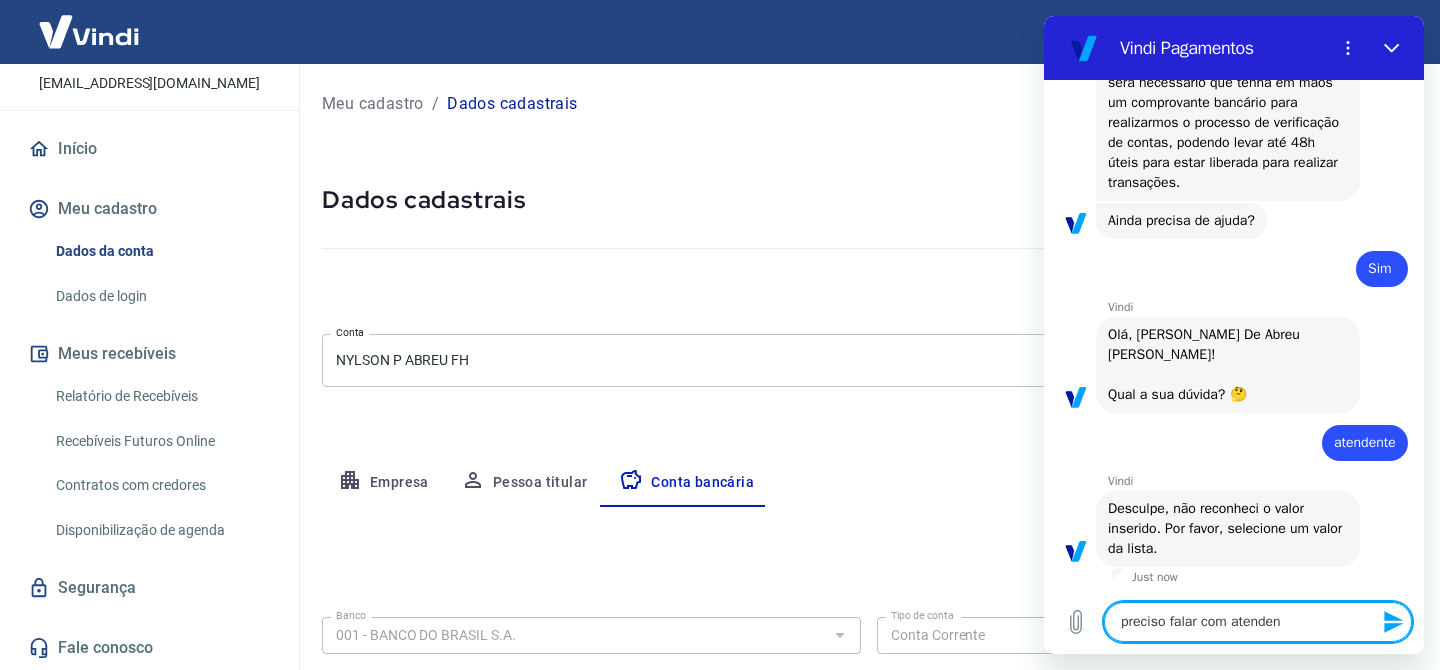 type on "preciso falar com atendend" 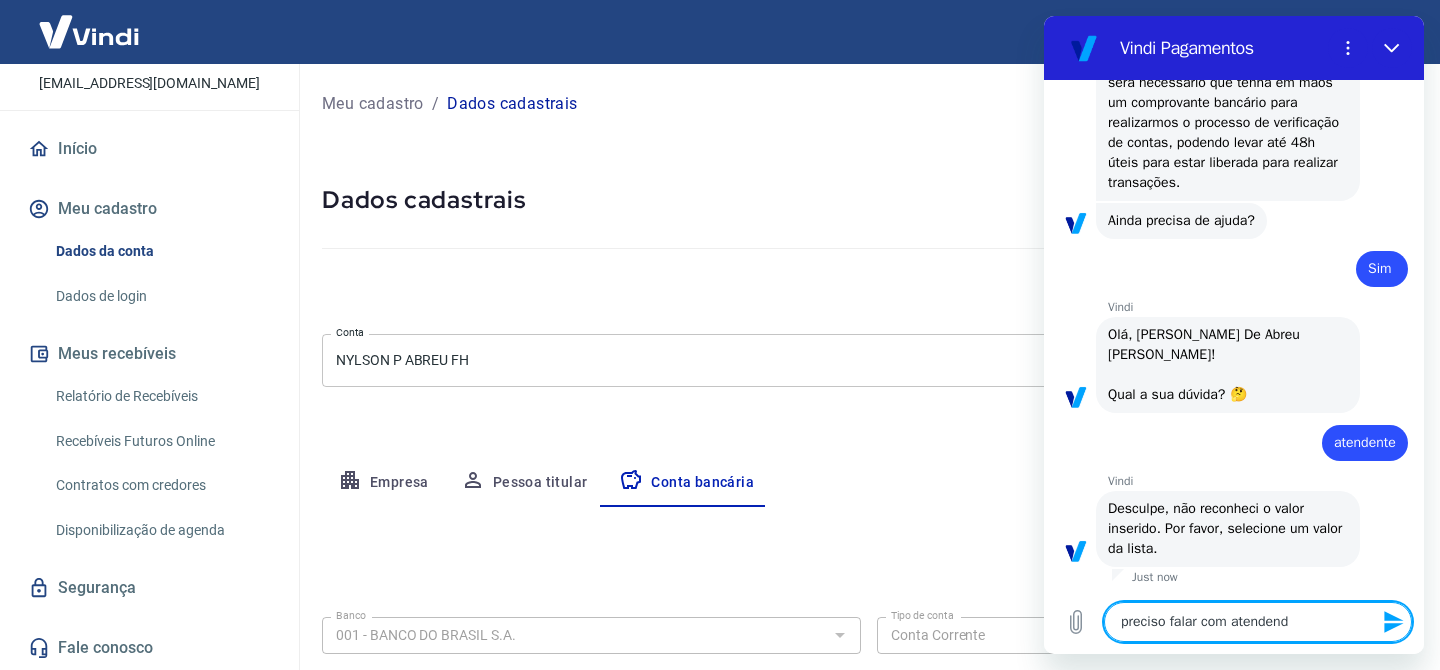 type on "preciso falar com atendendt" 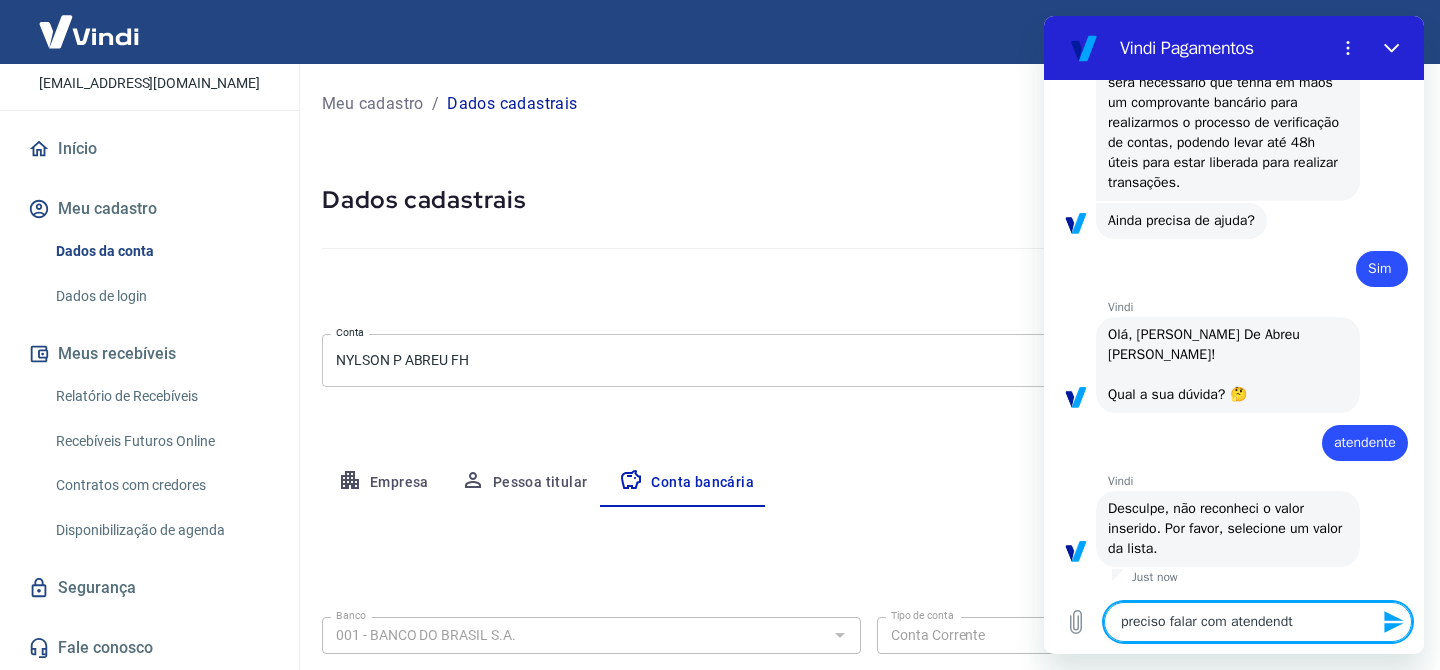 type on "preciso falar com atendendte" 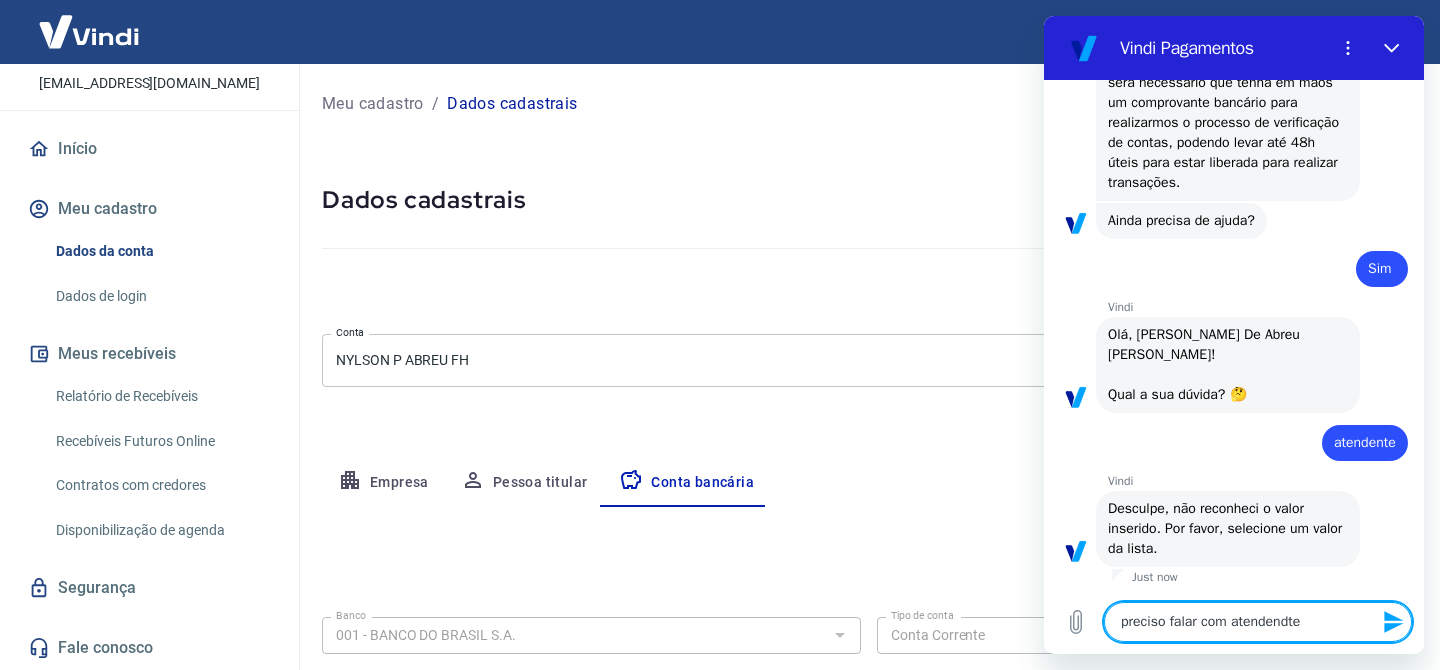 type 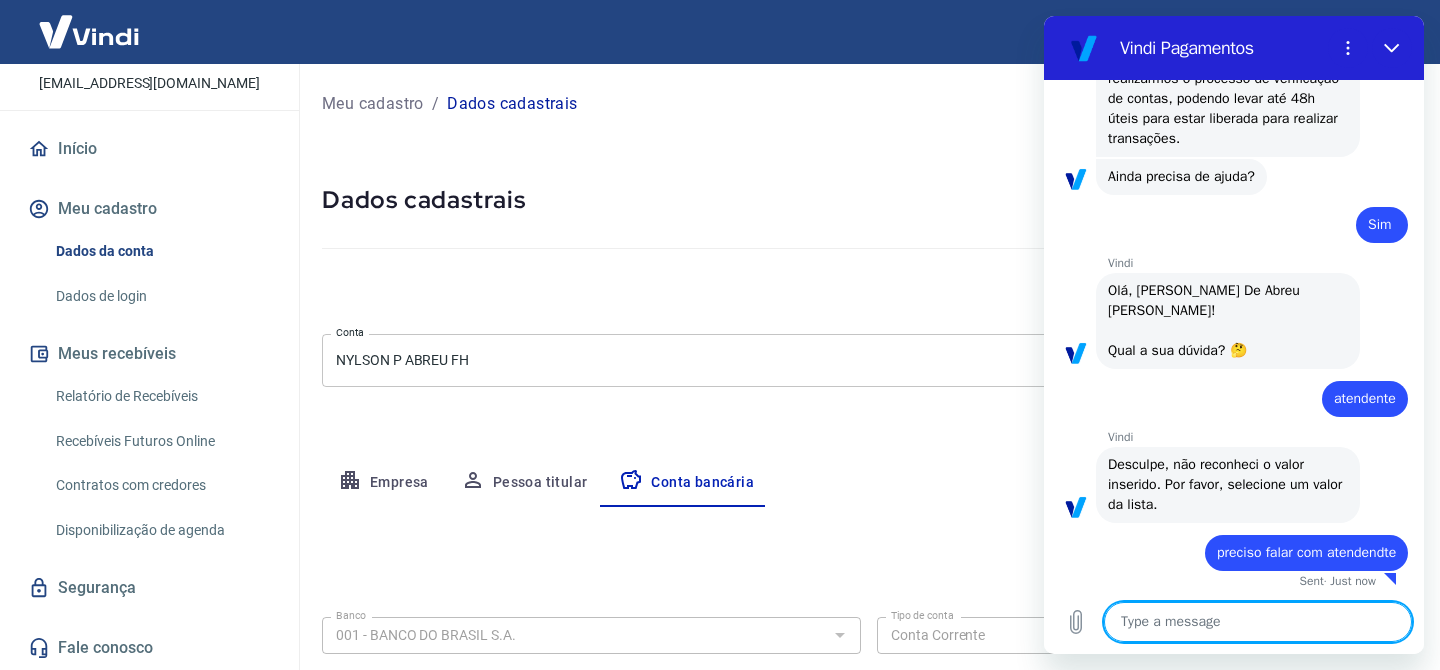 scroll, scrollTop: 783, scrollLeft: 0, axis: vertical 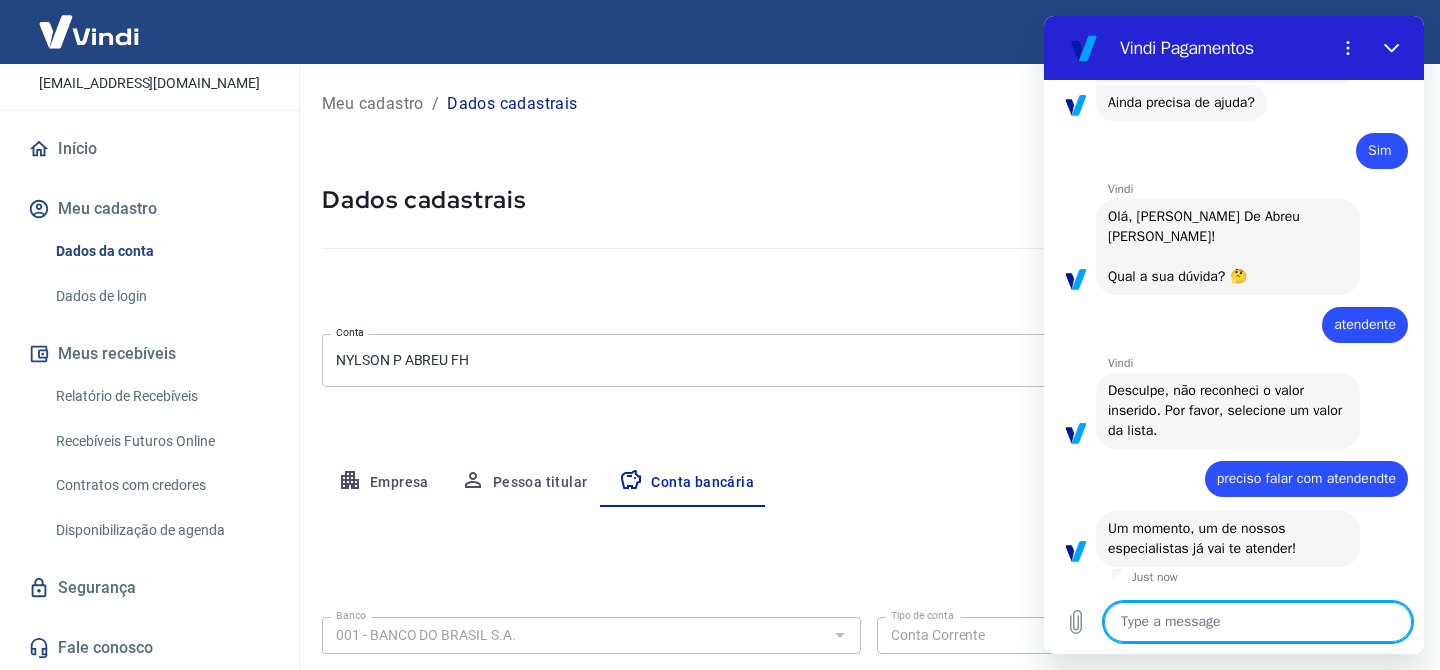 type on "x" 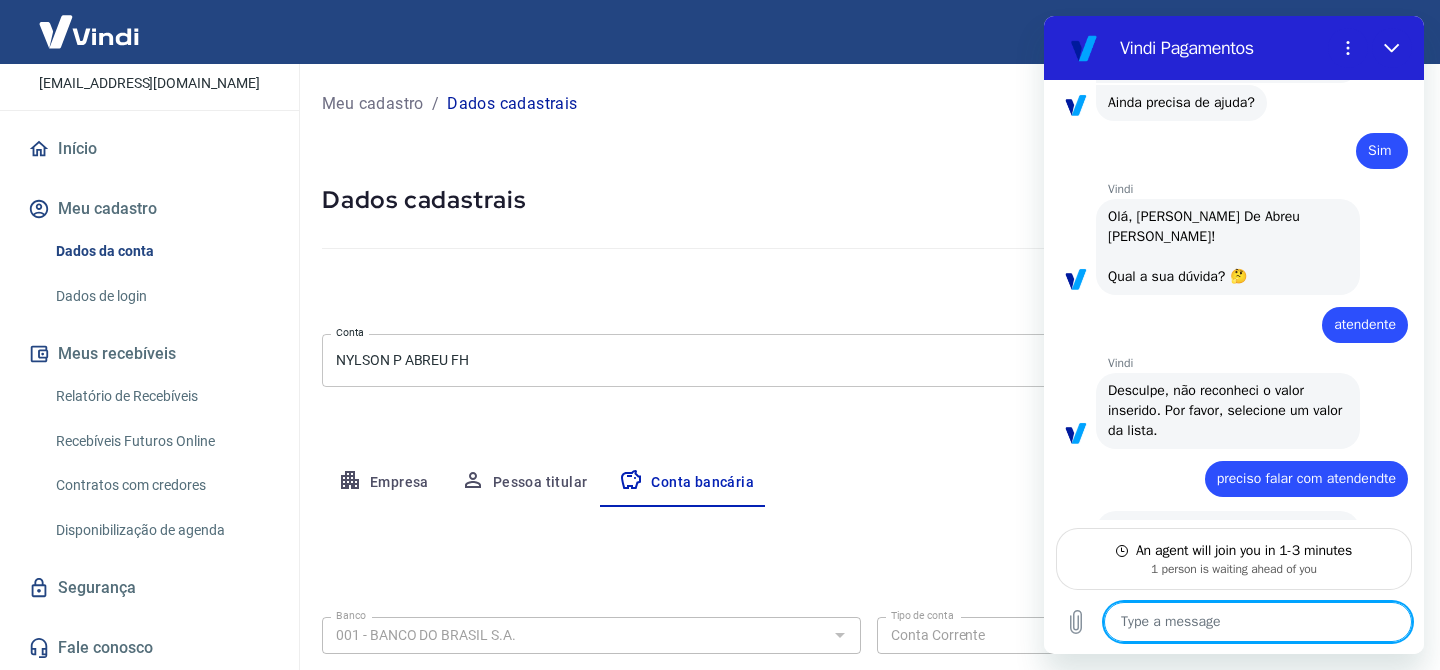 scroll, scrollTop: 923, scrollLeft: 0, axis: vertical 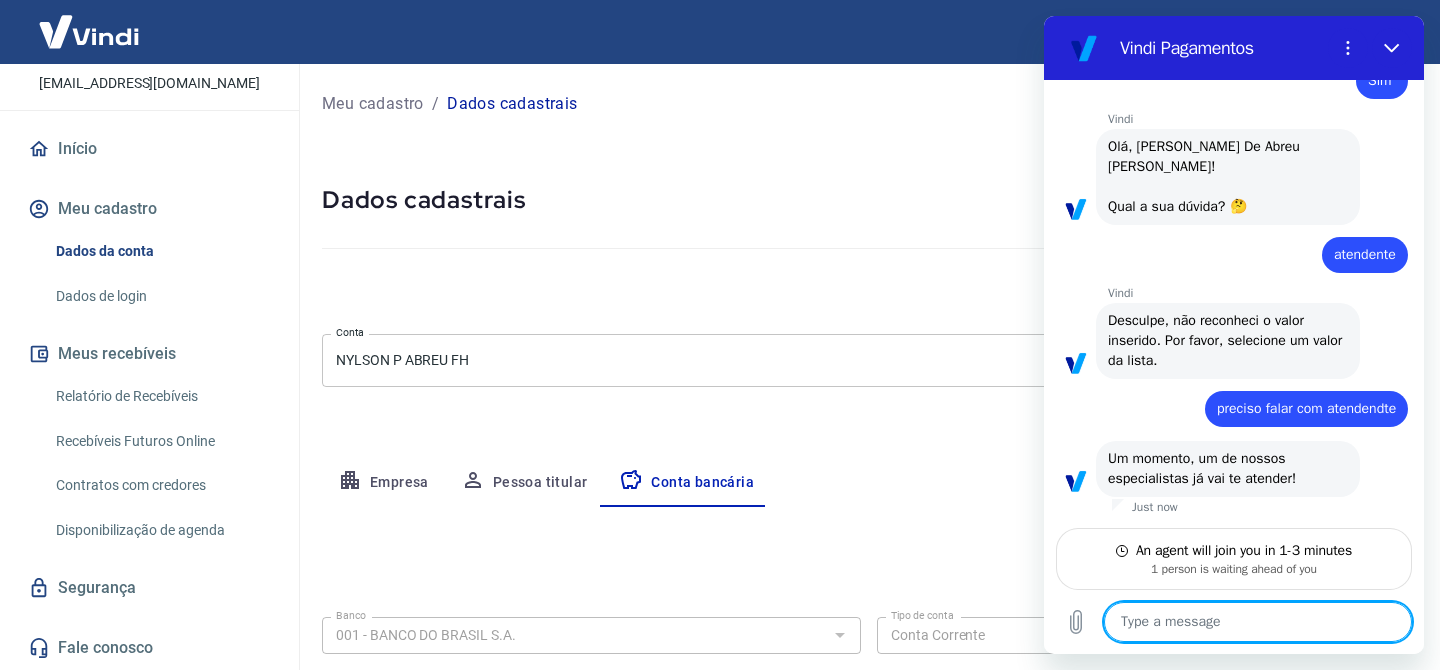 click at bounding box center (1258, 622) 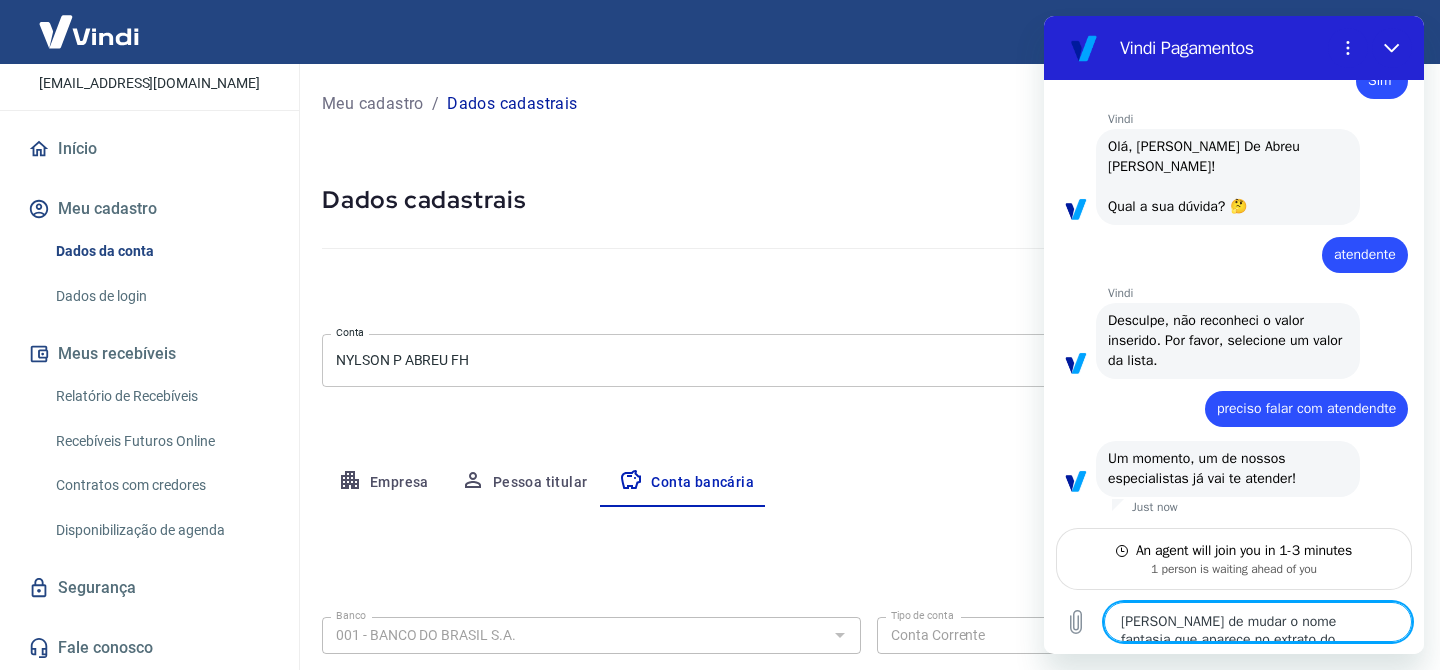 scroll, scrollTop: 97, scrollLeft: 0, axis: vertical 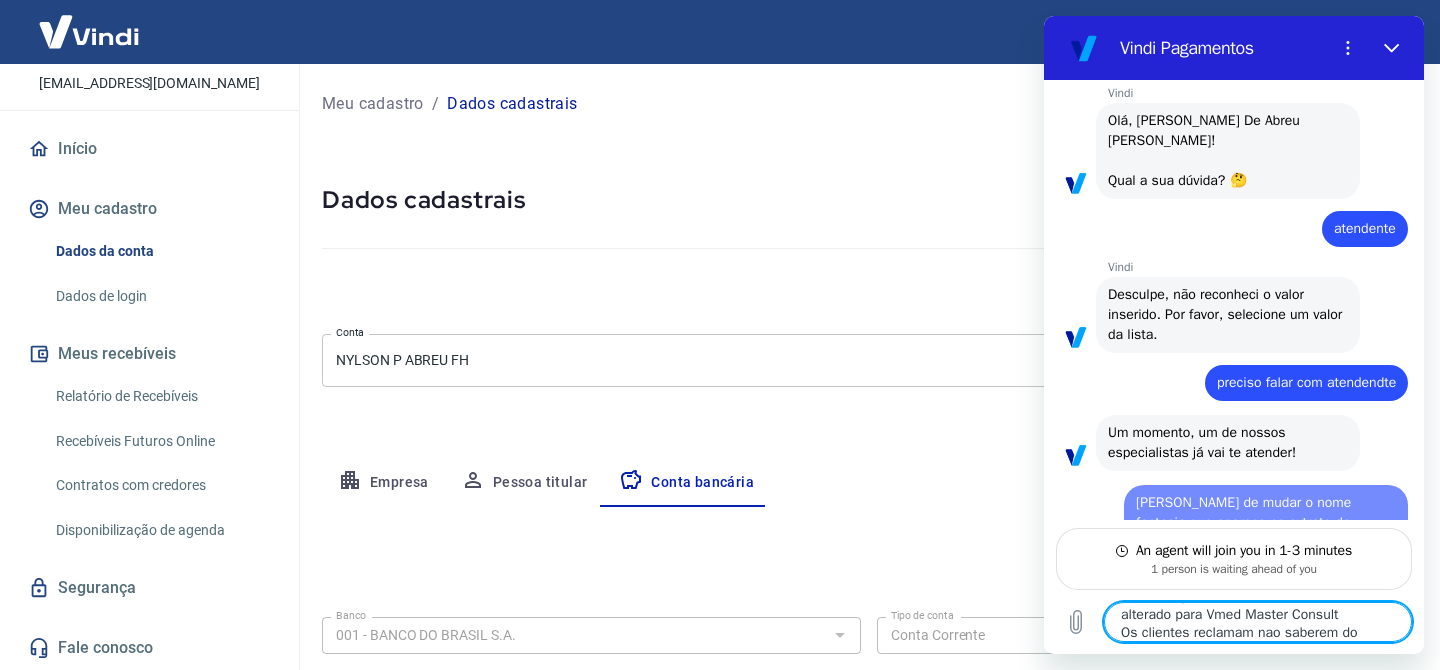 type 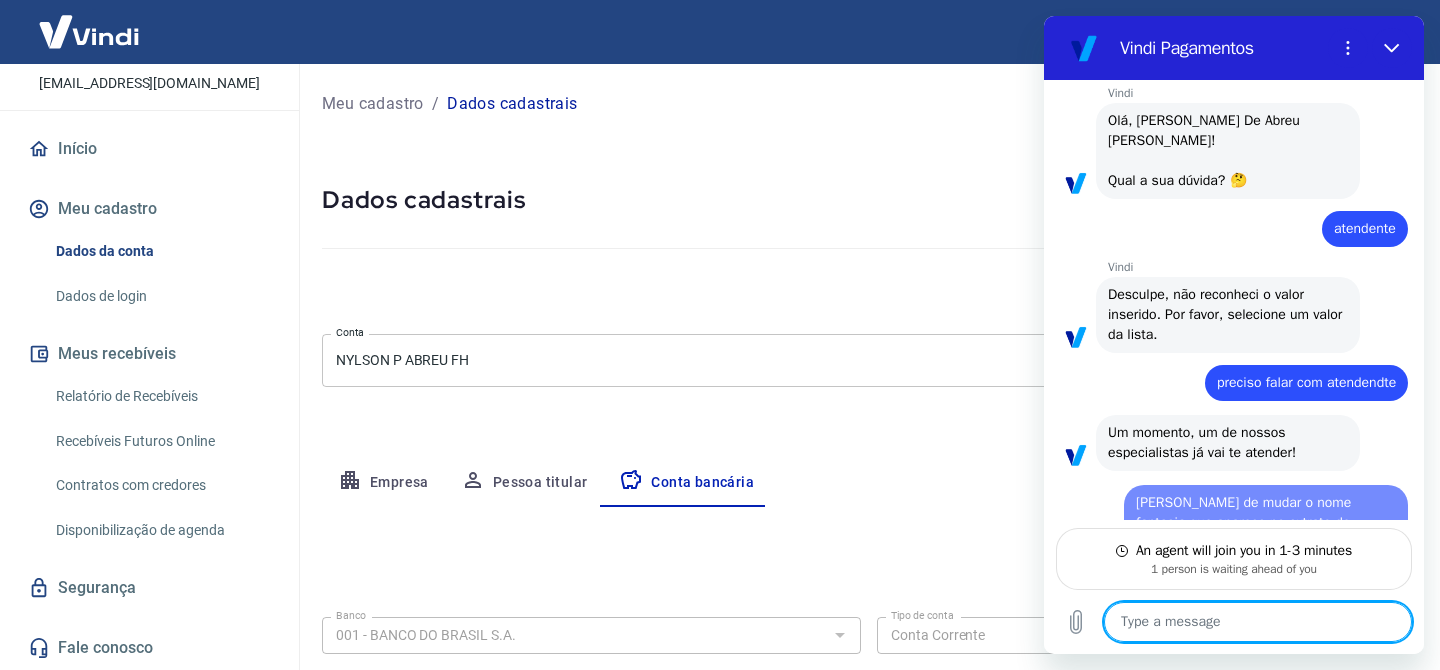 scroll, scrollTop: 0, scrollLeft: 0, axis: both 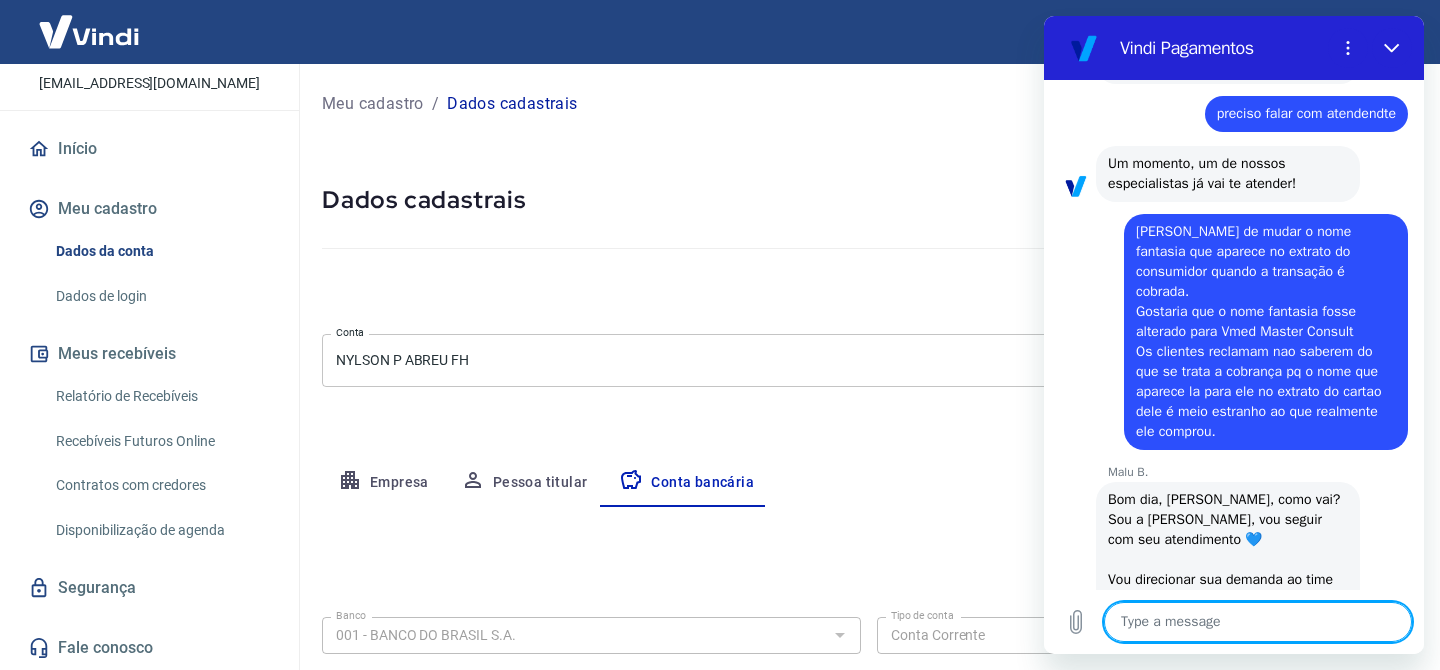 type on "x" 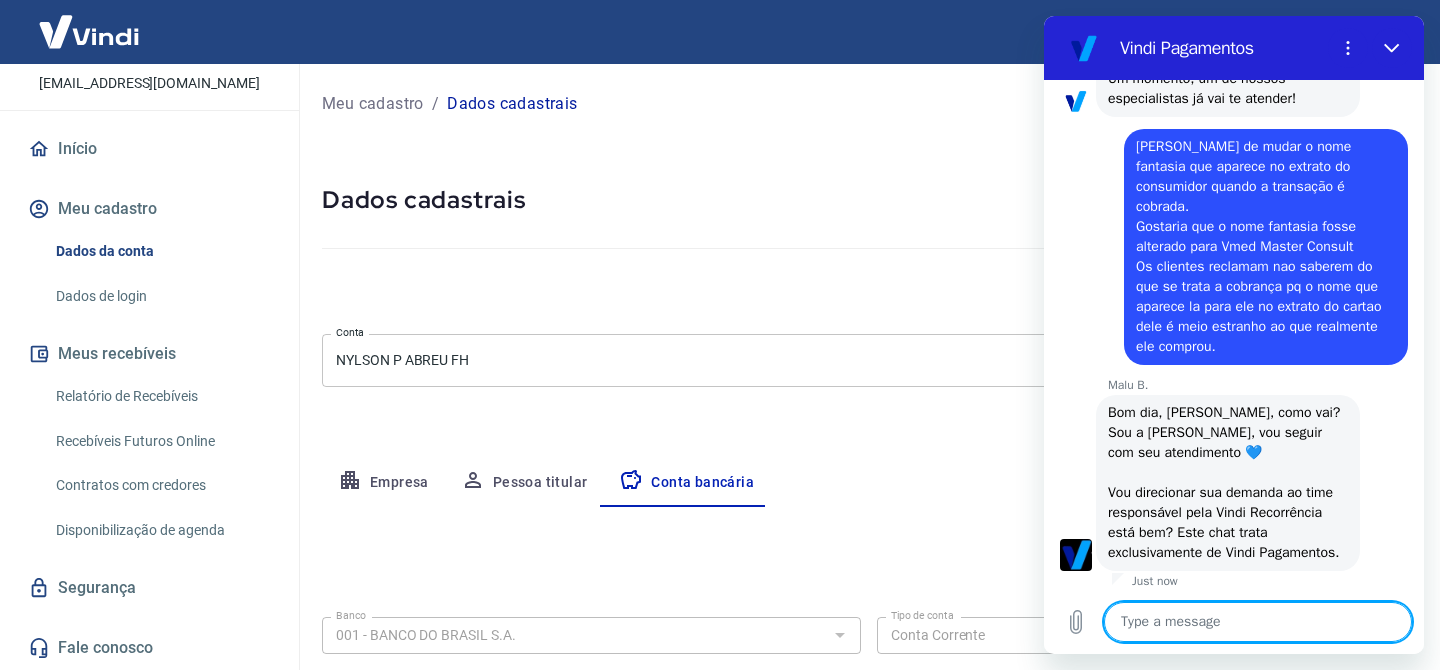 scroll, scrollTop: 1307, scrollLeft: 0, axis: vertical 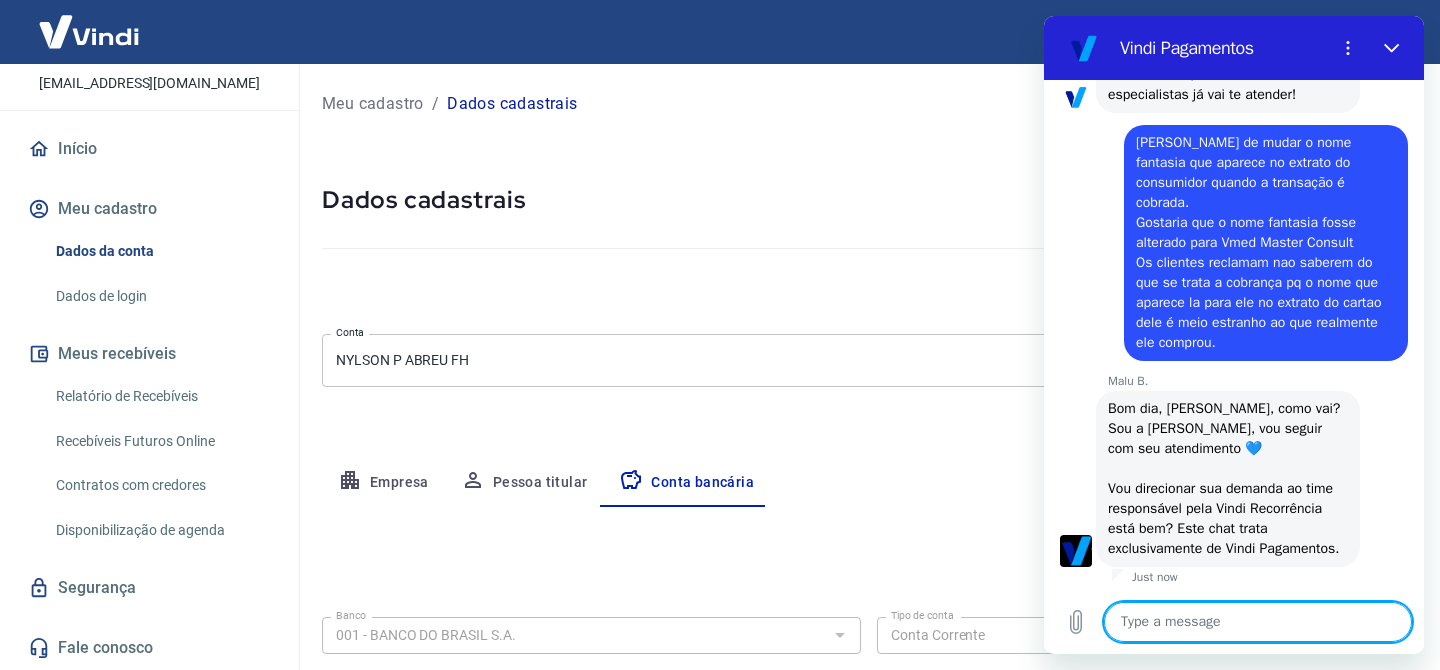 type on "m" 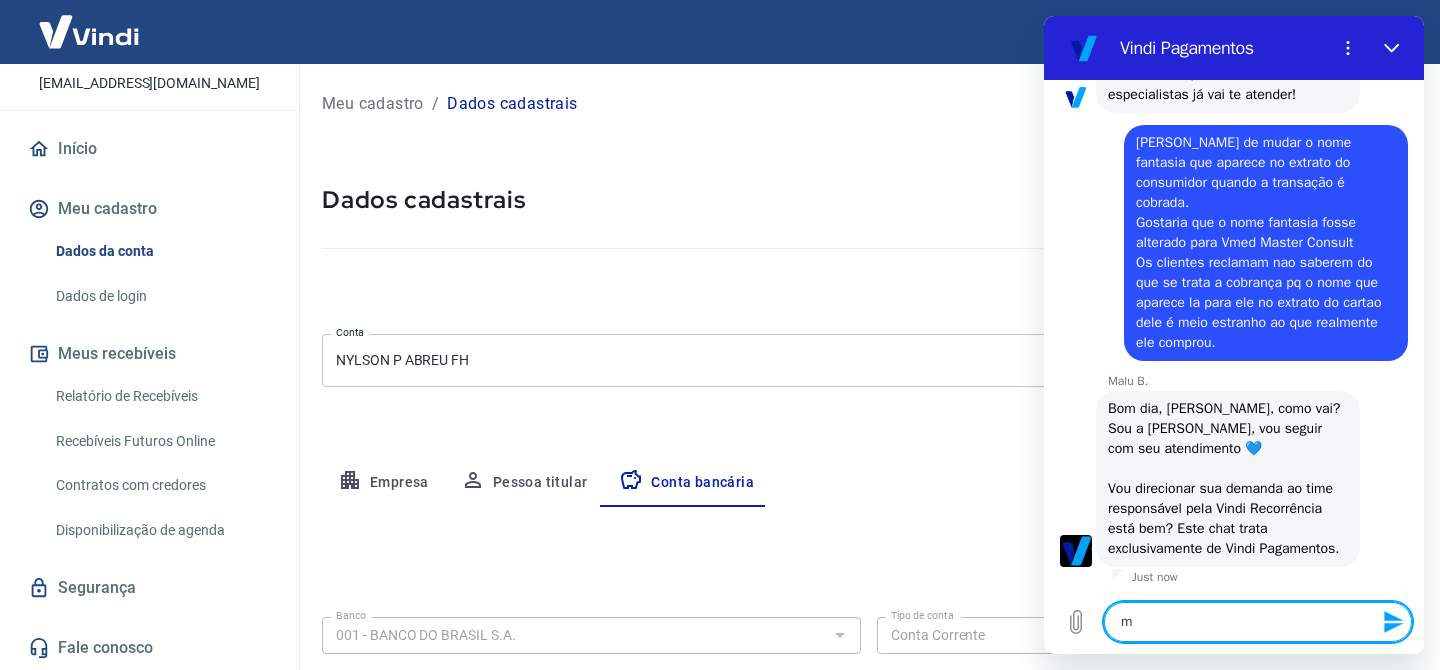 type on "ma" 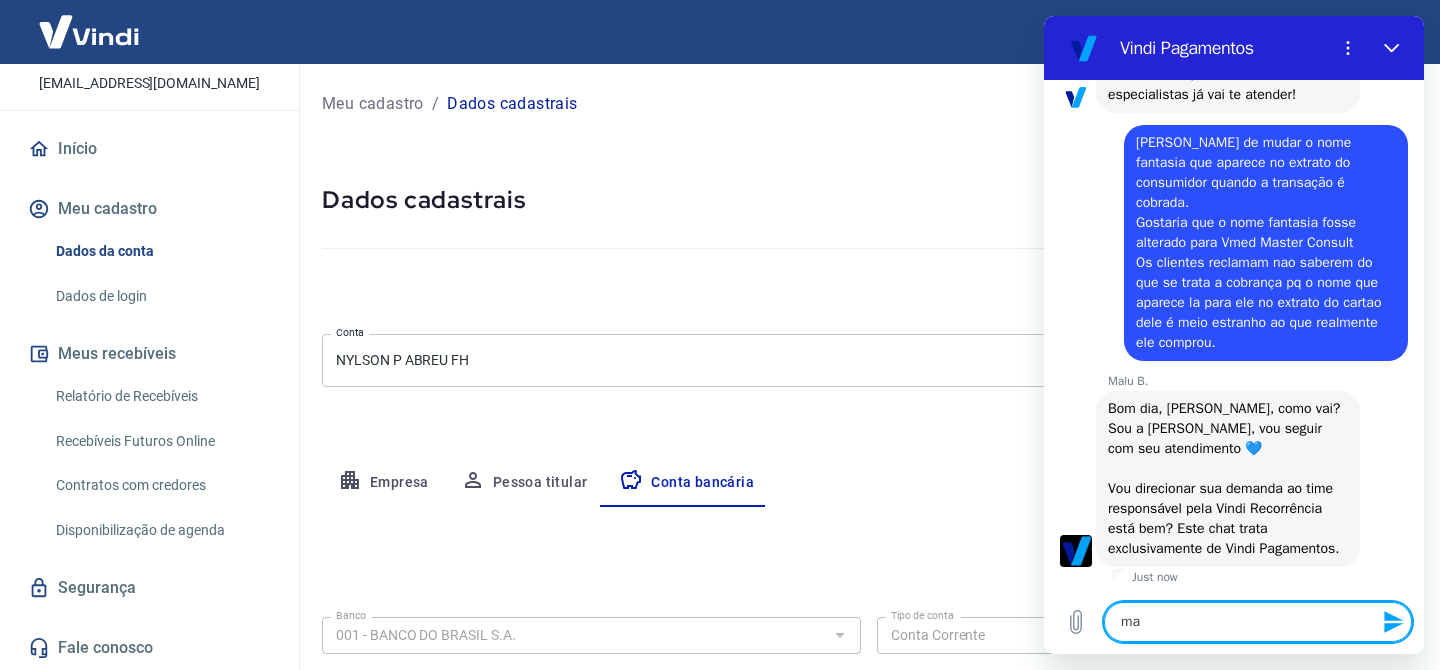 type on "mas" 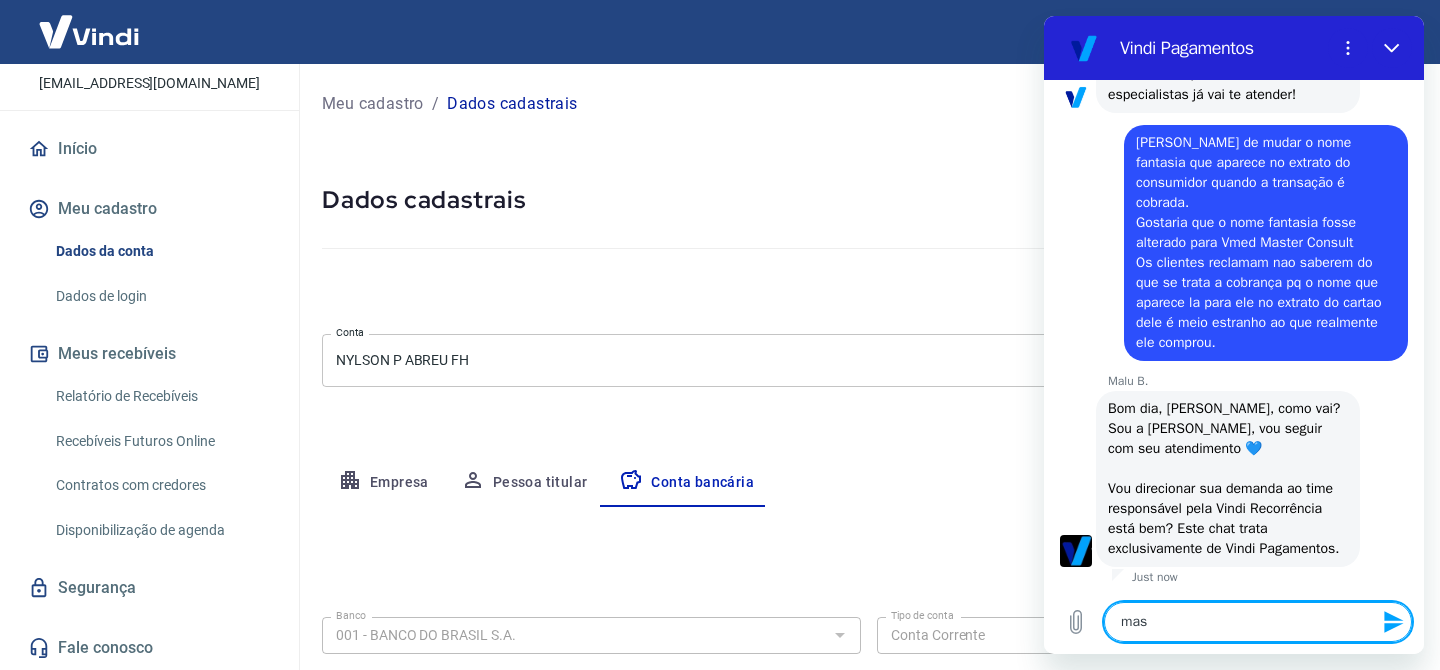 type on "mas" 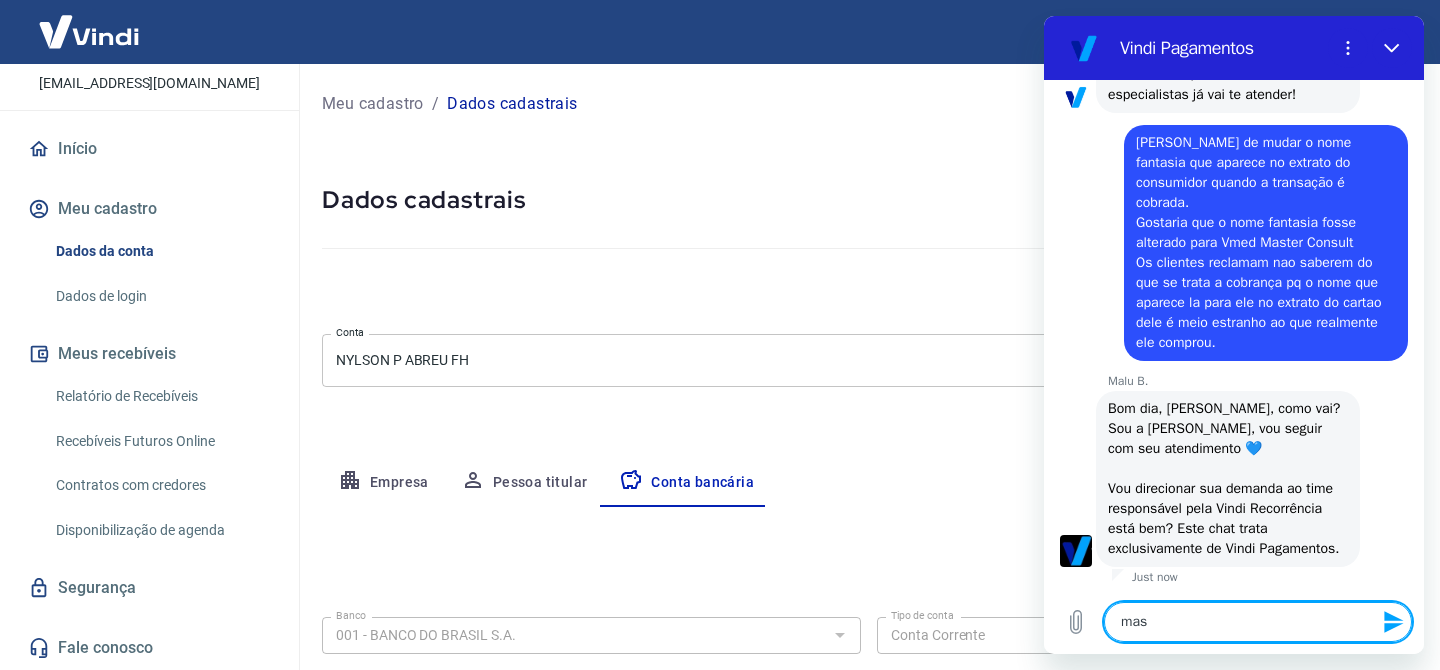 type on "mas a" 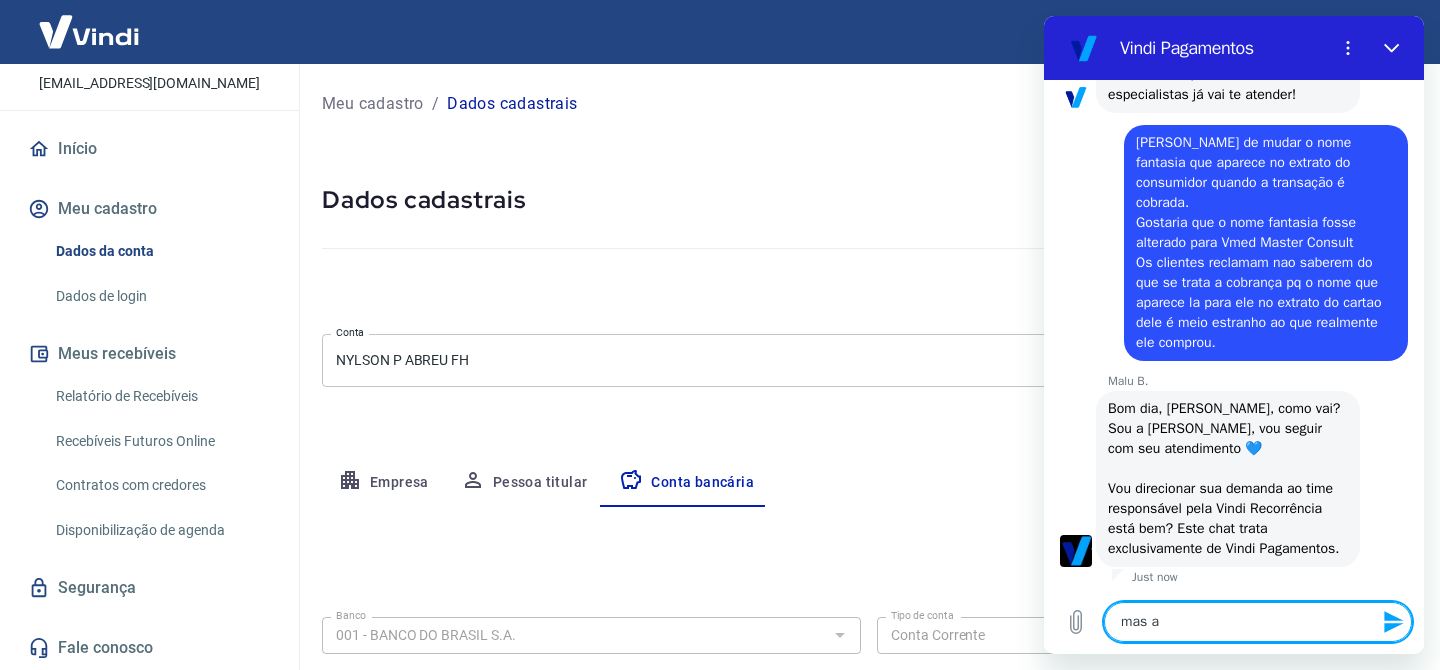 type on "mas a" 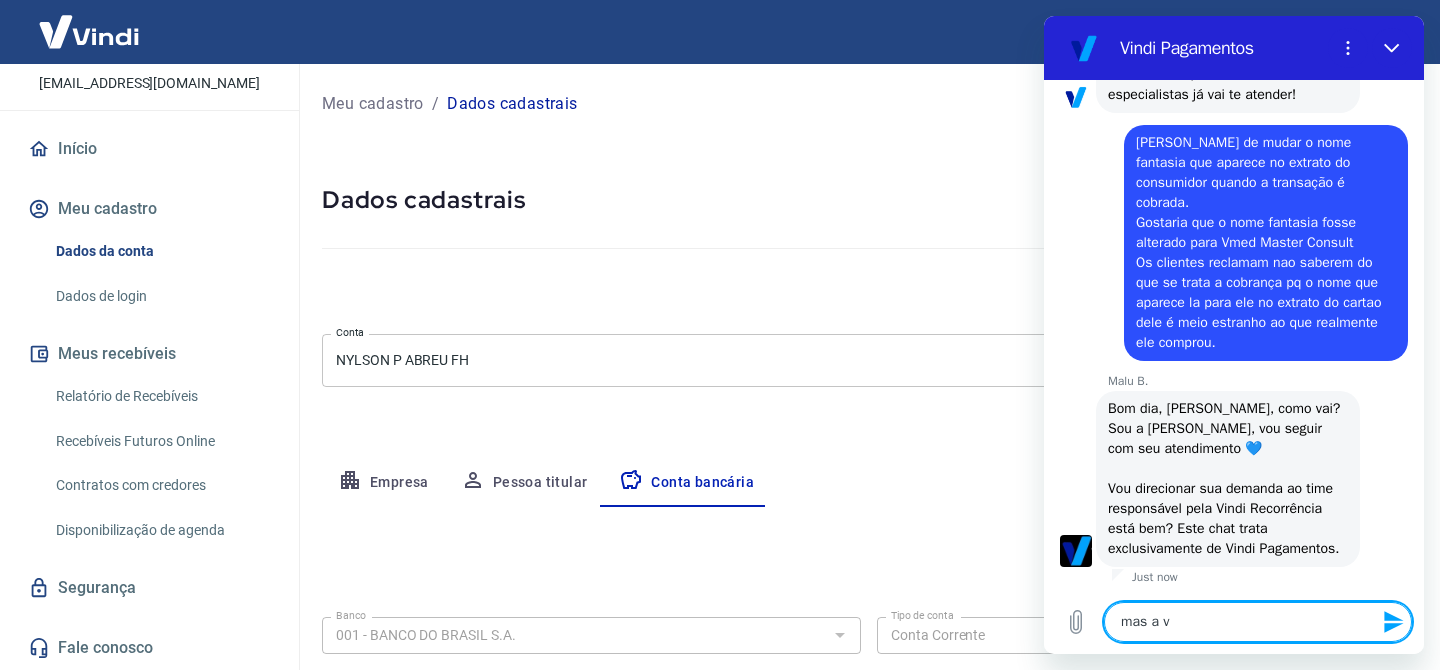 type on "mas a vi" 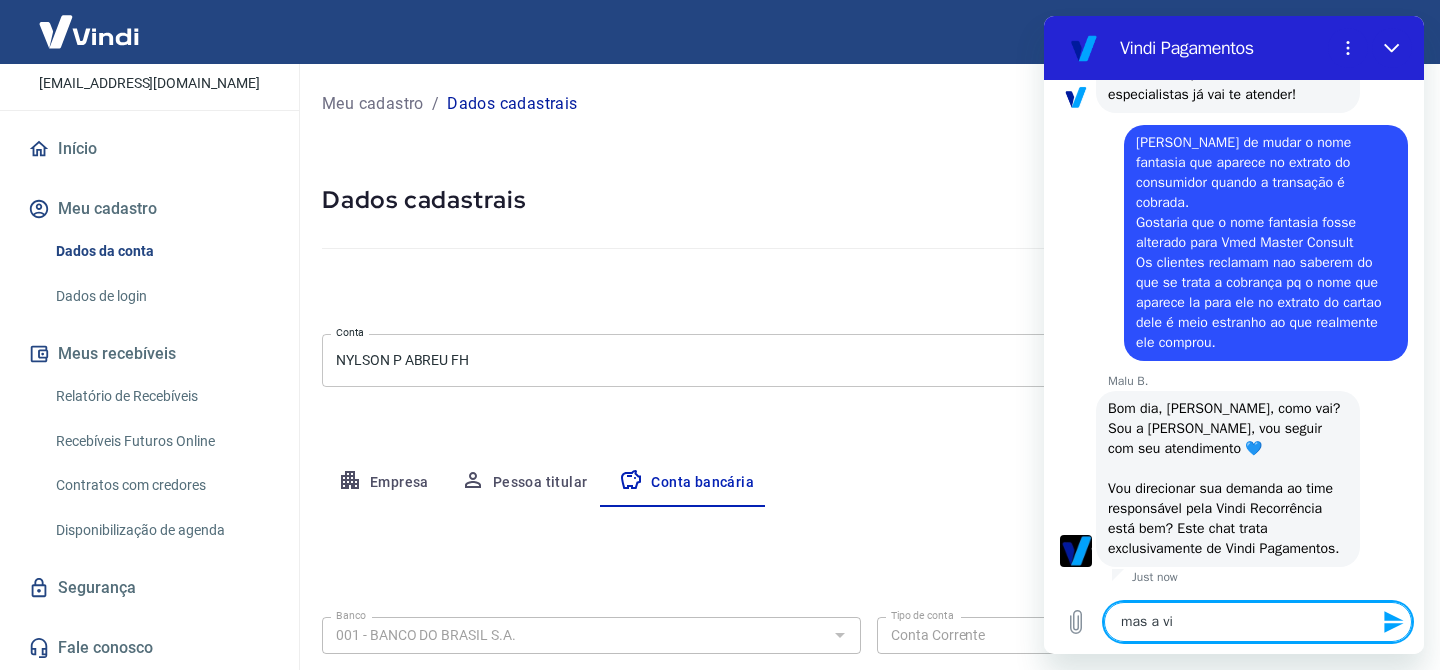 type on "x" 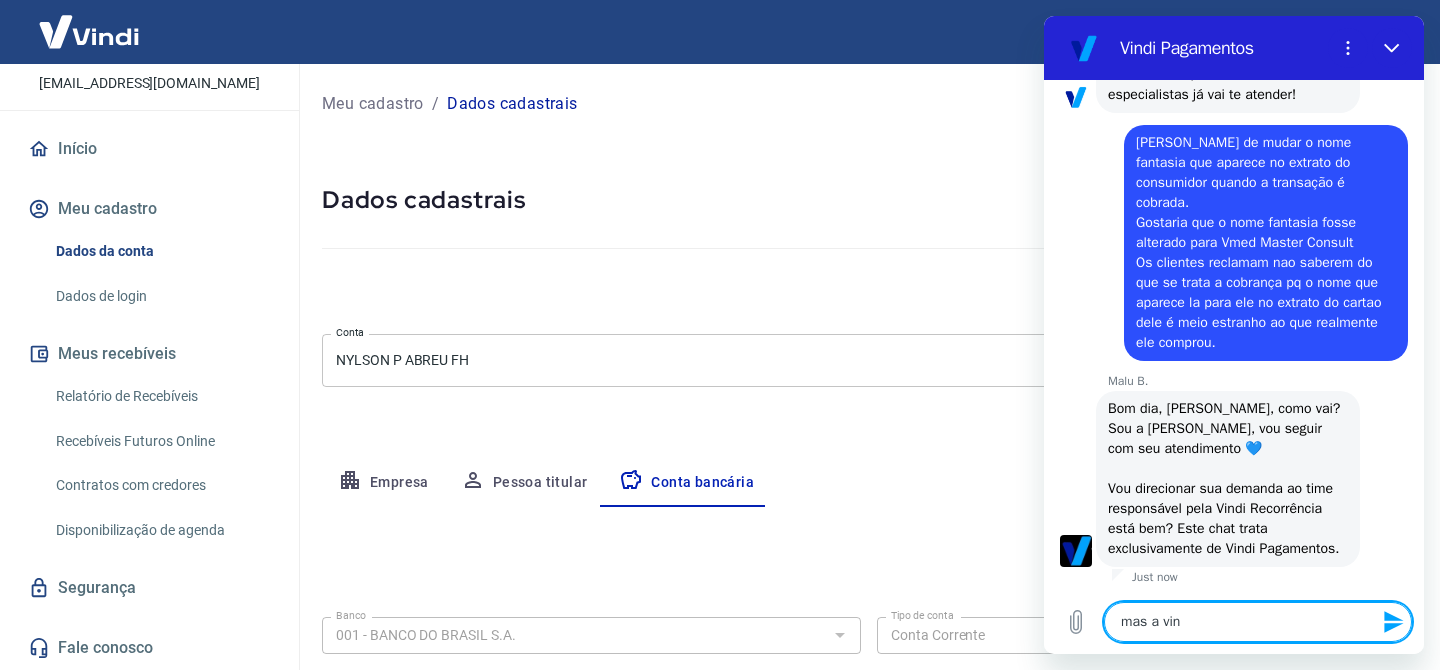 type on "mas a vind" 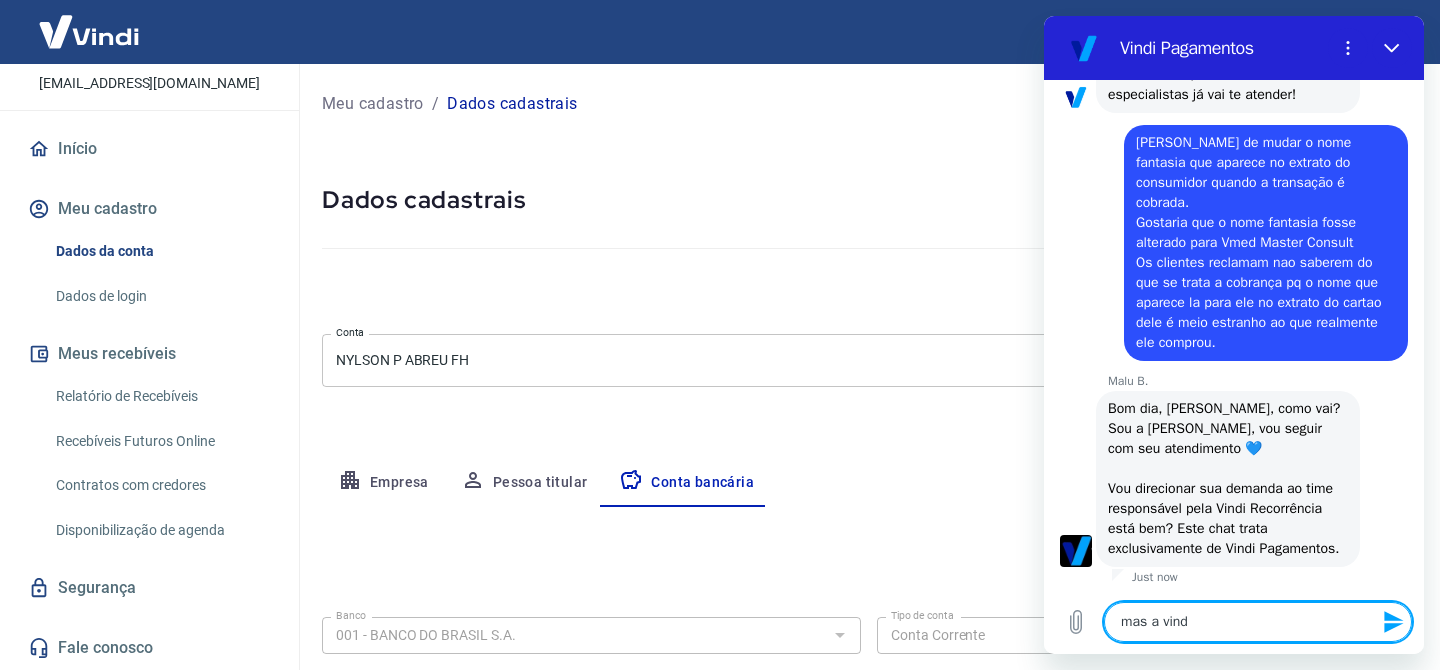 type on "mas a vindi" 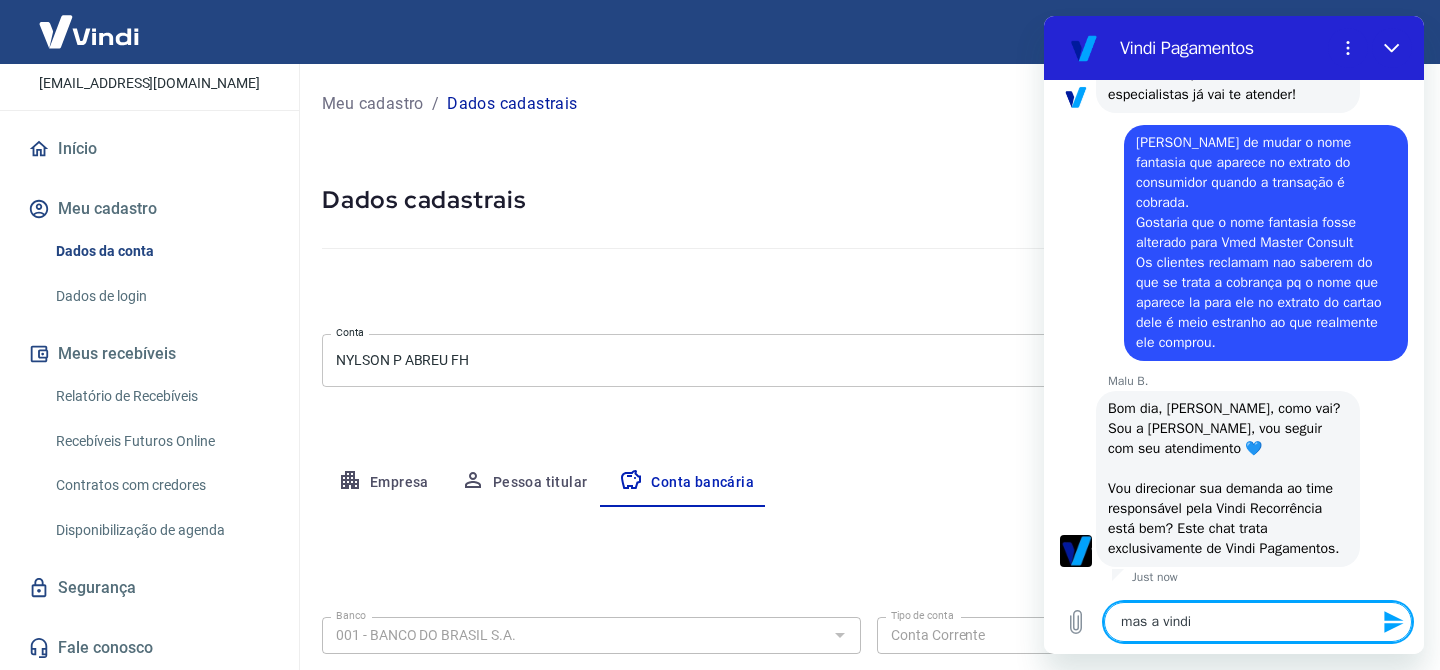 type on "mas a vindi" 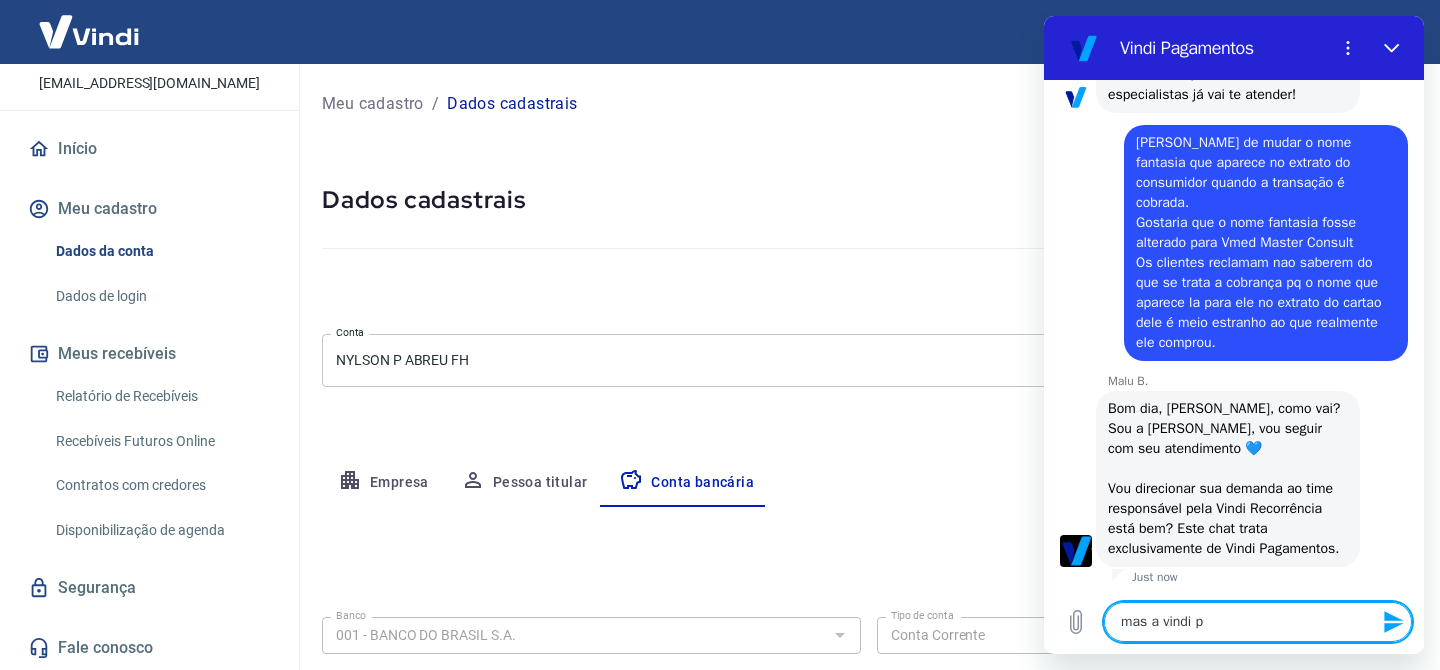 type on "mas a vindi pa" 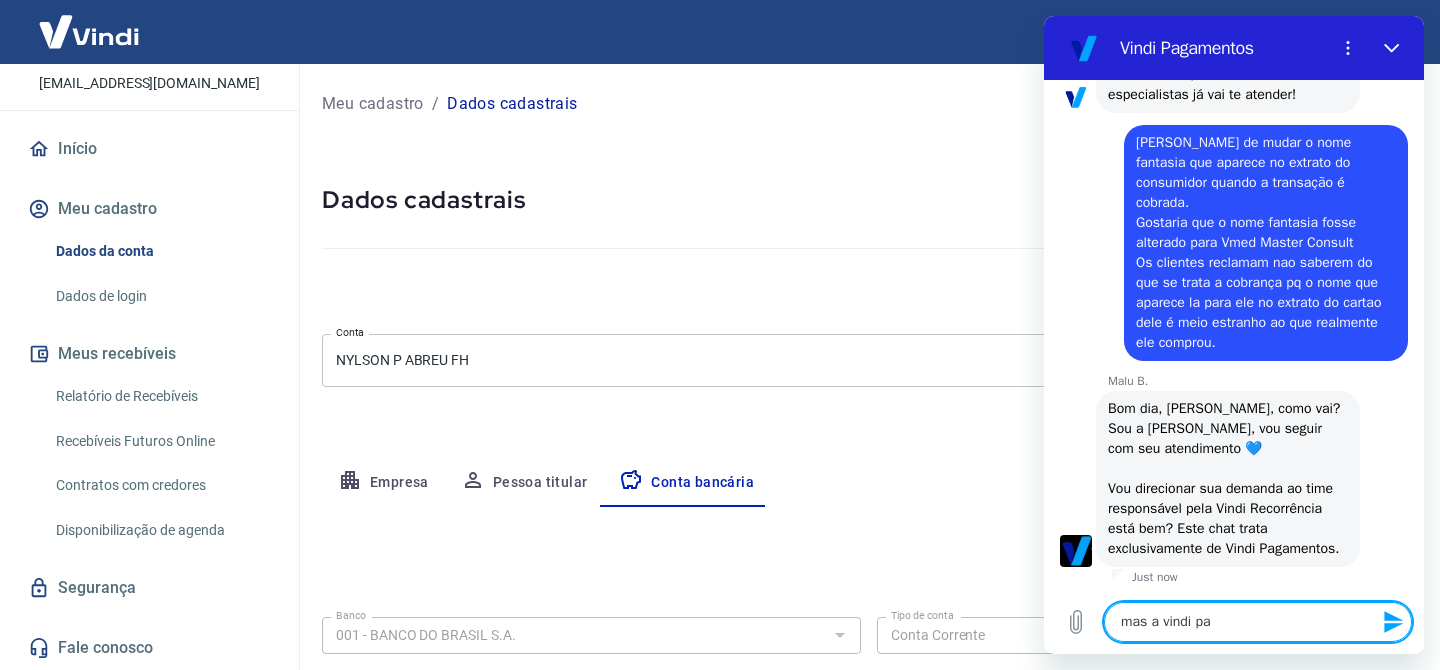 type on "mas a vindi pag" 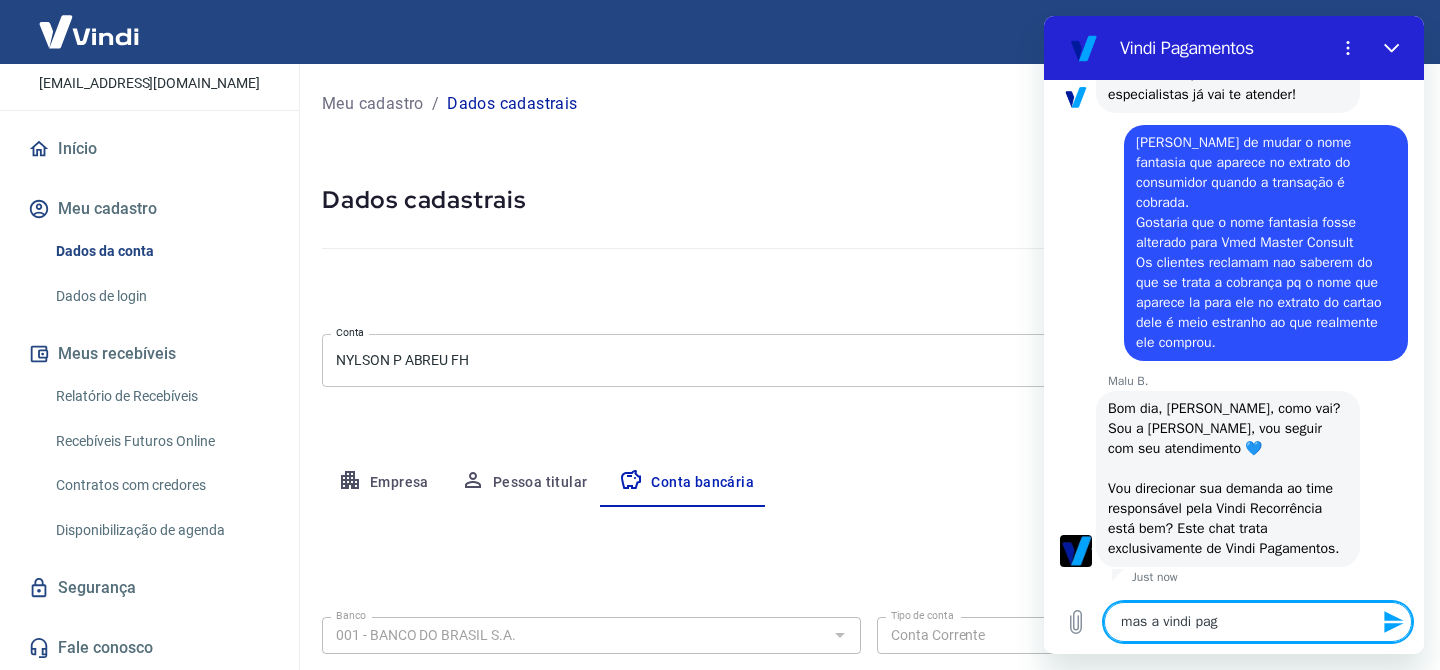 type on "mas a vindi paga" 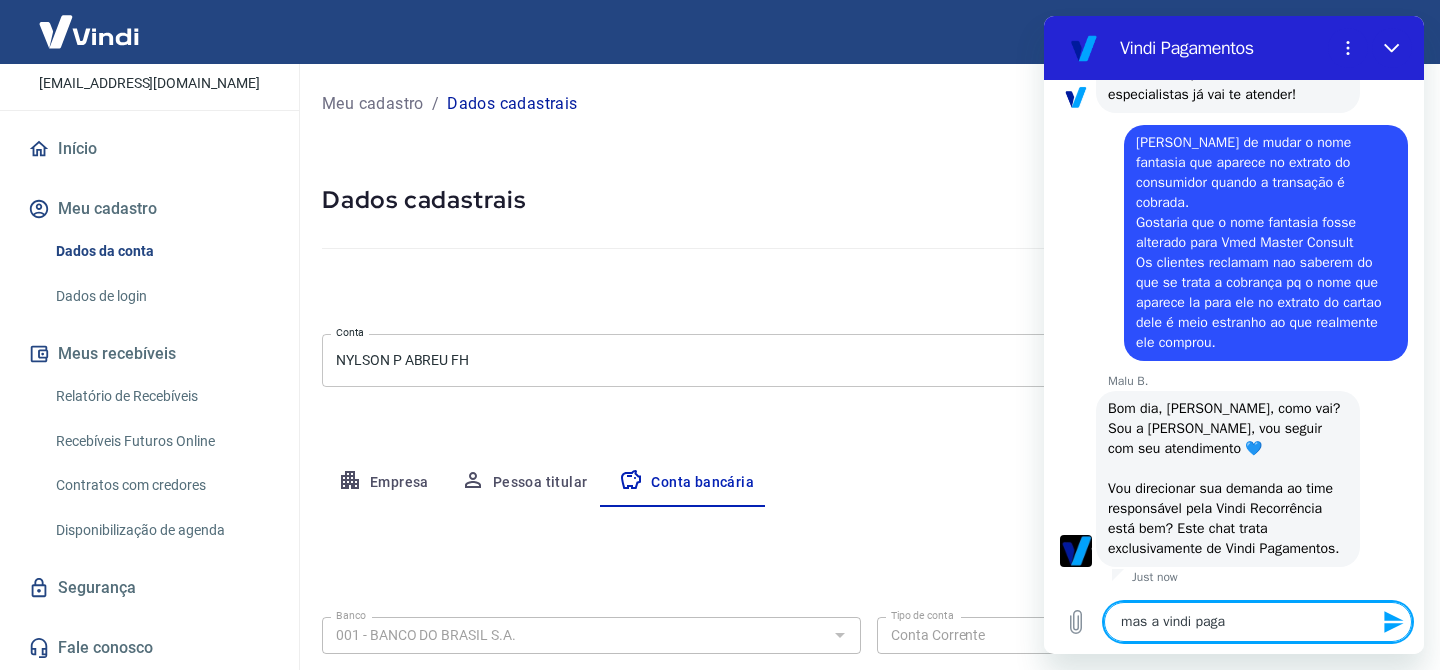 type on "mas a vindi pagam" 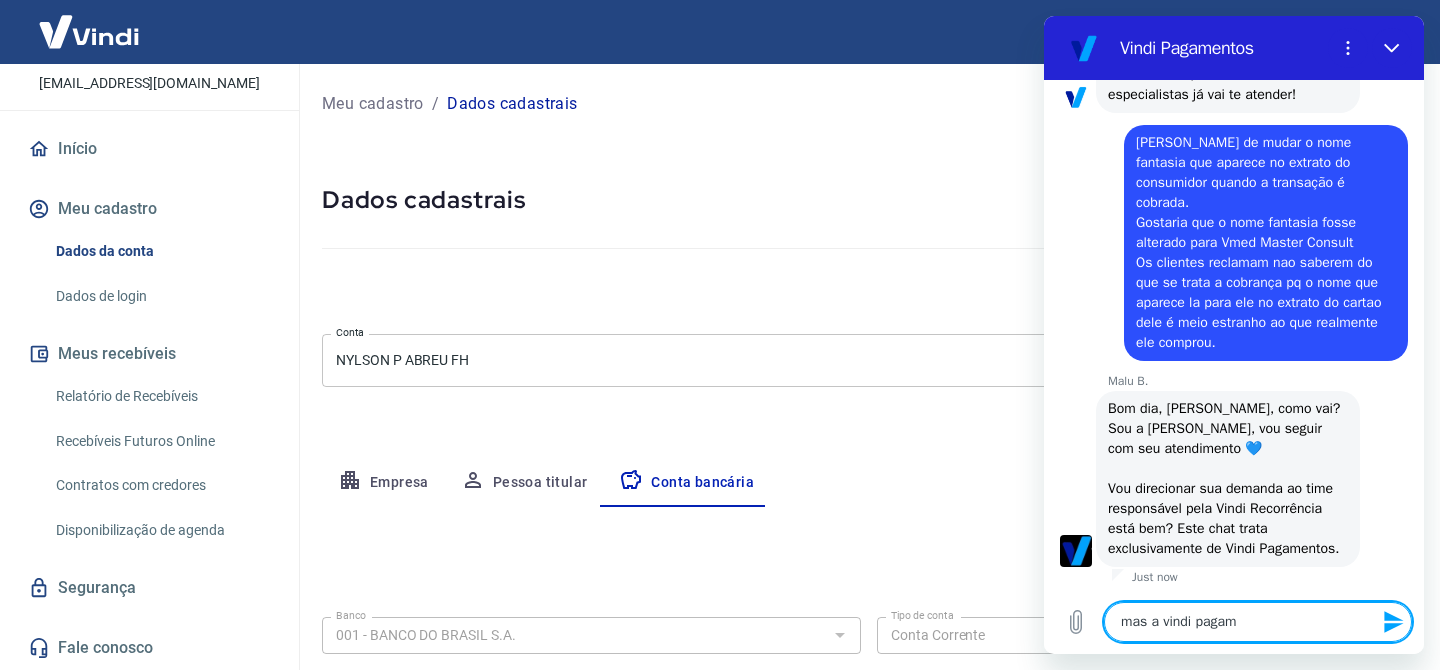 type on "x" 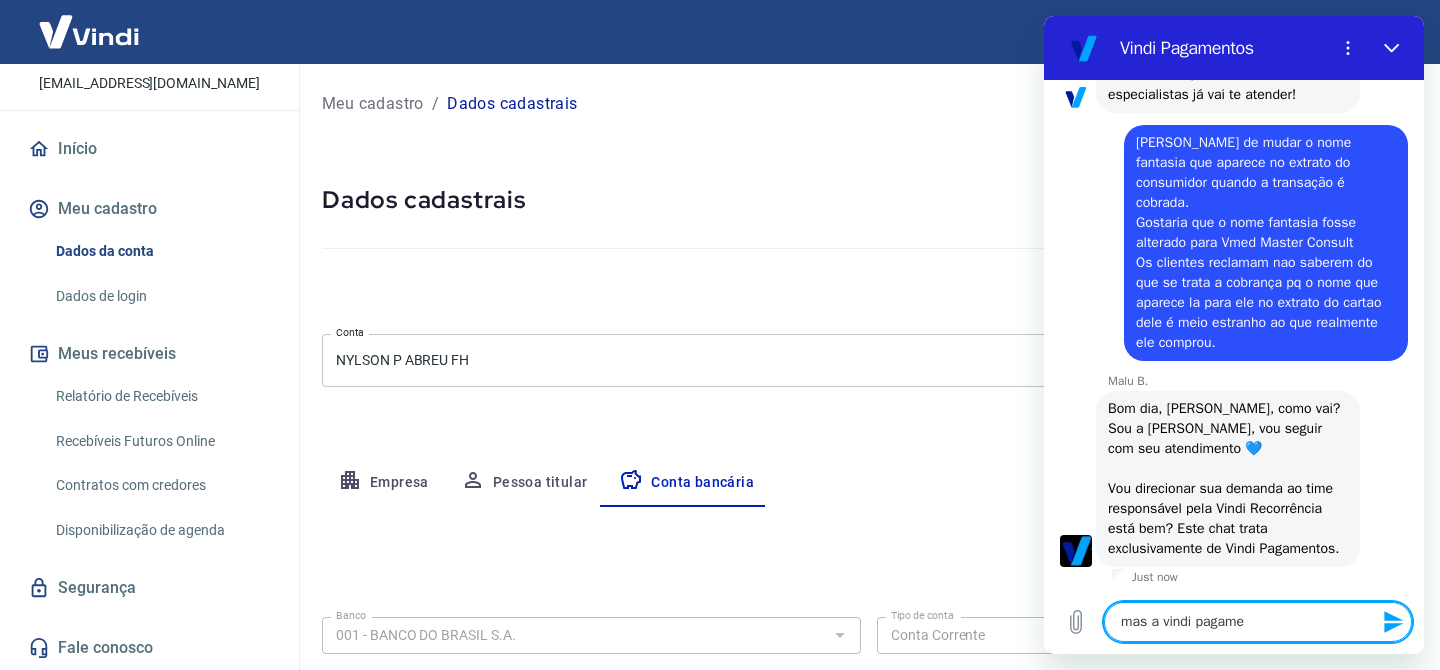 type on "mas a vindi pagamen" 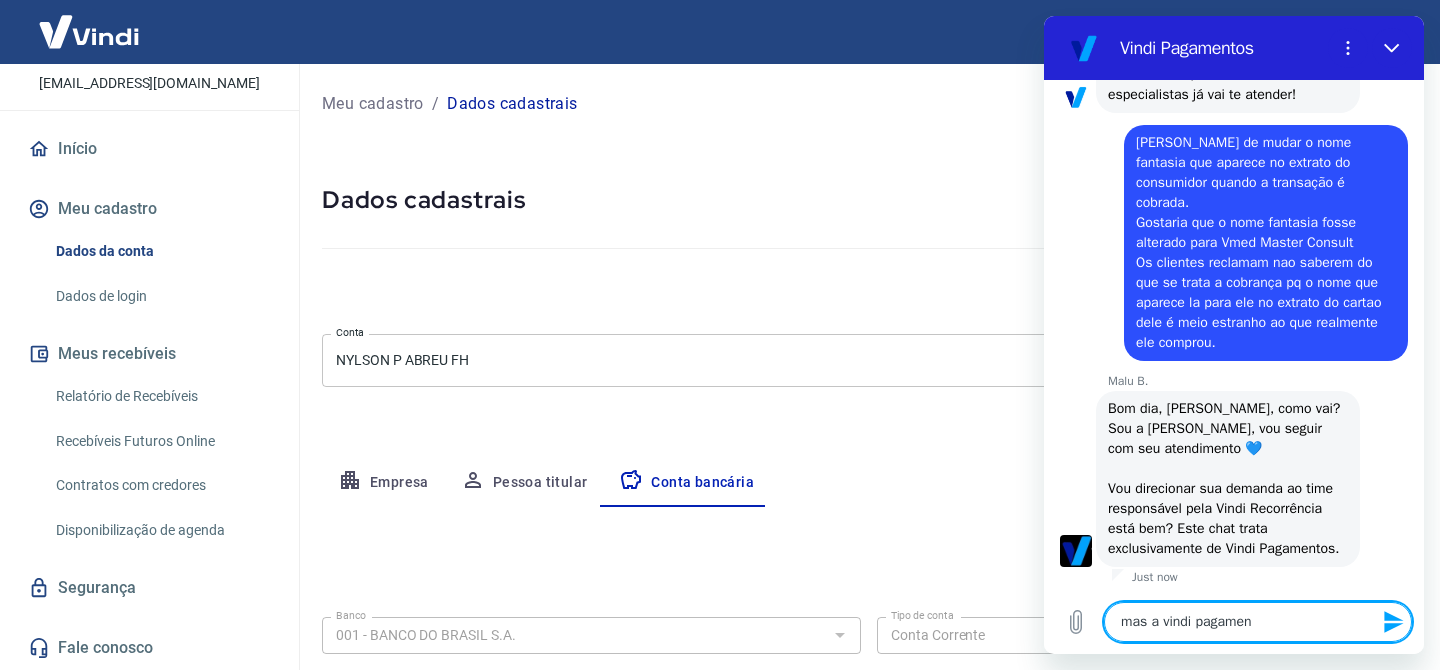 type on "mas a vindi pagament" 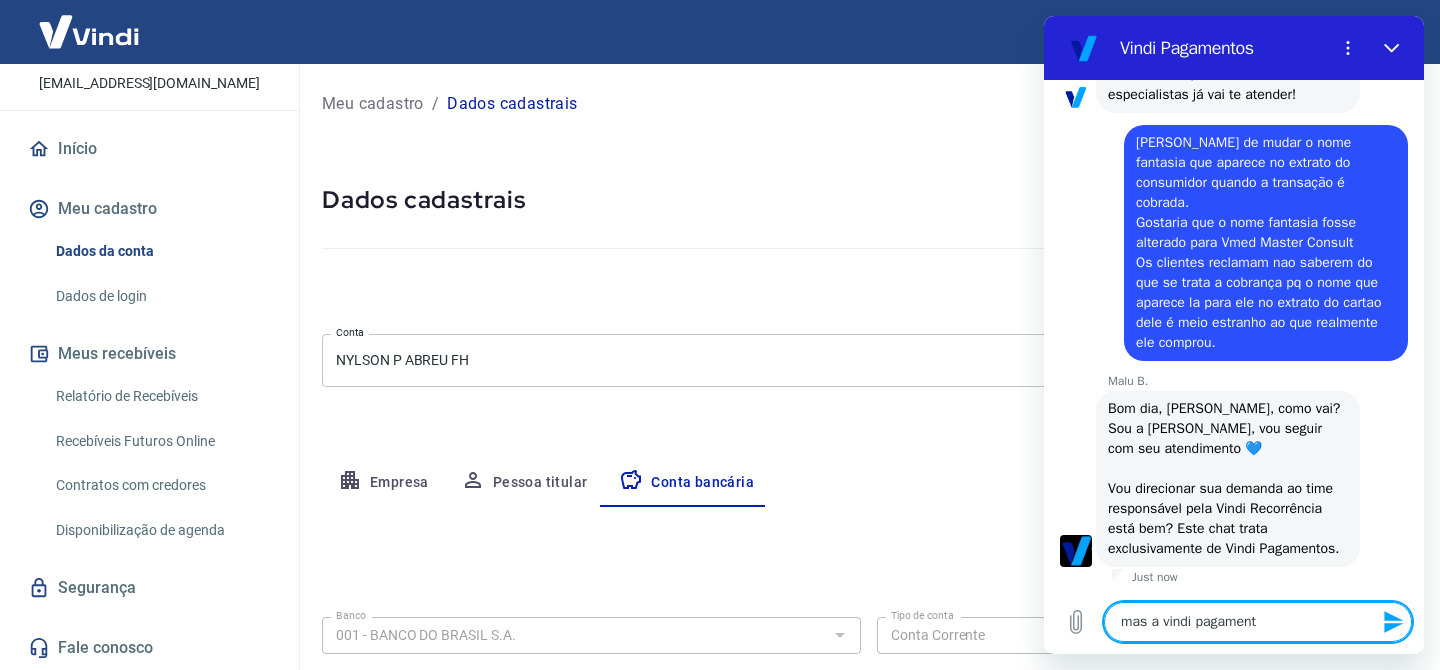 type on "mas a vindi pagamento" 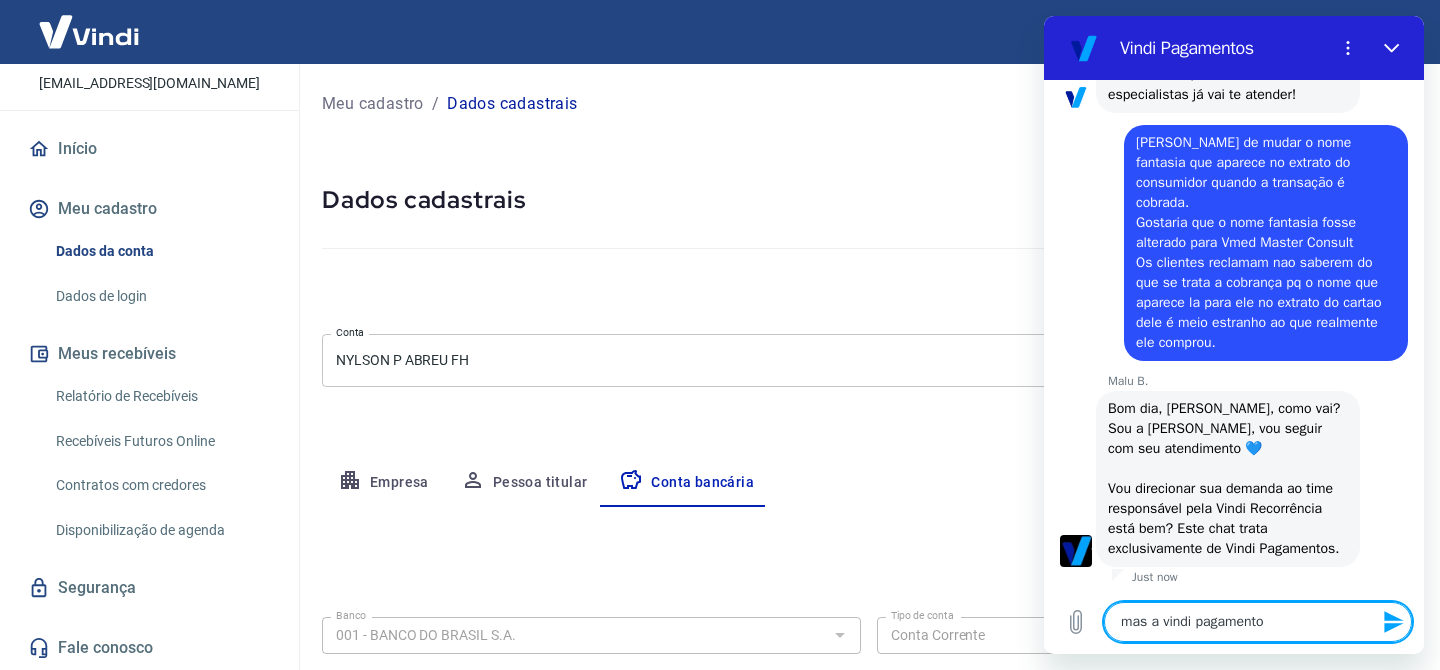 type on "mas a vindi pagamento" 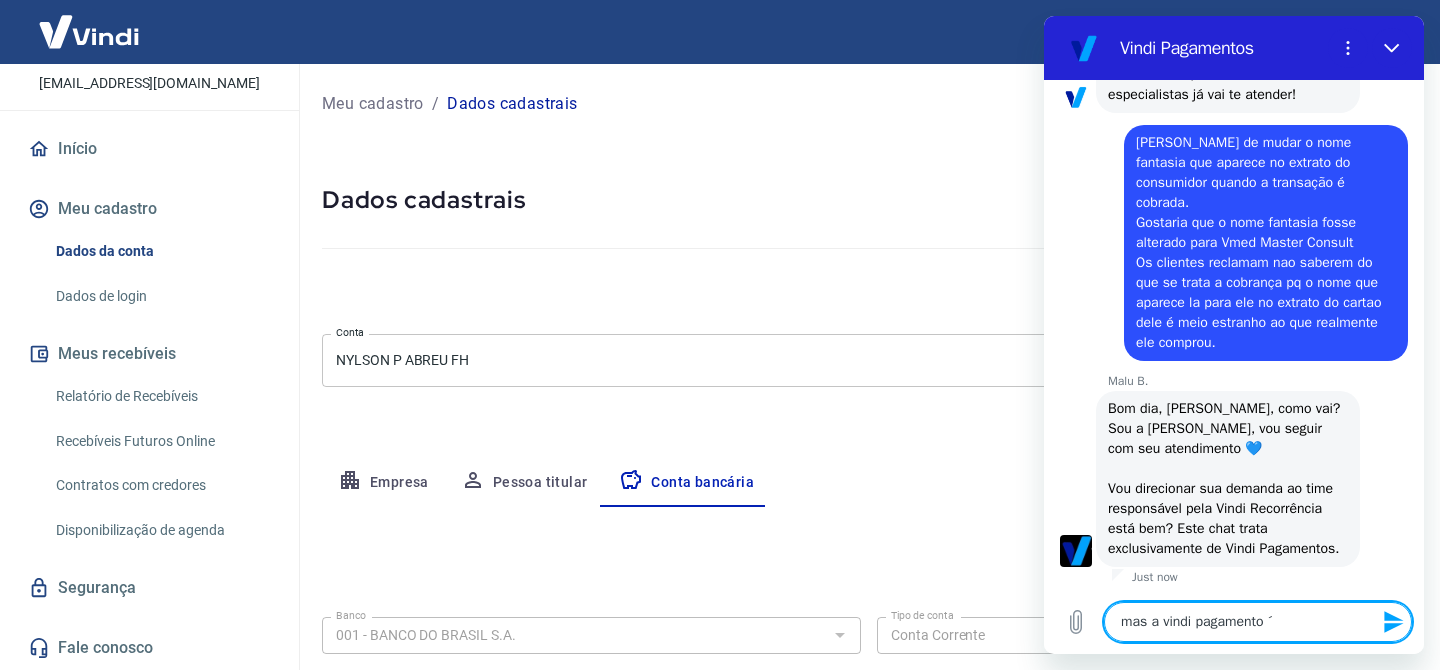 type on "x" 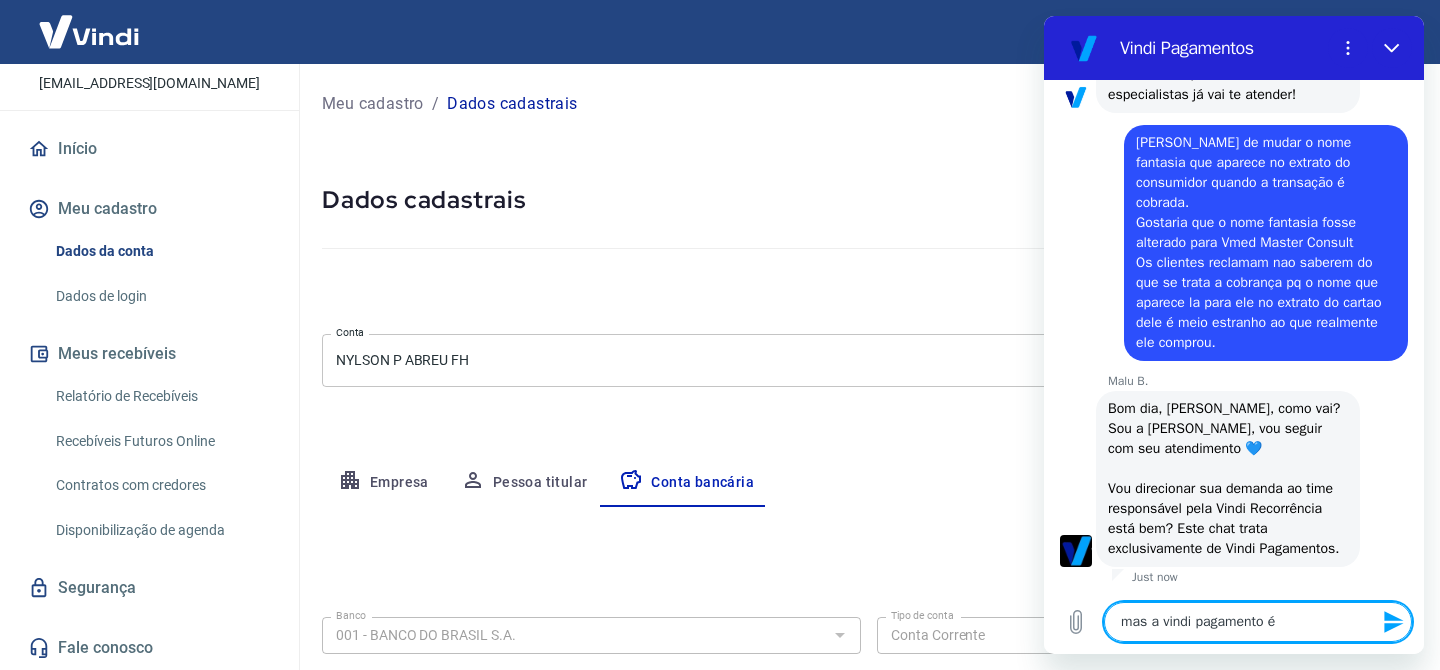 type on "x" 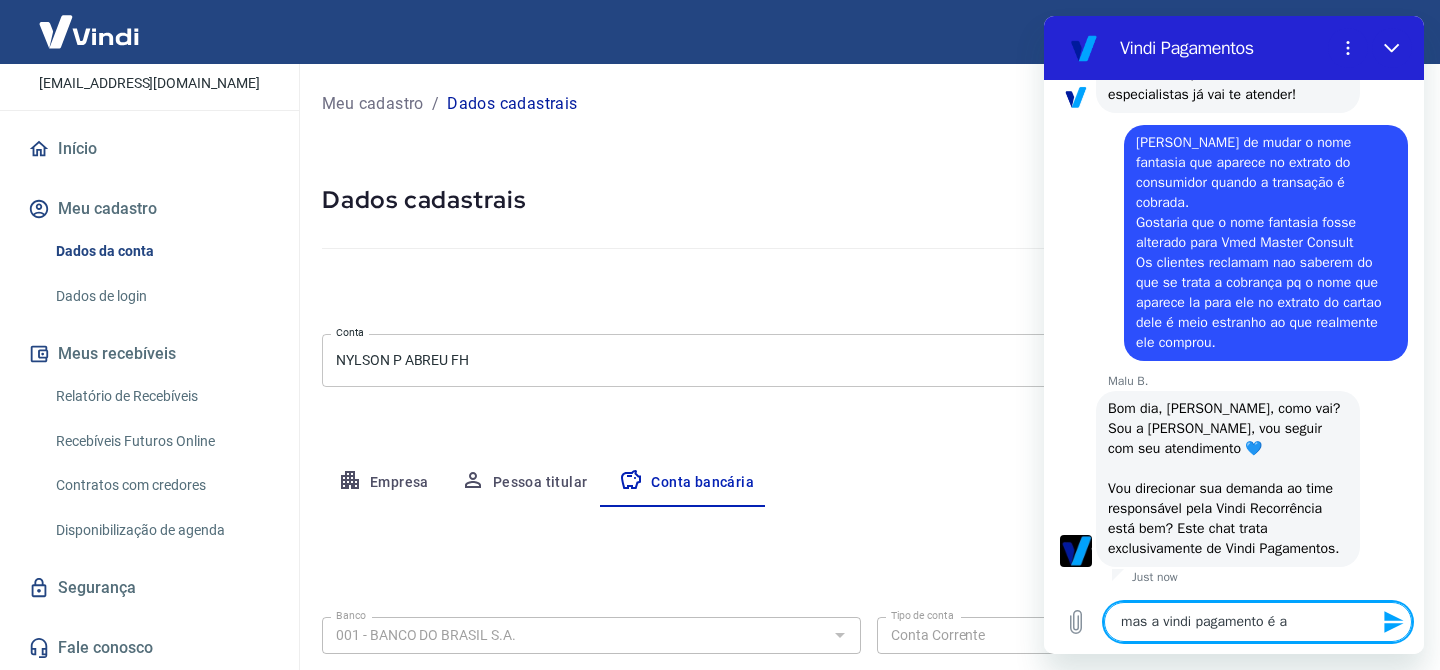 type on "mas a vindi pagamento é a" 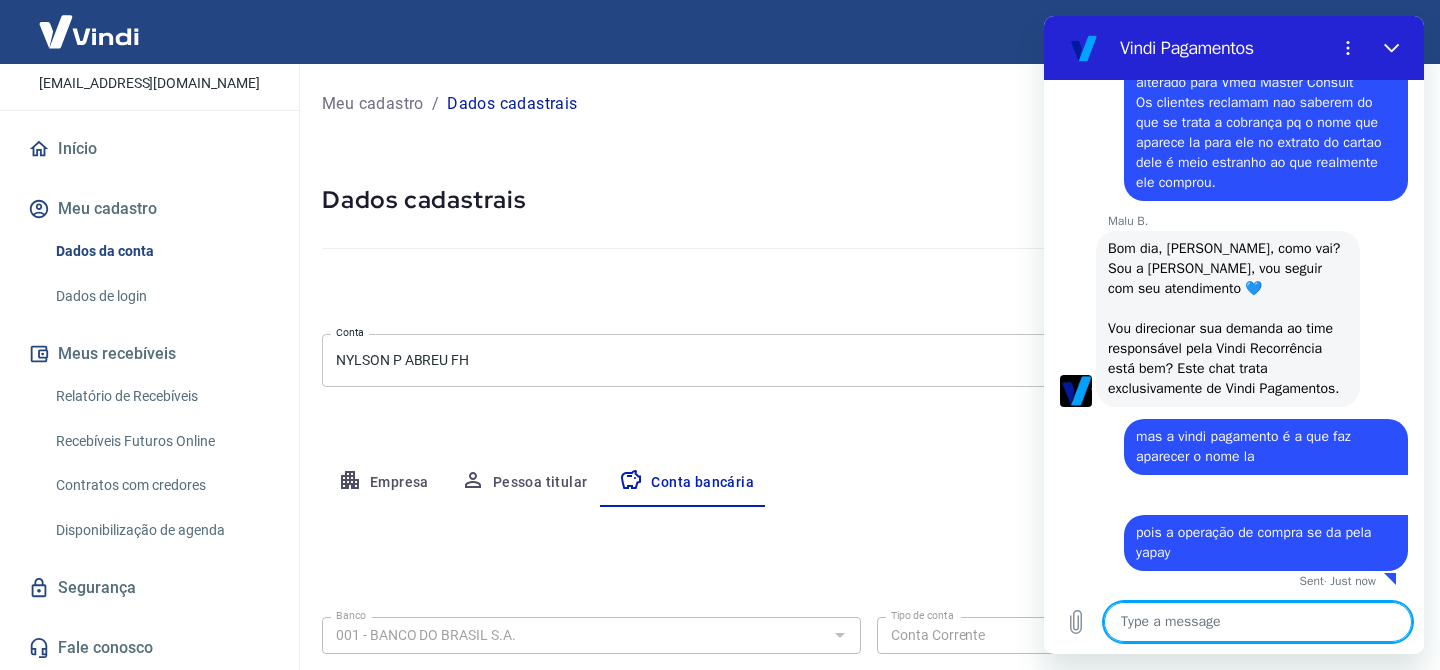 scroll, scrollTop: 1471, scrollLeft: 0, axis: vertical 